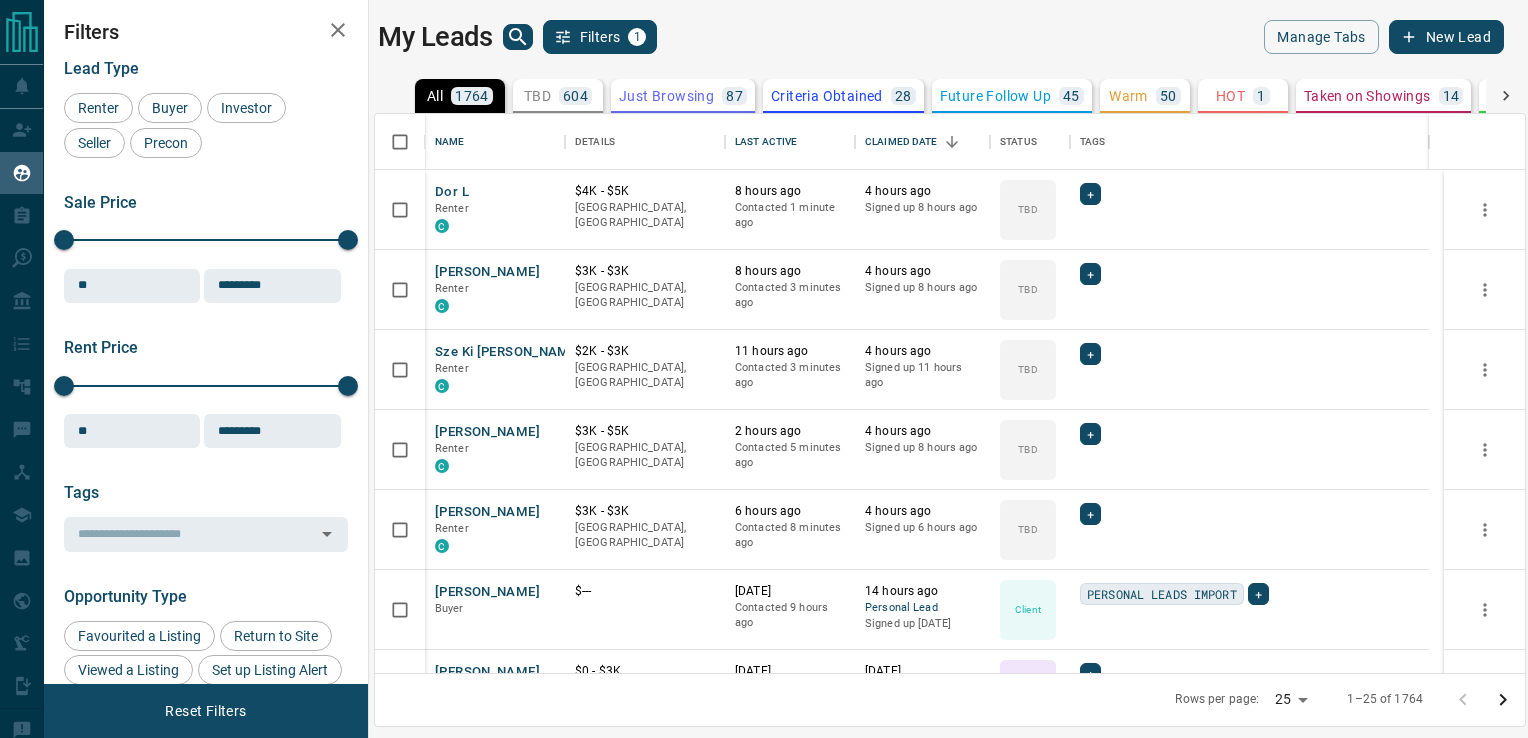 scroll, scrollTop: 0, scrollLeft: 0, axis: both 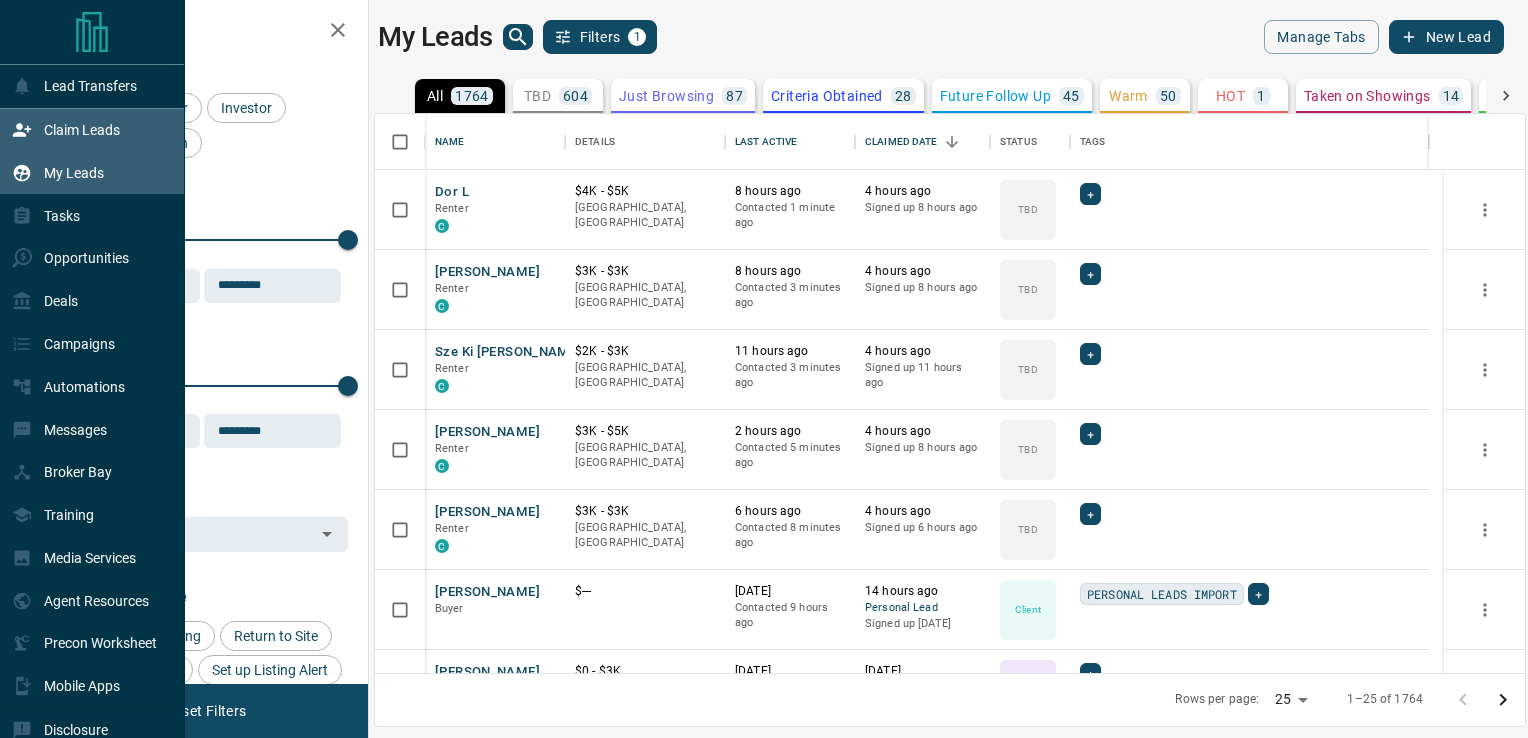 click on "Claim Leads" at bounding box center [82, 130] 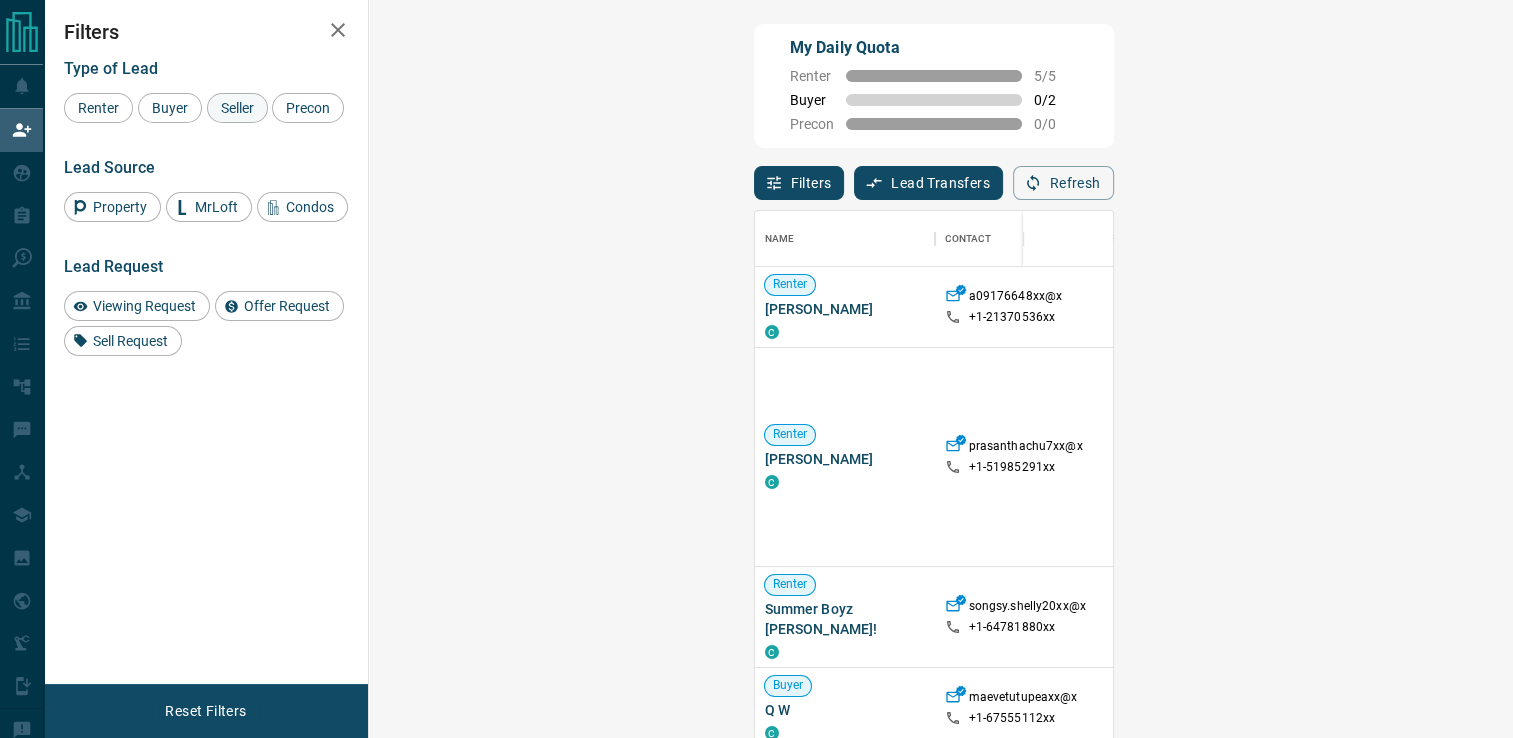 scroll, scrollTop: 16, scrollLeft: 16, axis: both 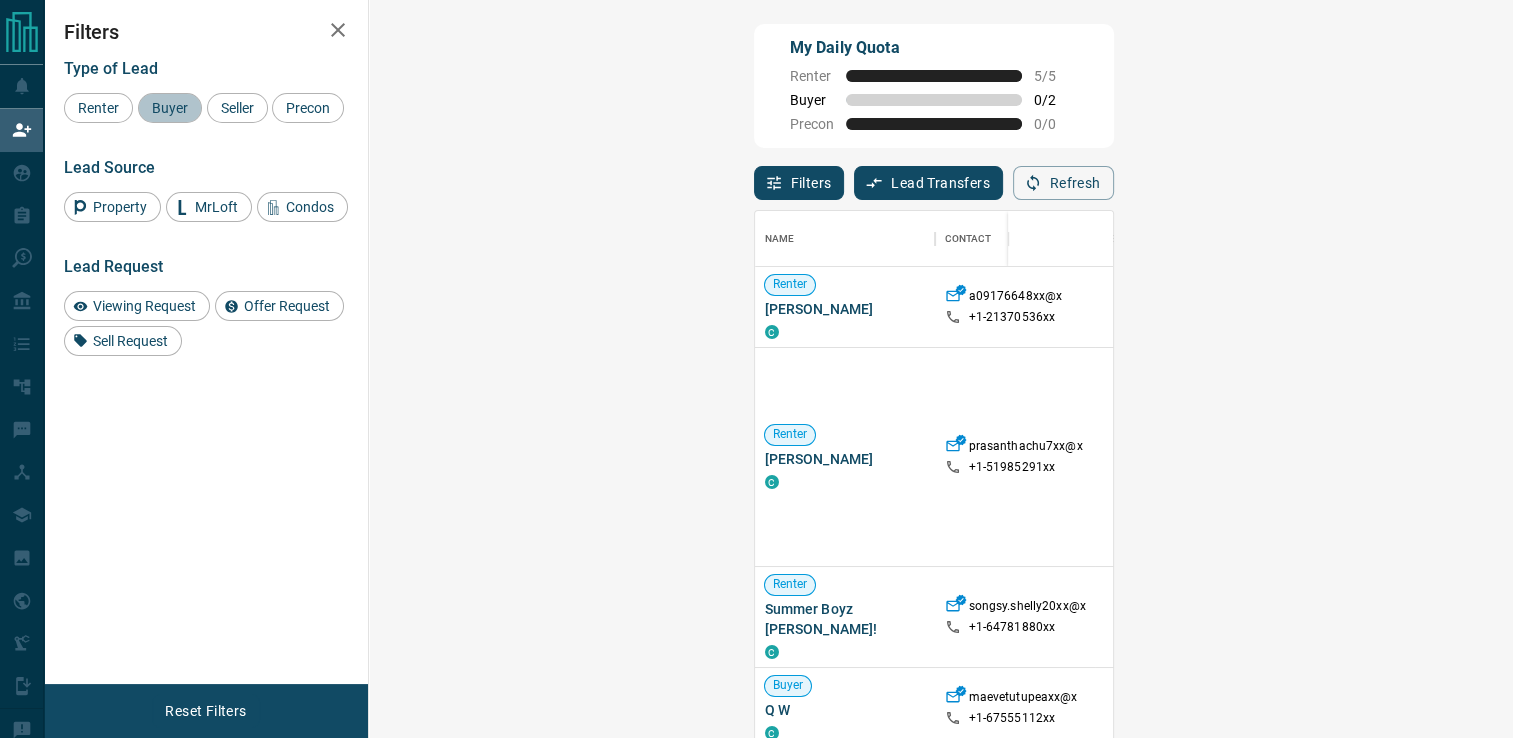 click on "Buyer" at bounding box center [170, 108] 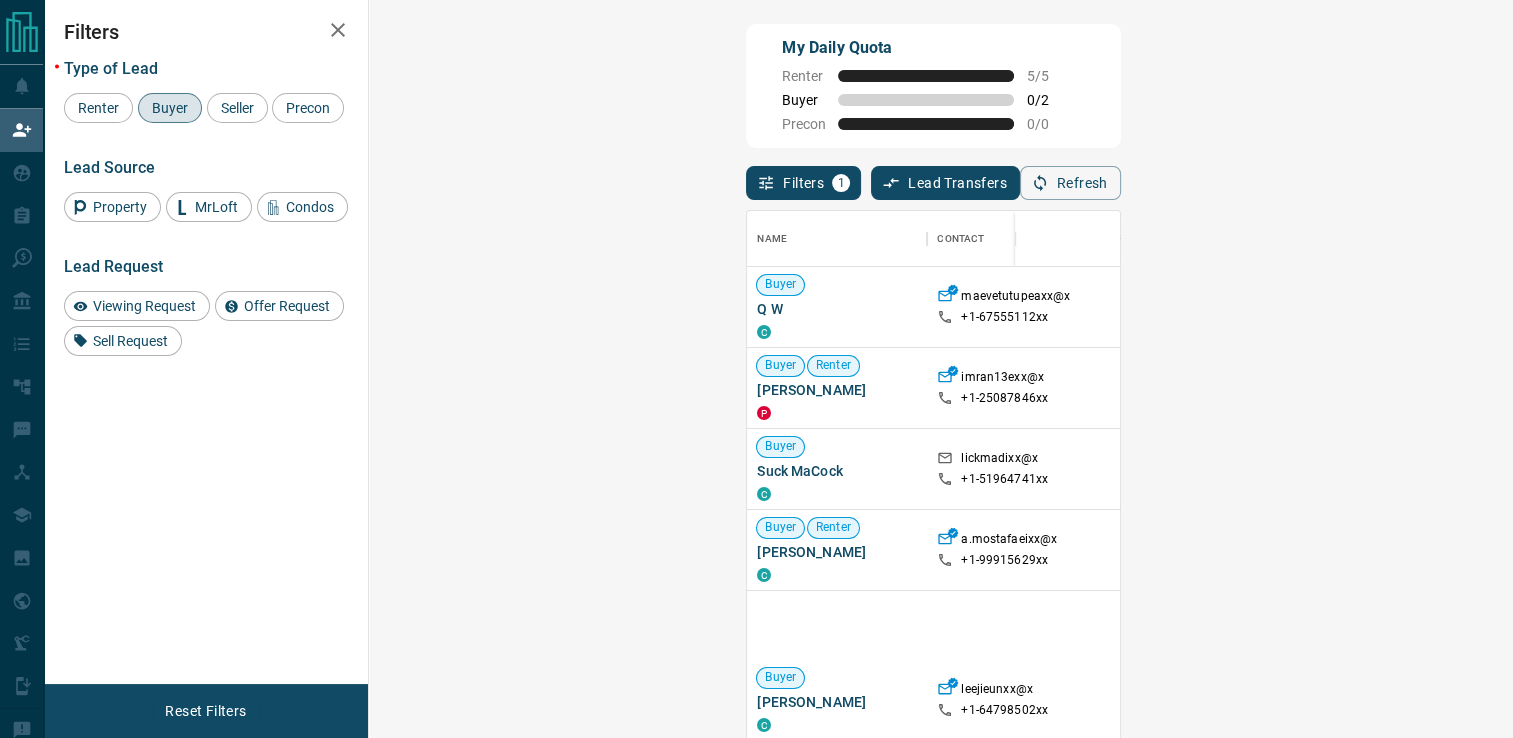 click on "Claim" at bounding box center (1803, 307) 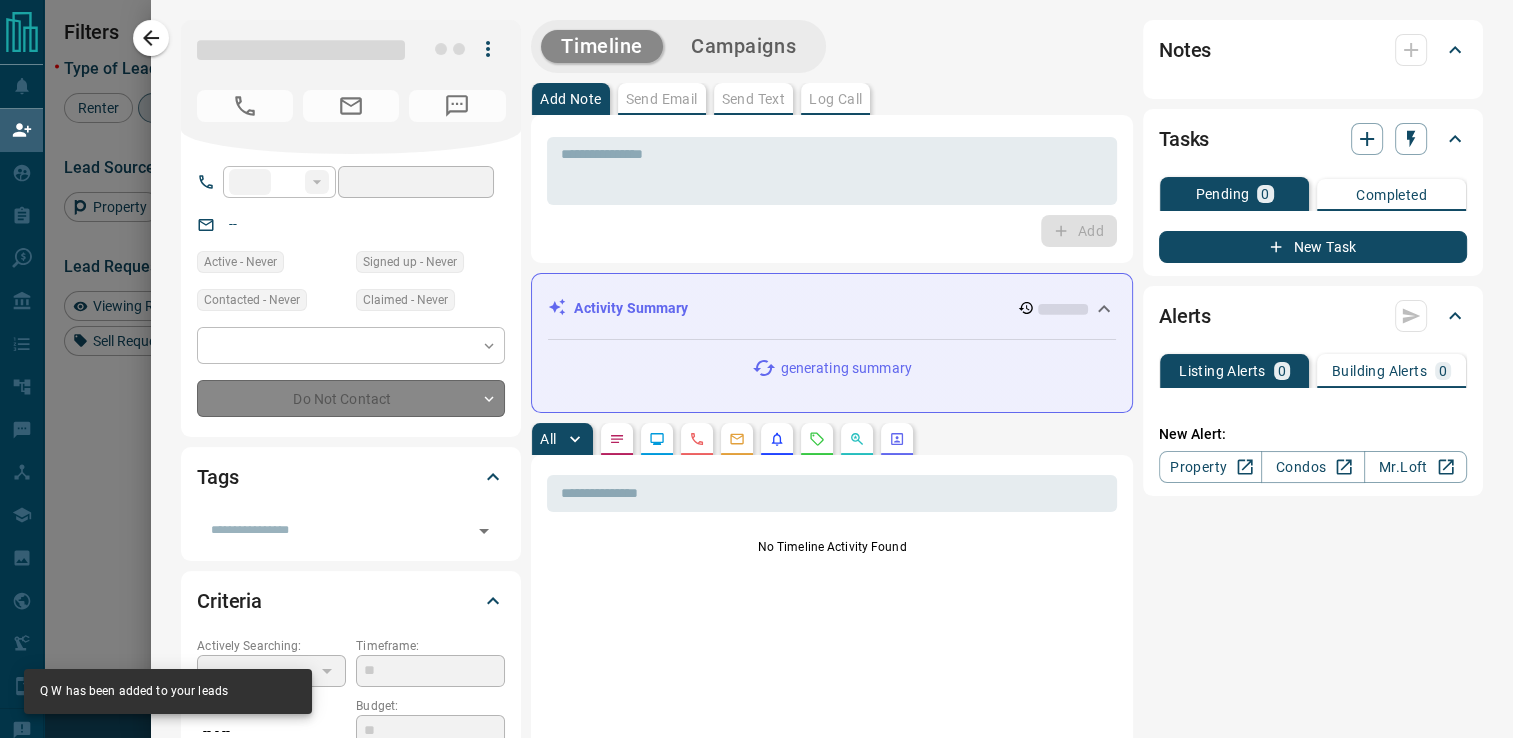 type on "**" 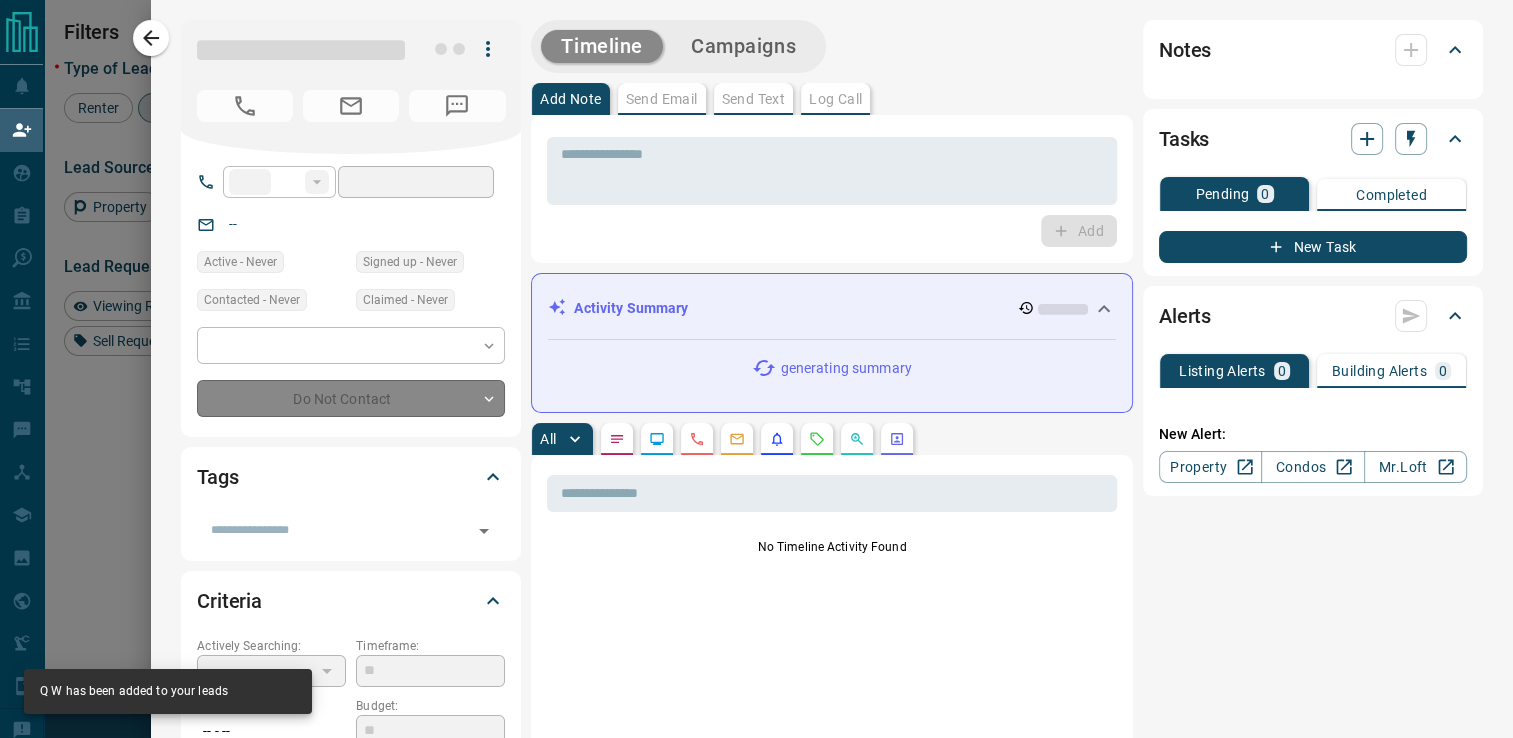 type on "**********" 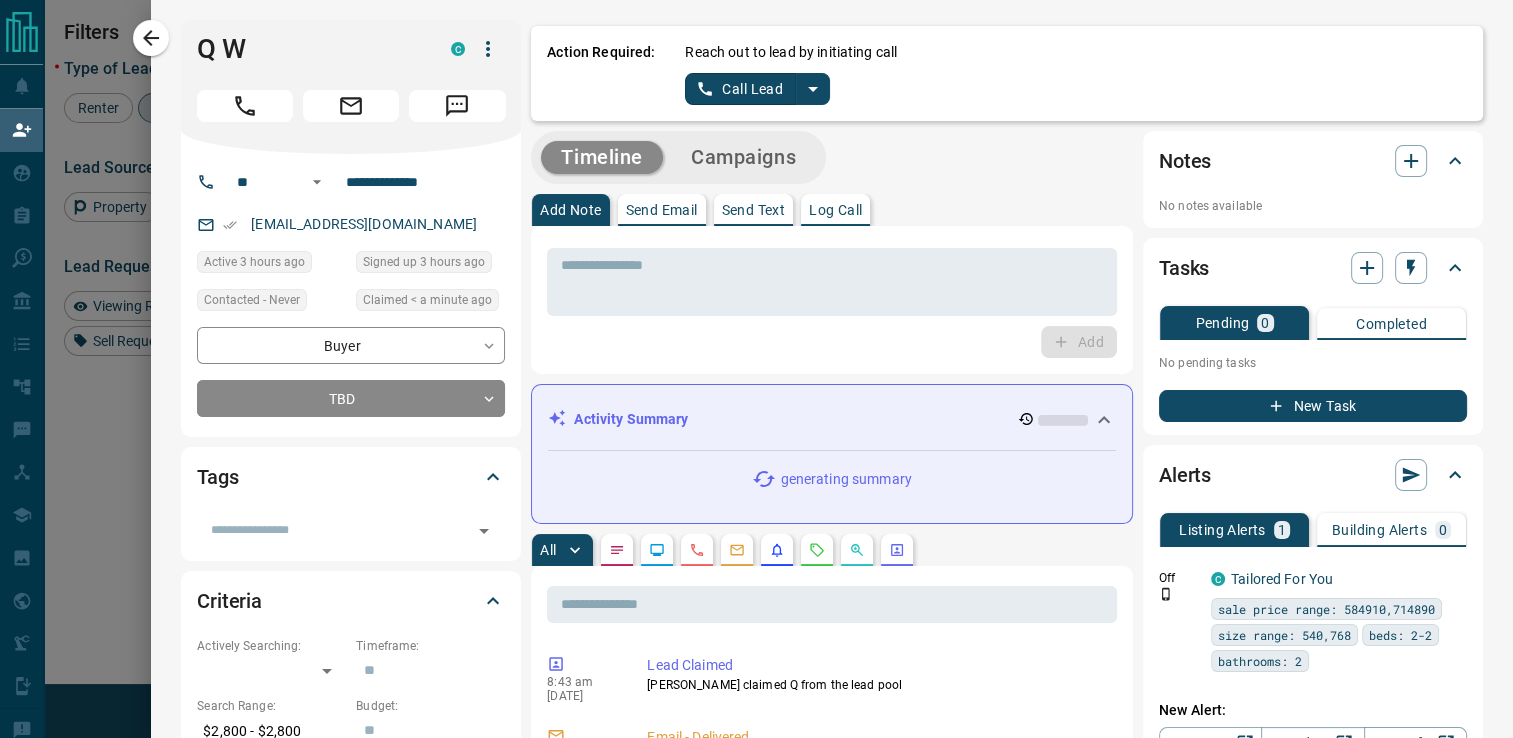 click 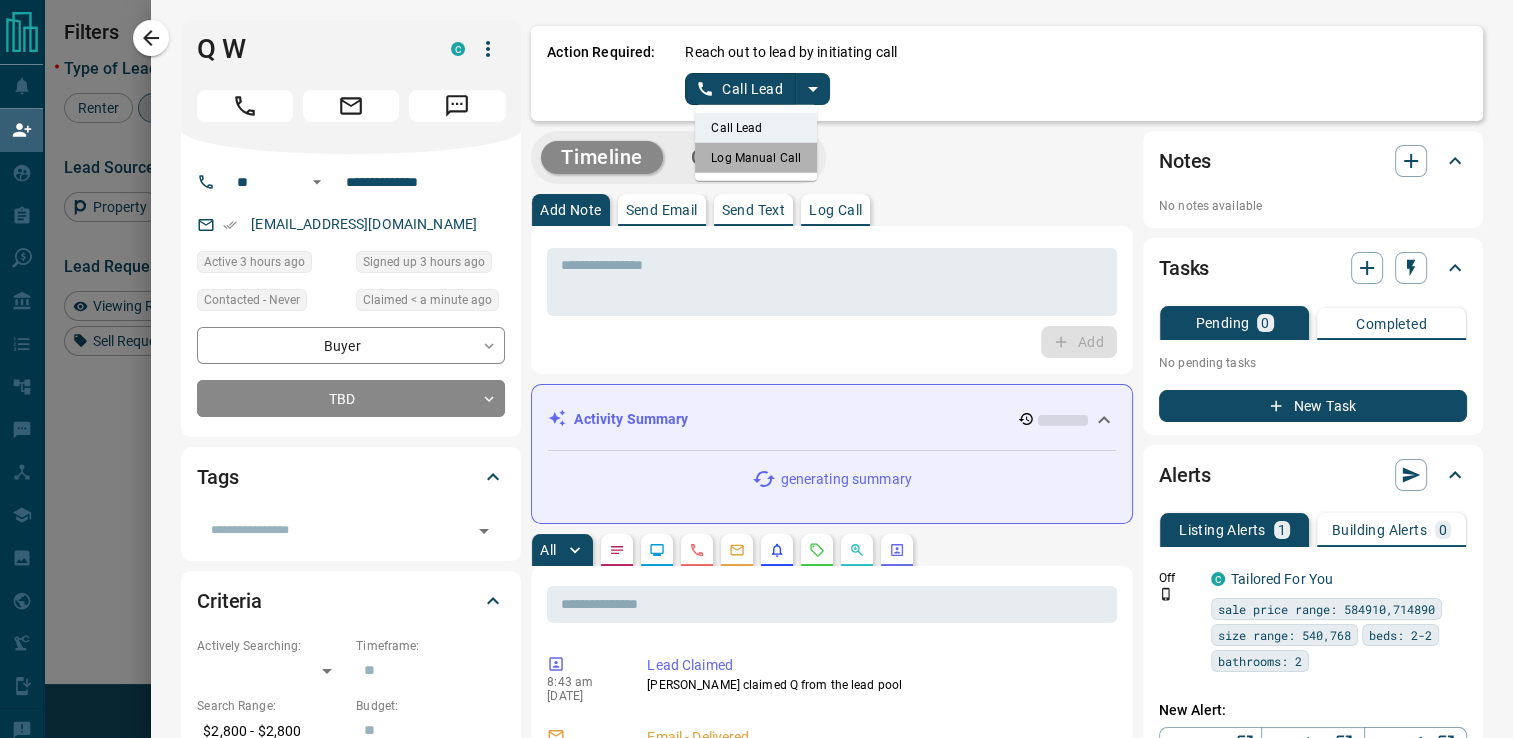 click on "Log Manual Call" at bounding box center [756, 158] 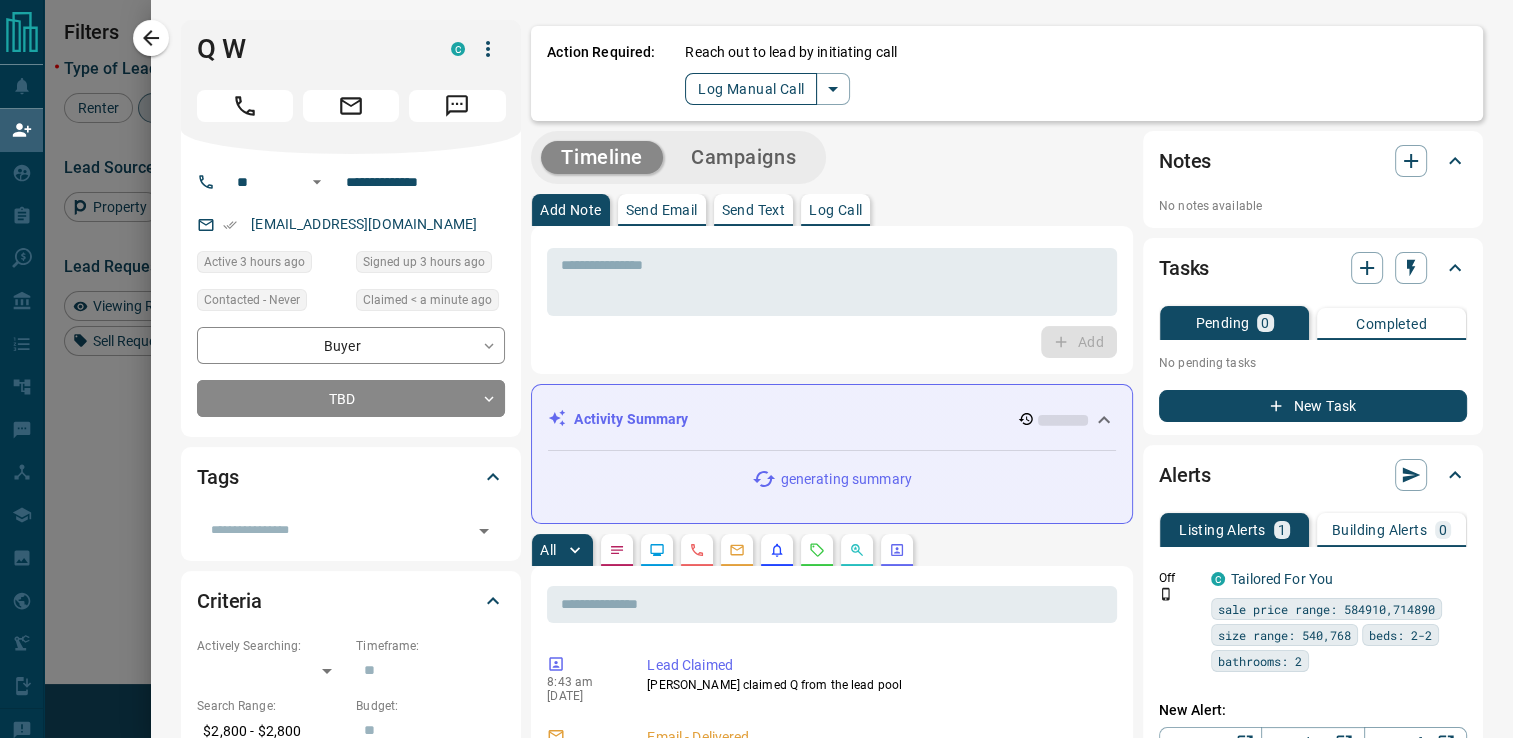 click on "Log Manual Call" at bounding box center (751, 89) 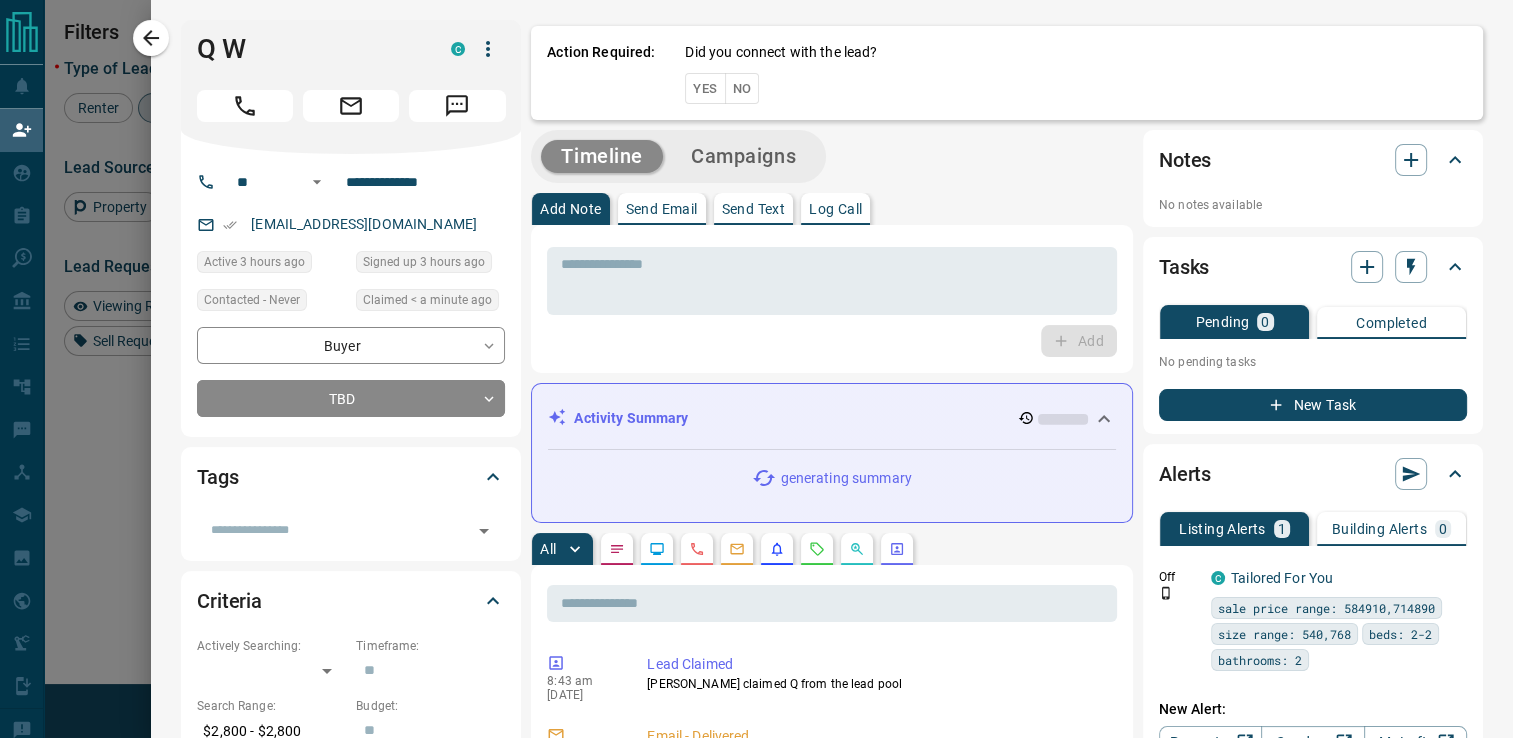 click on "No" at bounding box center [742, 88] 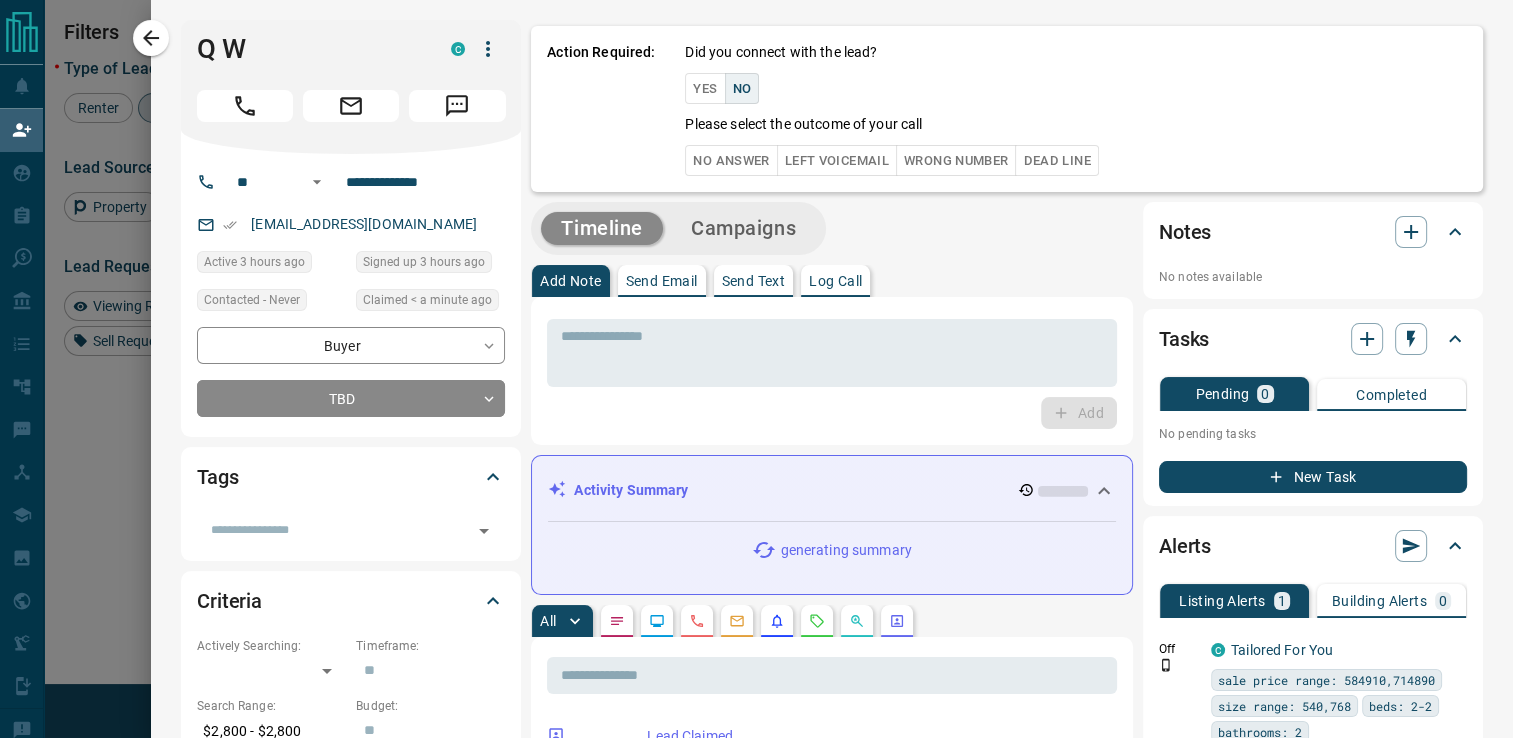 click on "No Answer" at bounding box center [731, 160] 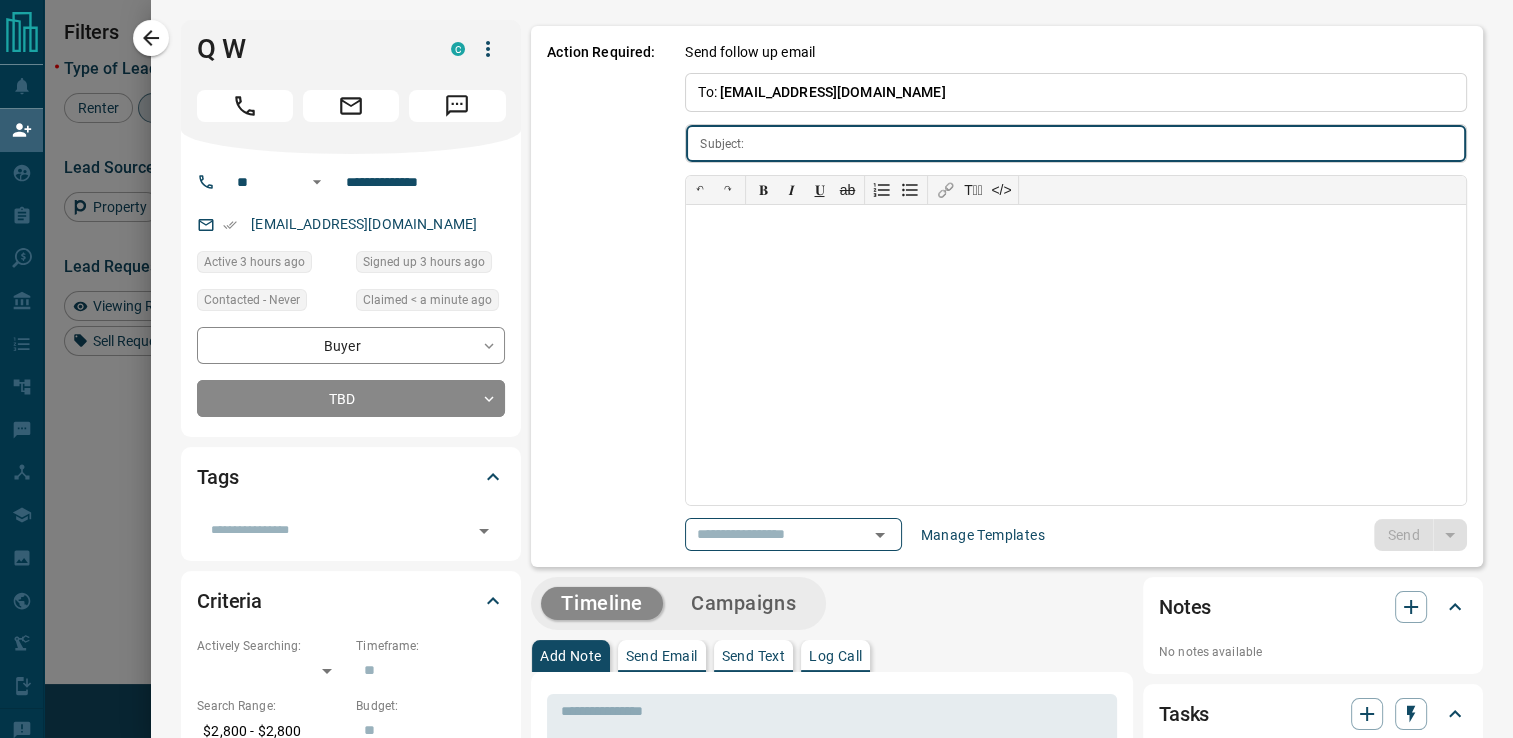 type on "**********" 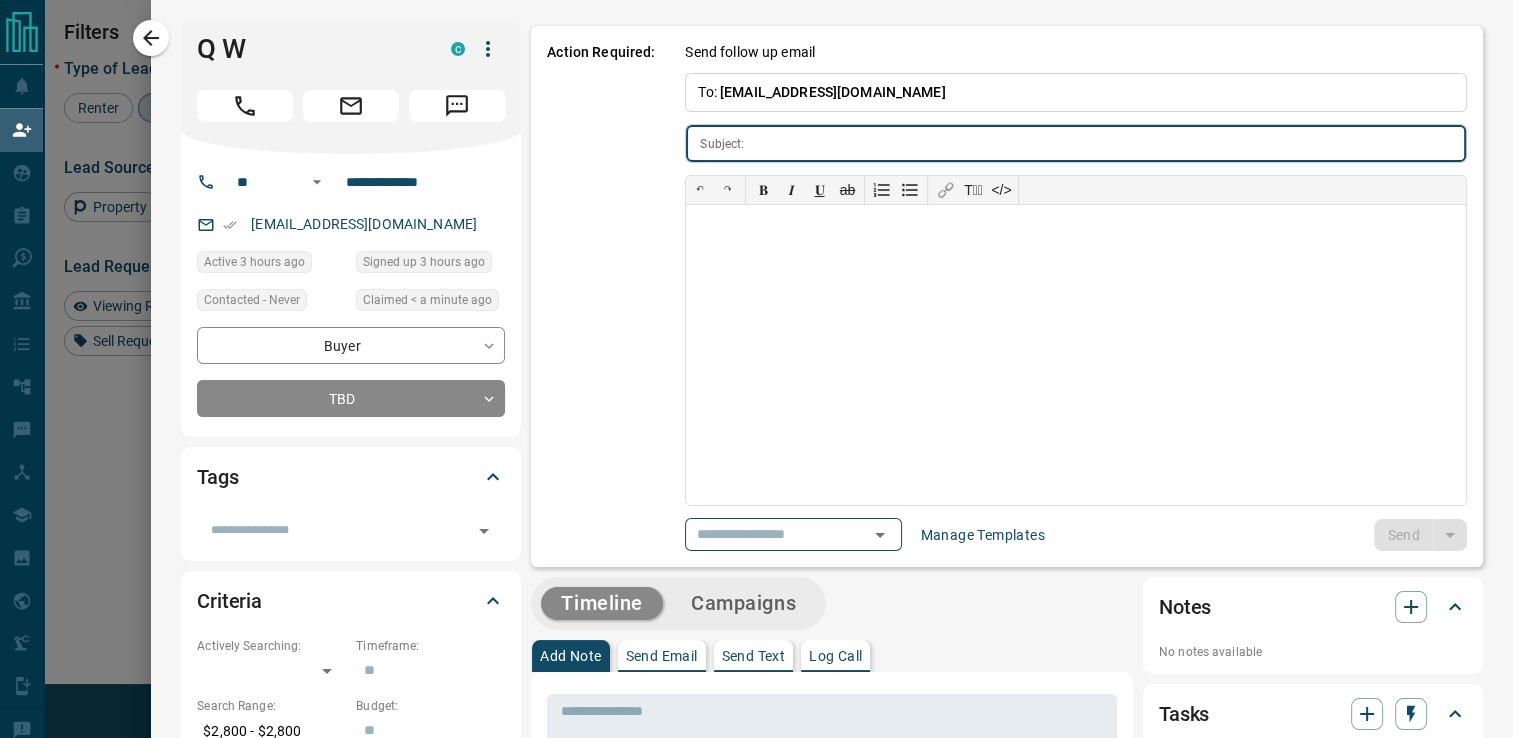 type on "**********" 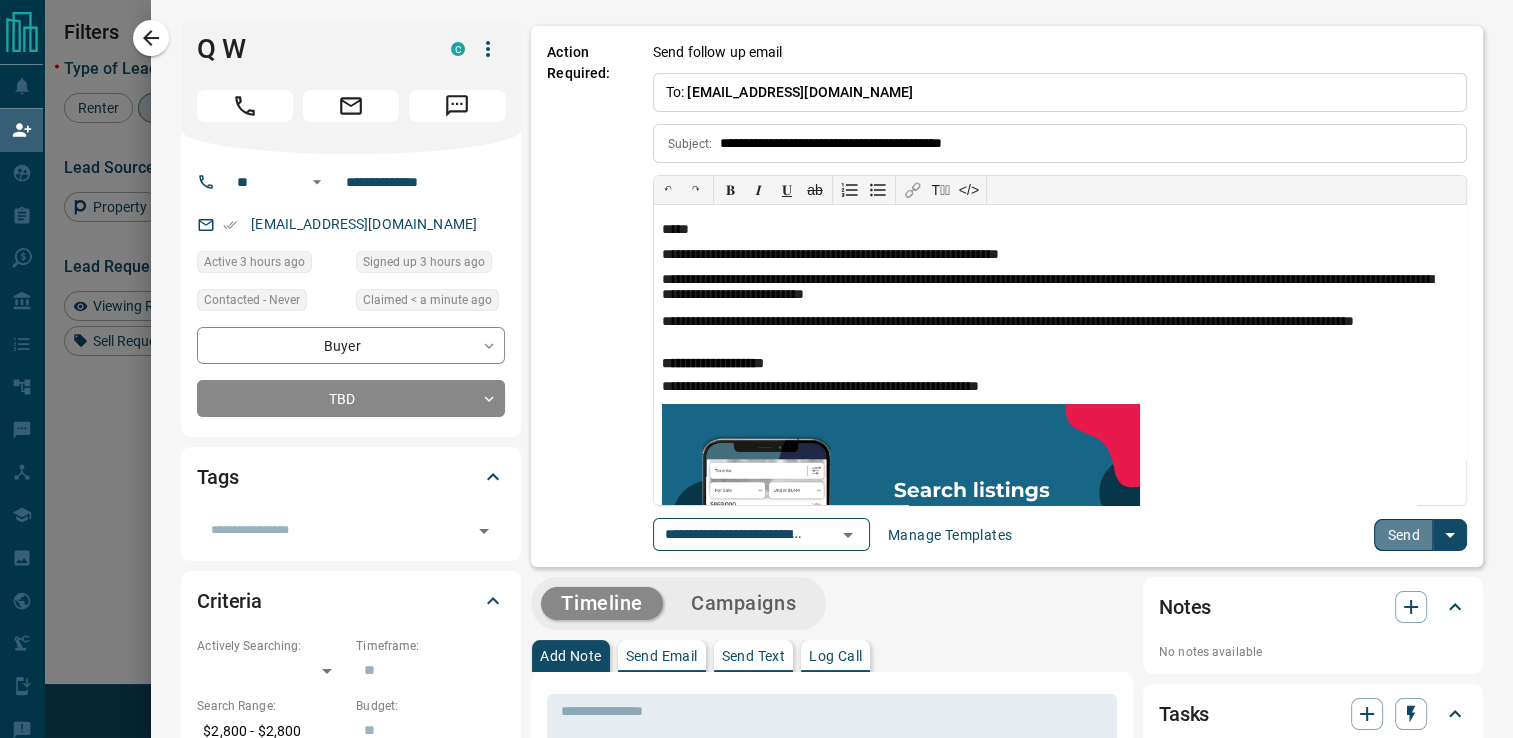 click on "Send" at bounding box center [1403, 535] 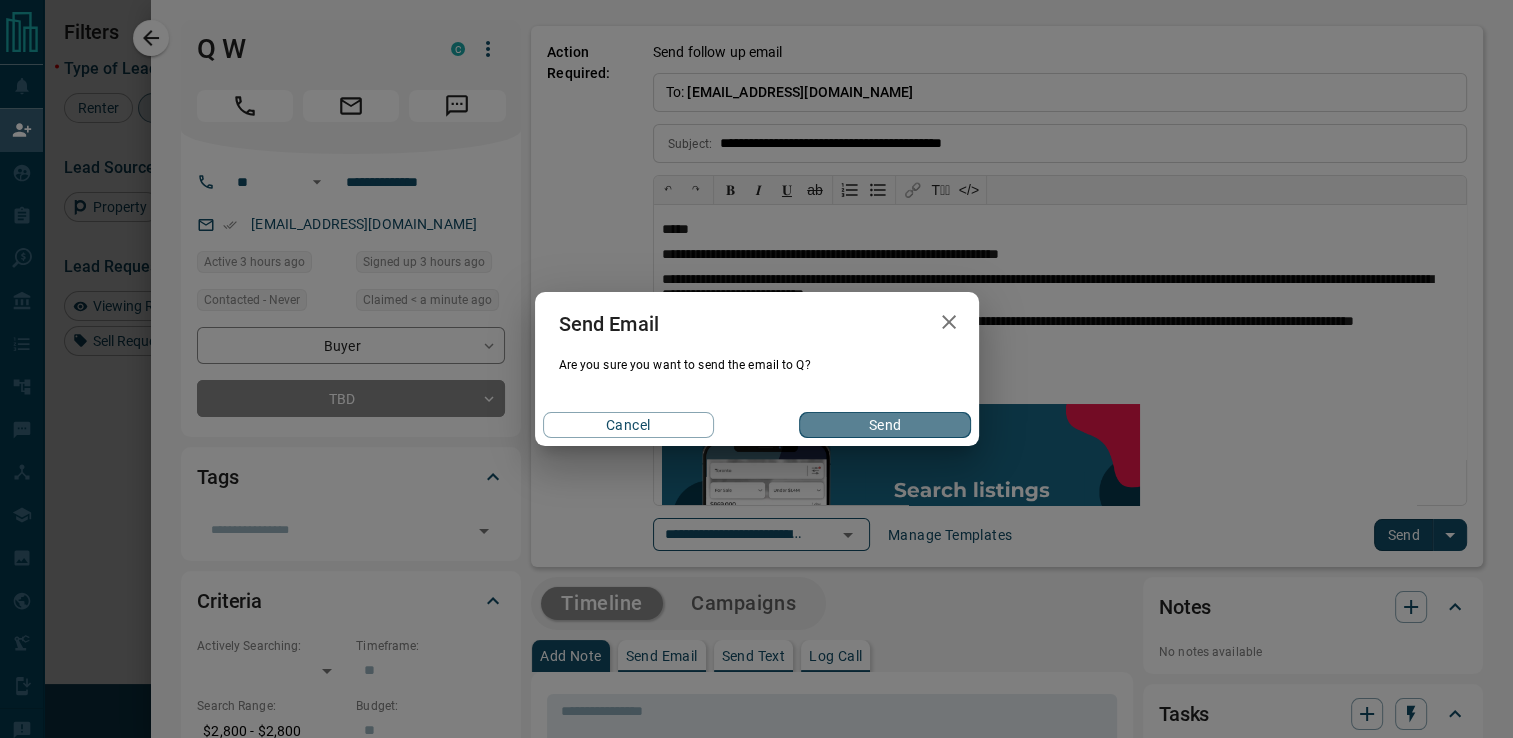 click on "Send" at bounding box center [884, 425] 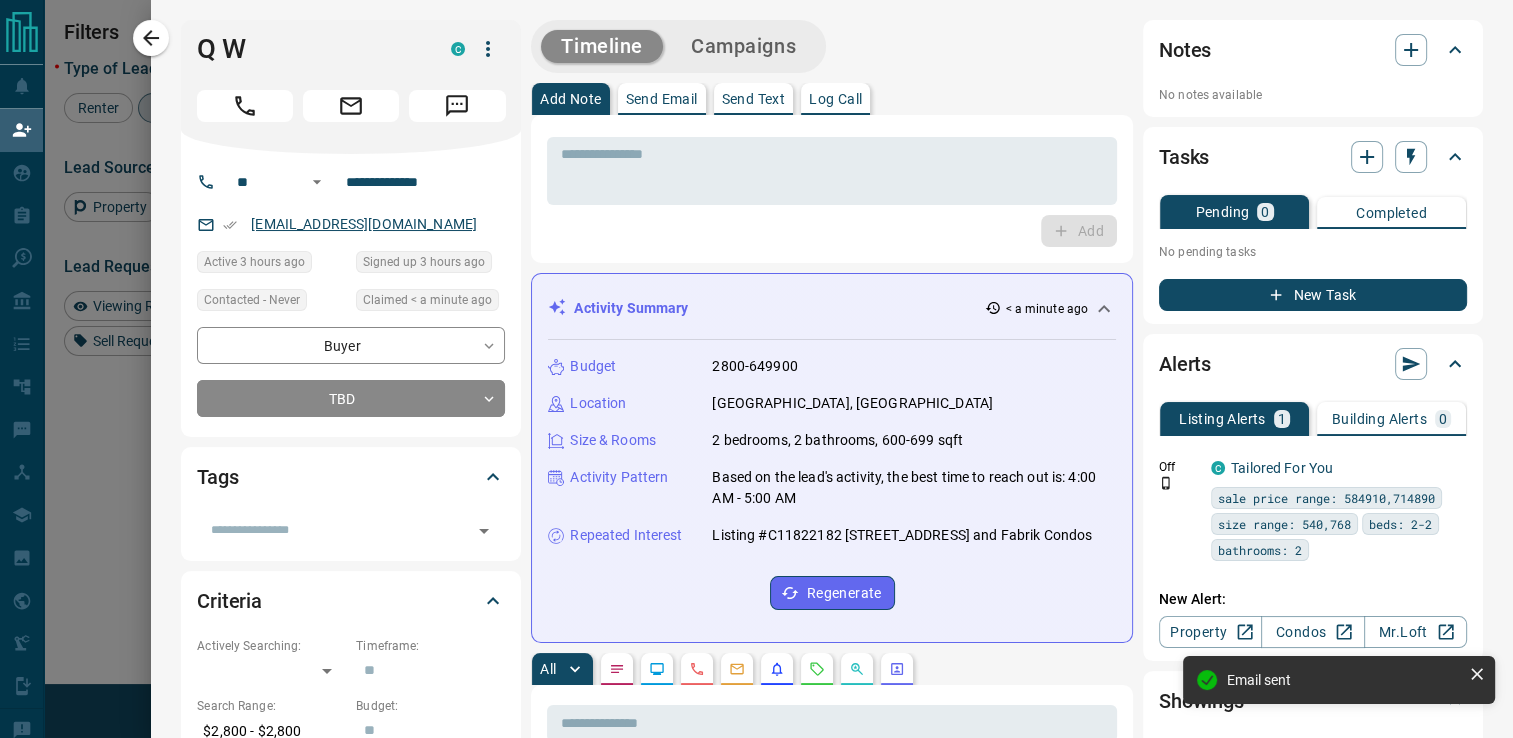 drag, startPoint x: 145, startPoint y: 39, endPoint x: 359, endPoint y: 230, distance: 286.8397 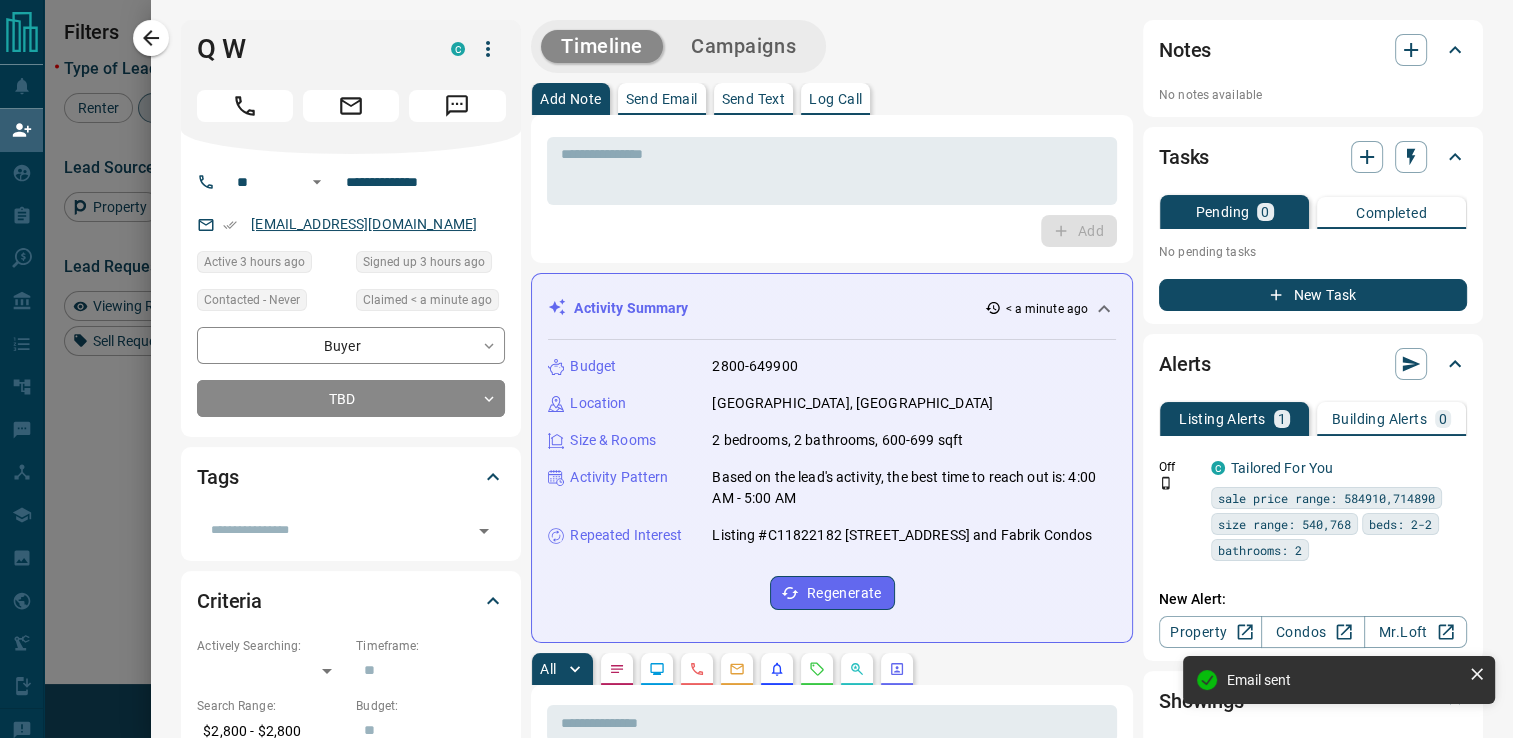 click 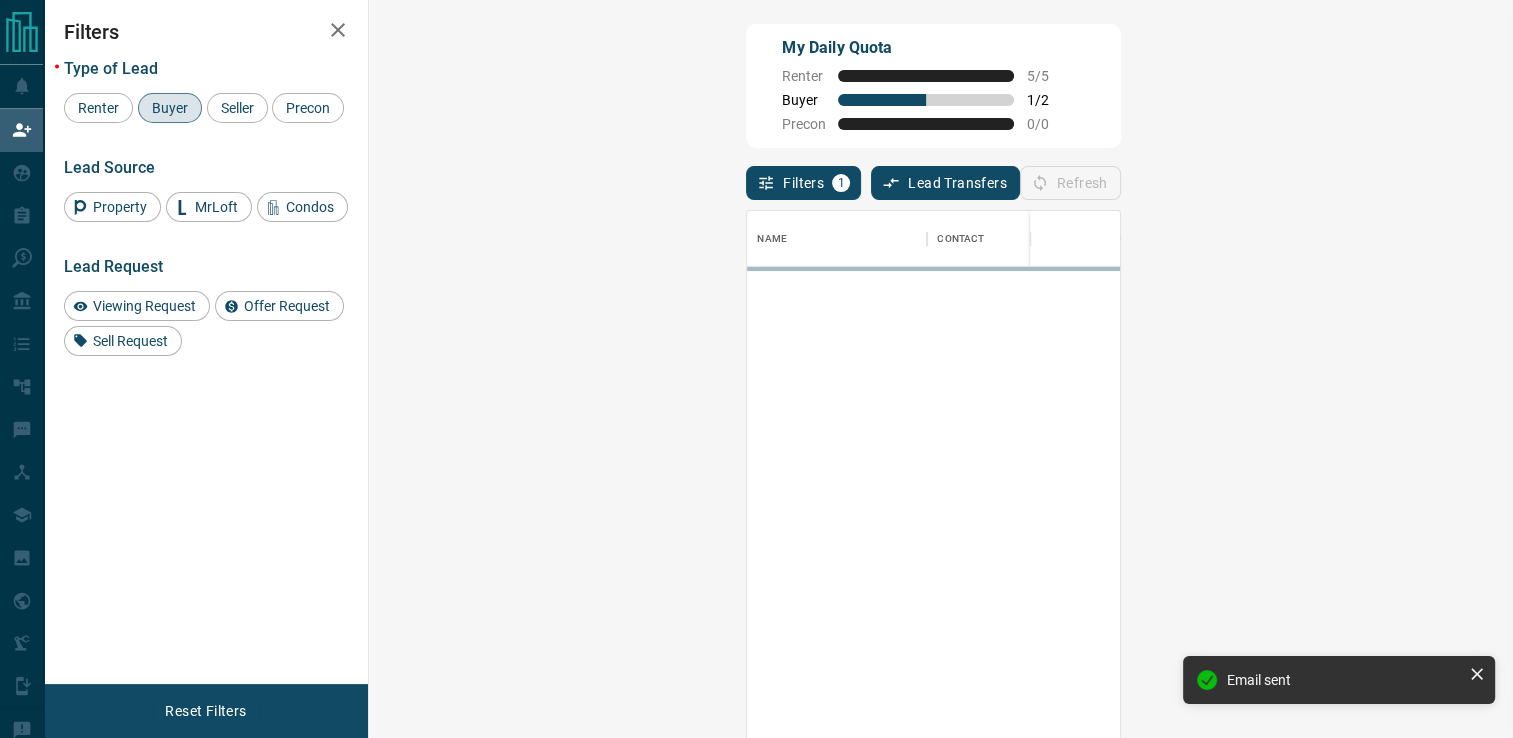 scroll, scrollTop: 16, scrollLeft: 16, axis: both 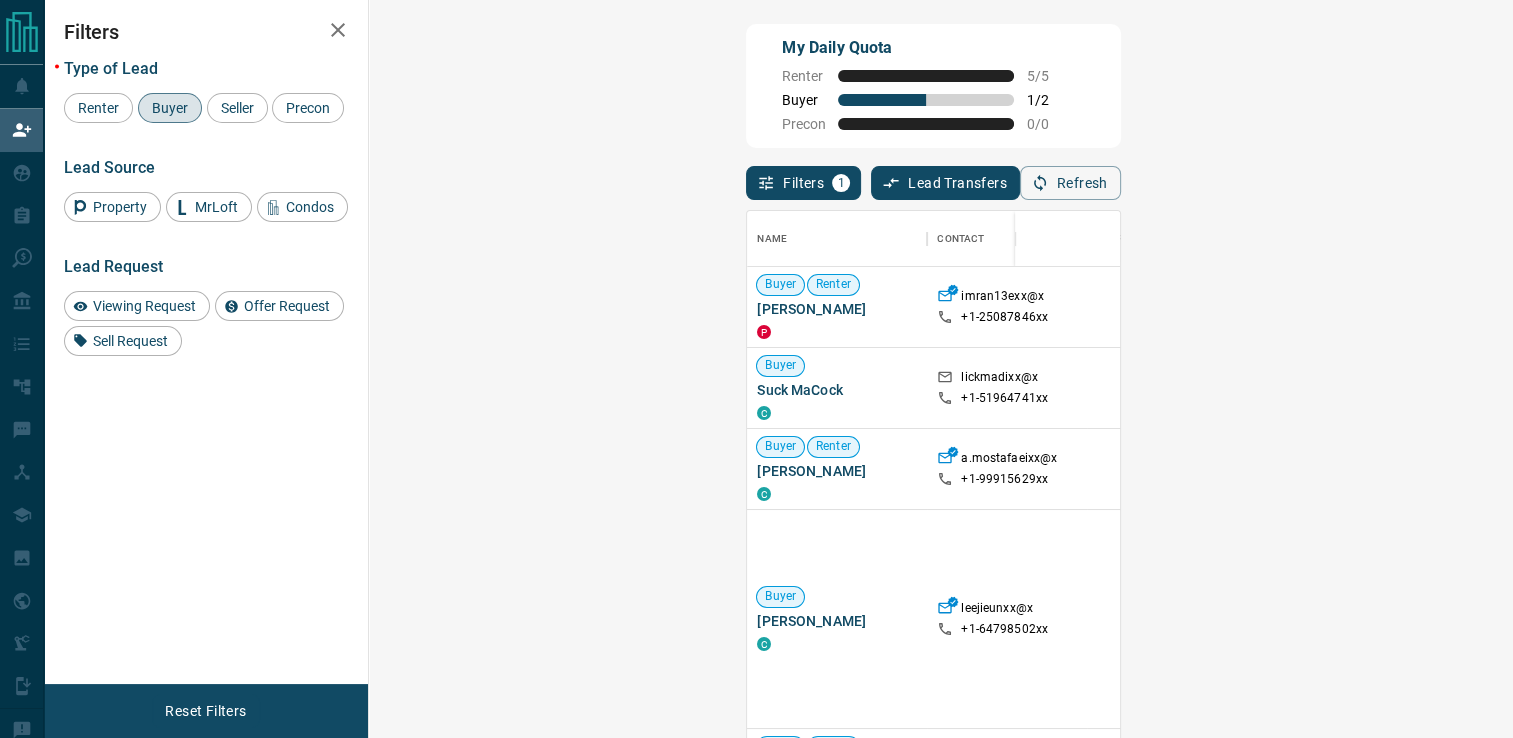 drag, startPoint x: 1407, startPoint y: 387, endPoint x: 911, endPoint y: 117, distance: 564.7265 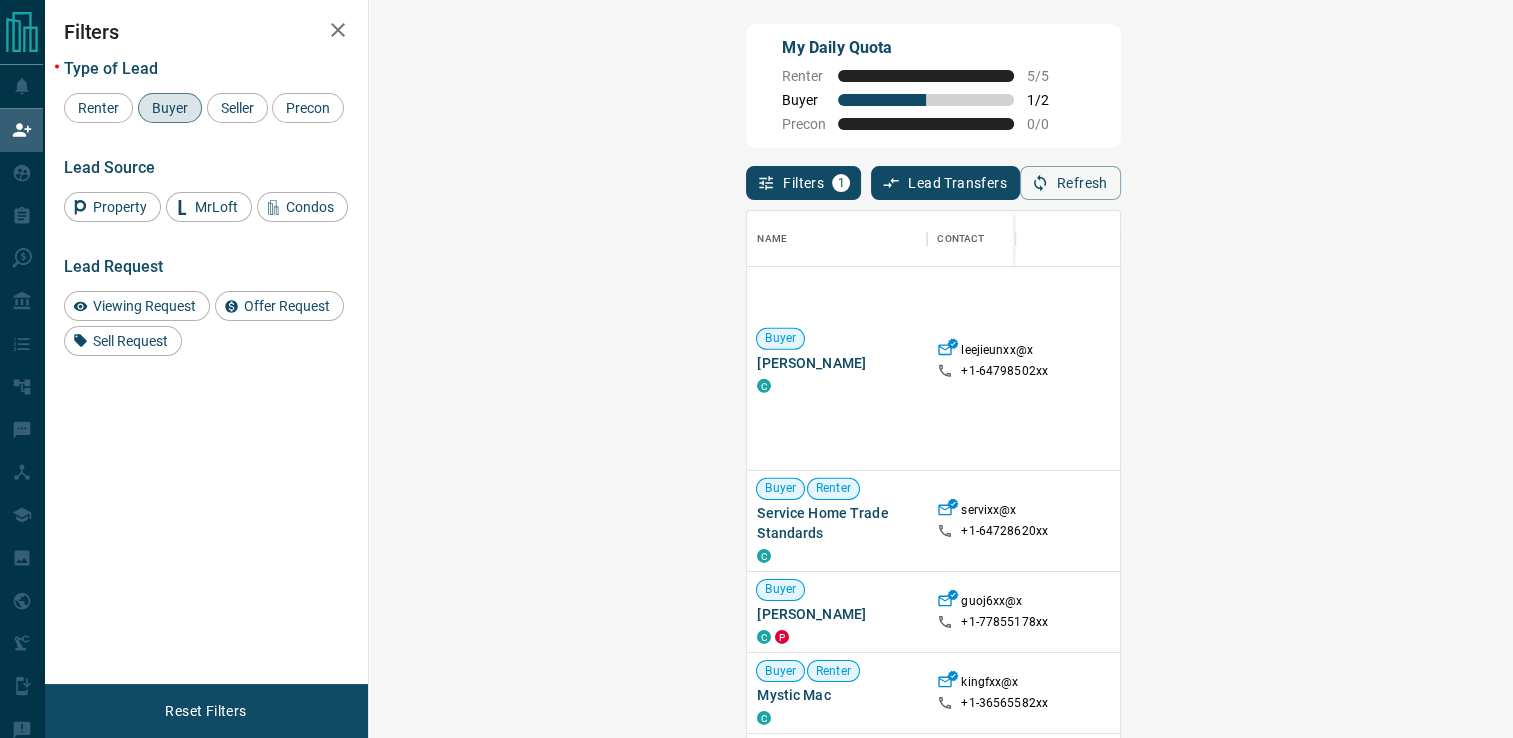 scroll, scrollTop: 250, scrollLeft: 0, axis: vertical 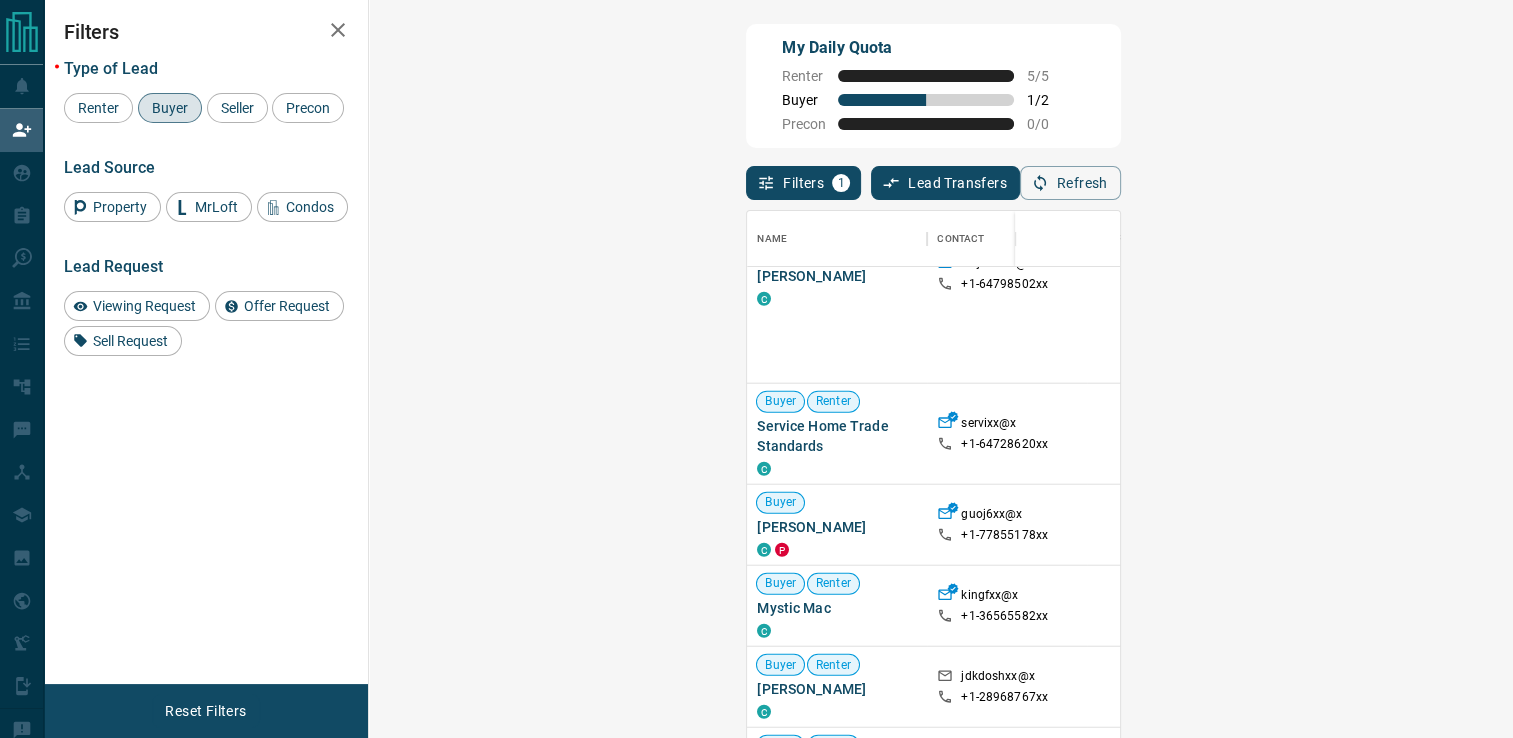 click on "Claim" at bounding box center (1803, 494) 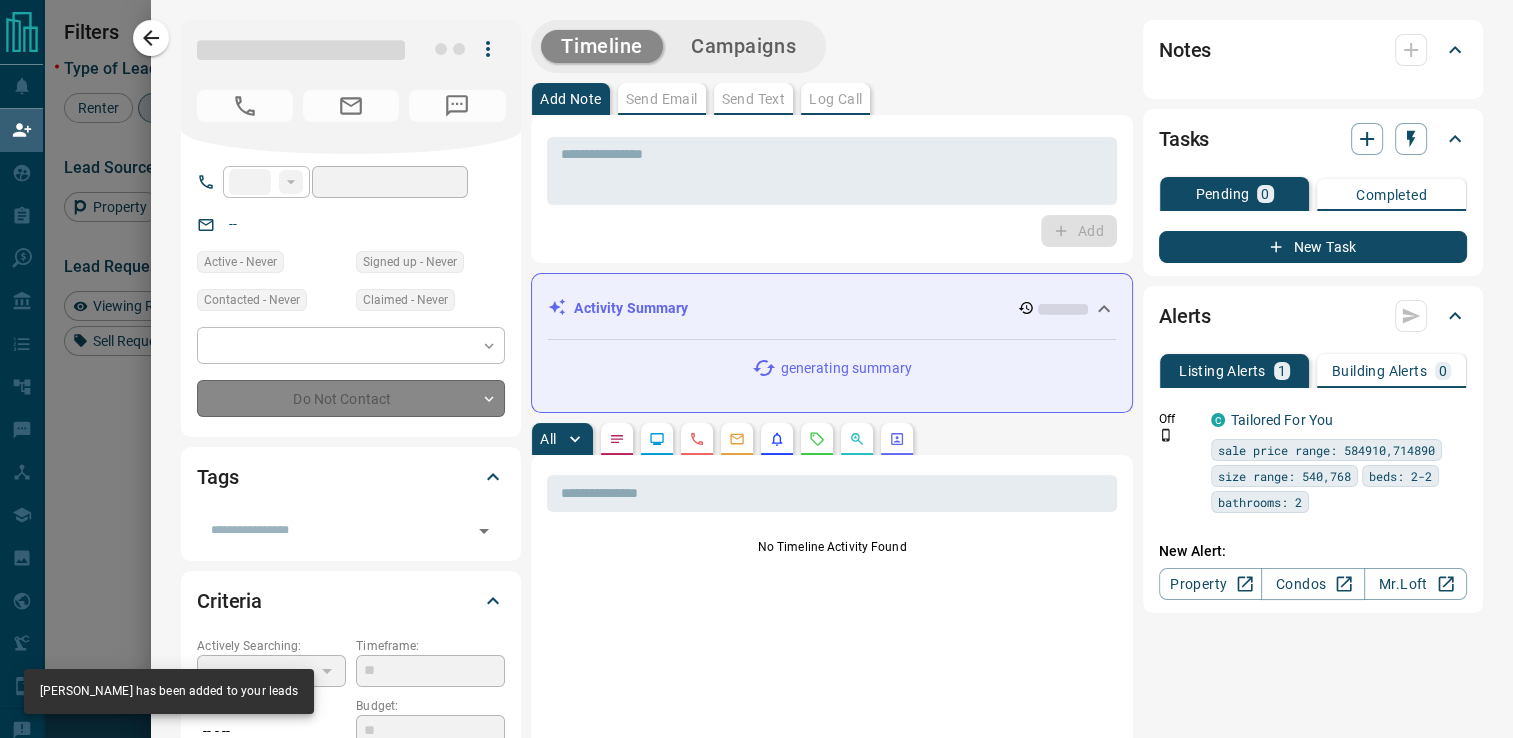 type on "**" 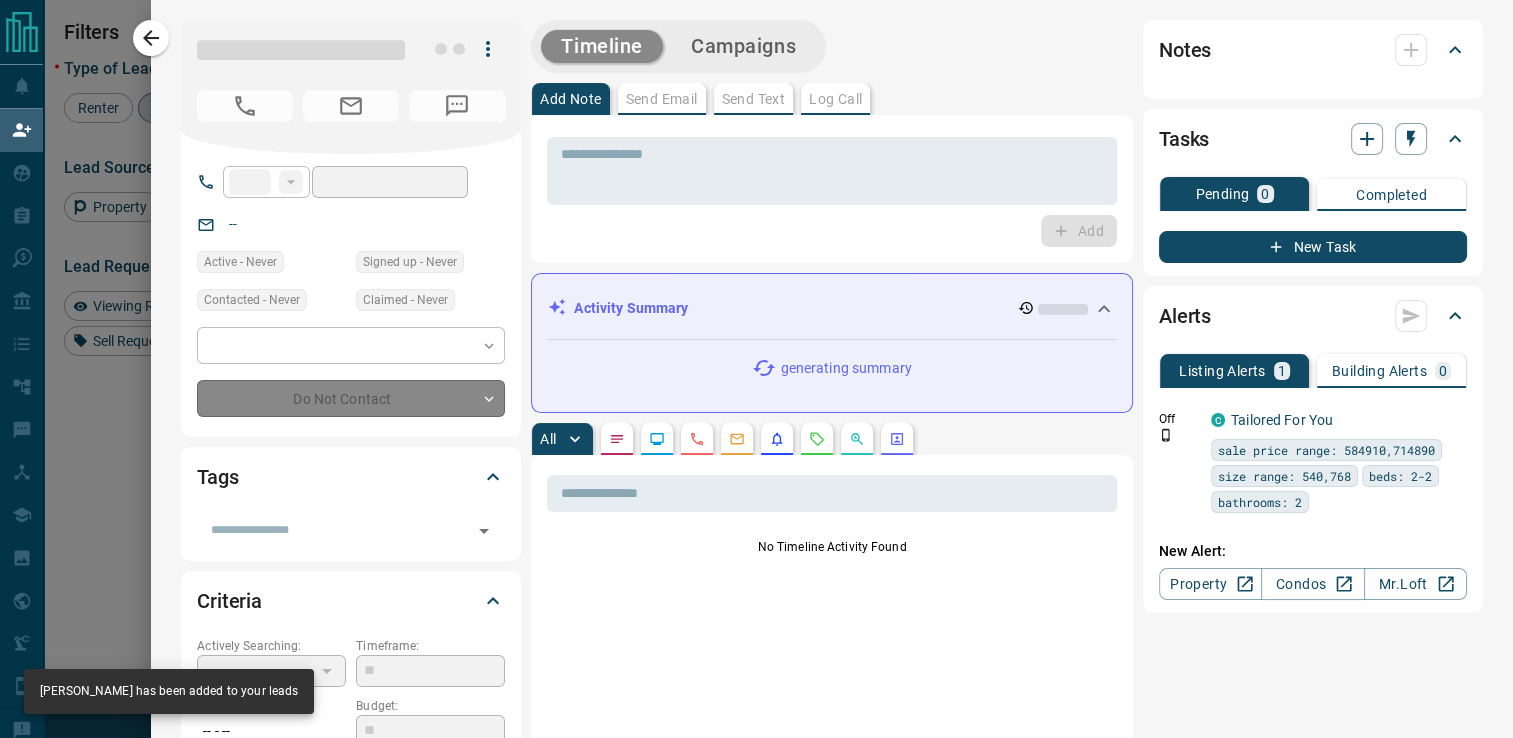 type on "**********" 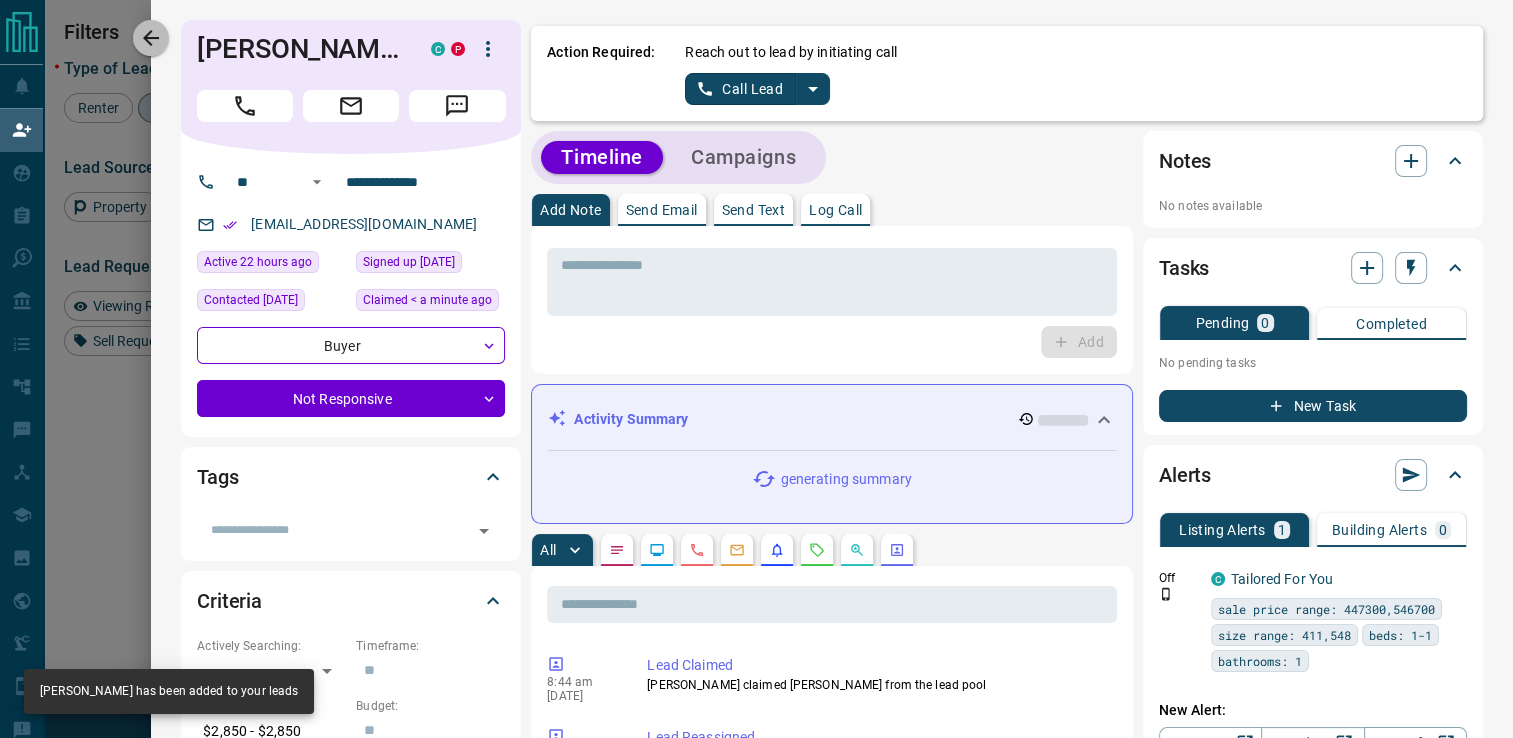 drag, startPoint x: 149, startPoint y: 35, endPoint x: 1527, endPoint y: 562, distance: 1475.3348 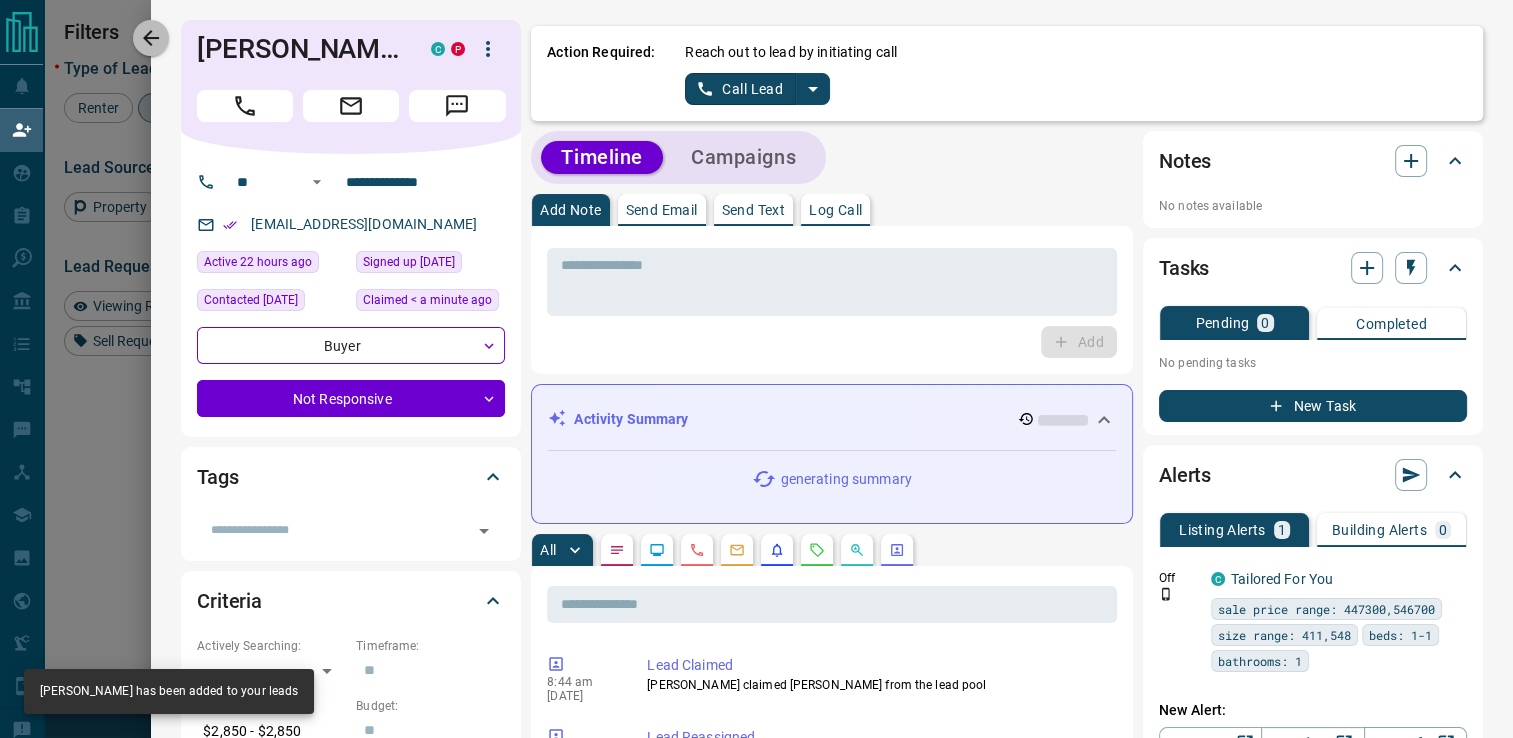 click 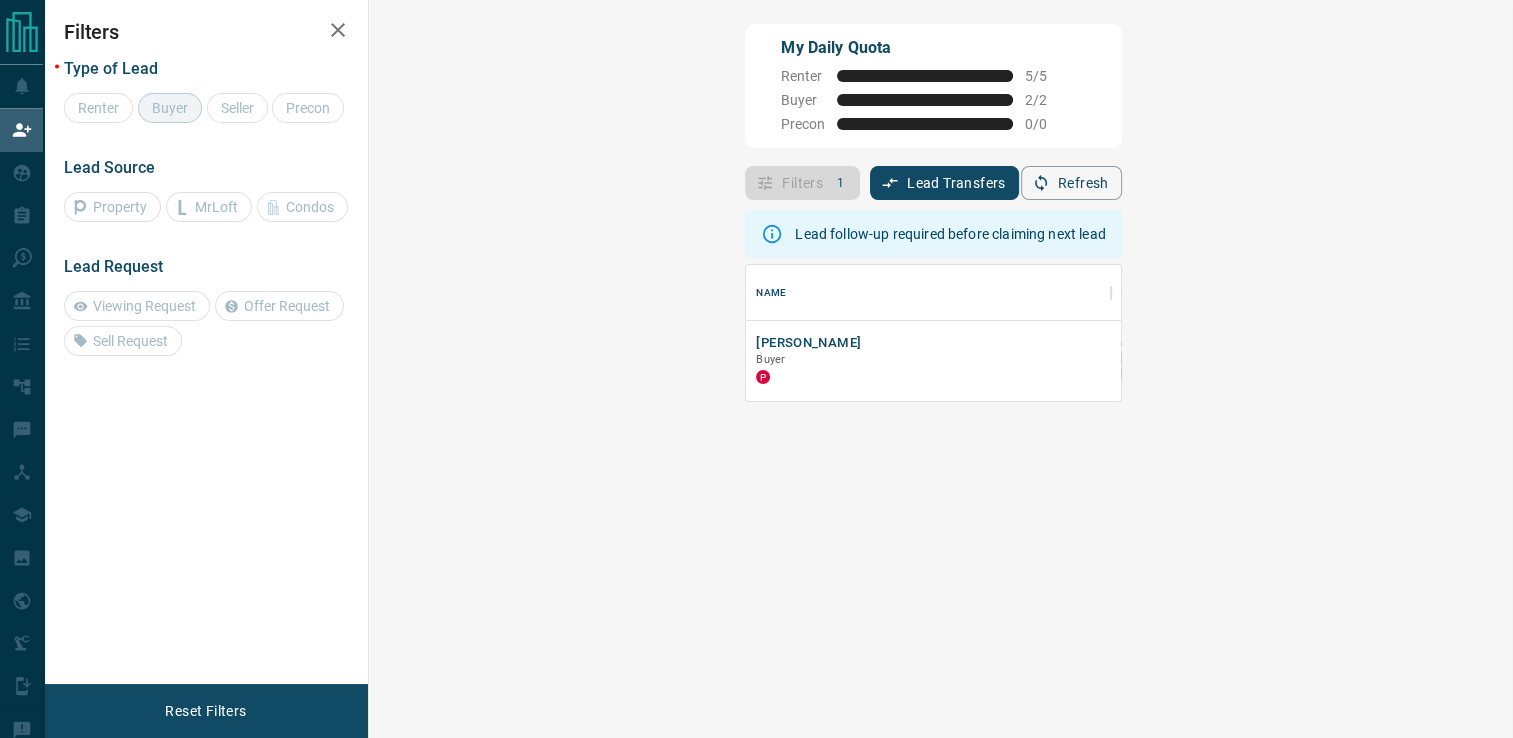 scroll, scrollTop: 120, scrollLeft: 1085, axis: both 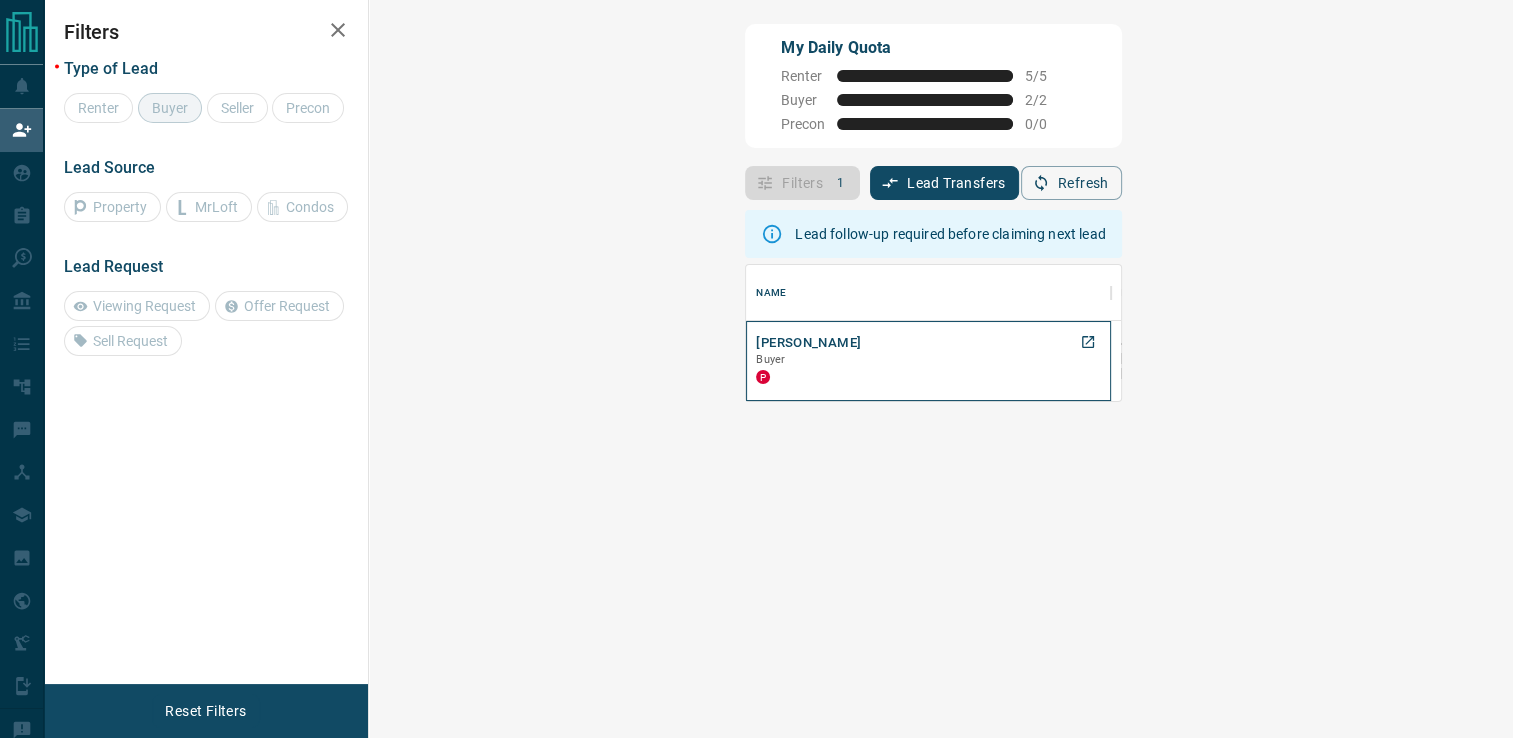 click on "[PERSON_NAME] Buyer P" at bounding box center [928, 361] 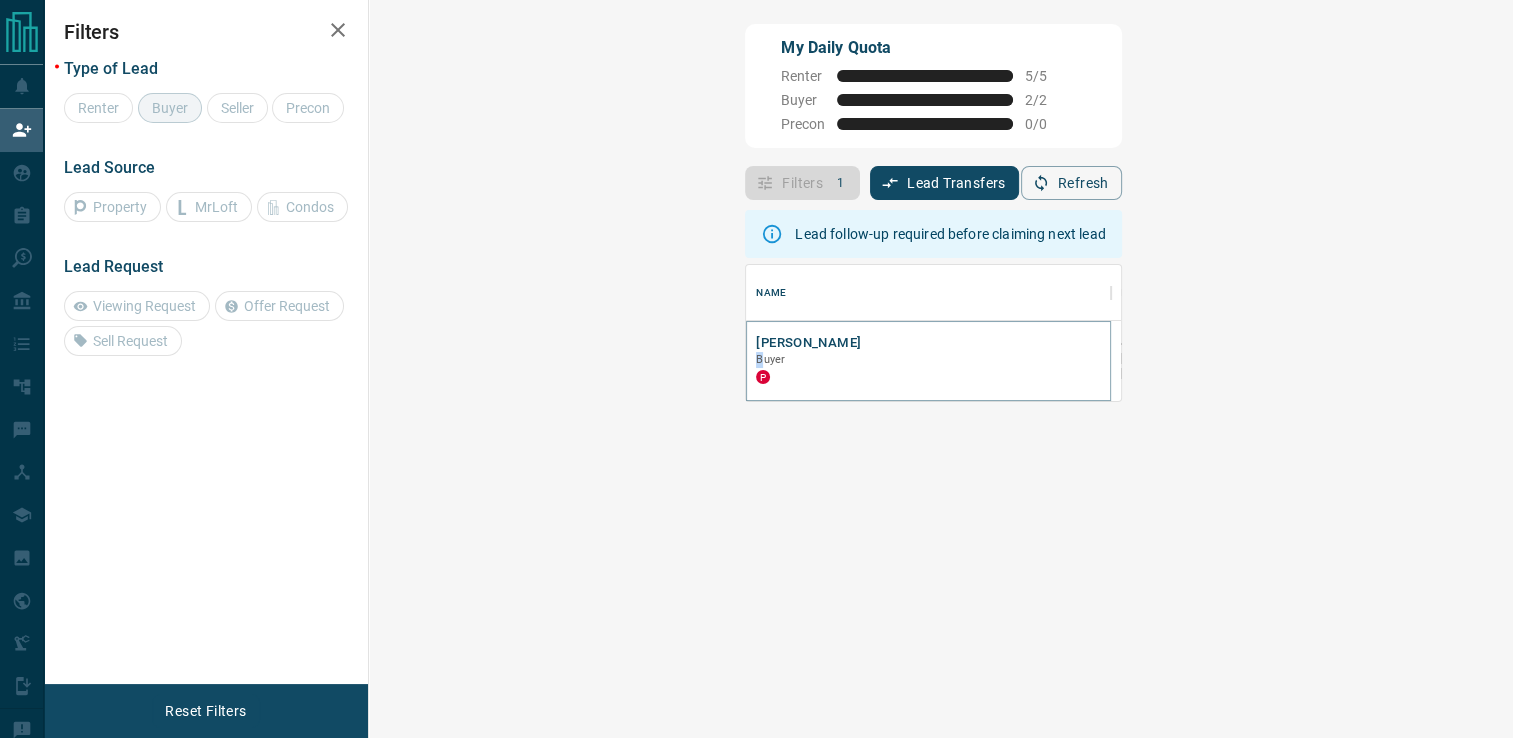 drag, startPoint x: 402, startPoint y: 350, endPoint x: 407, endPoint y: 337, distance: 13.928389 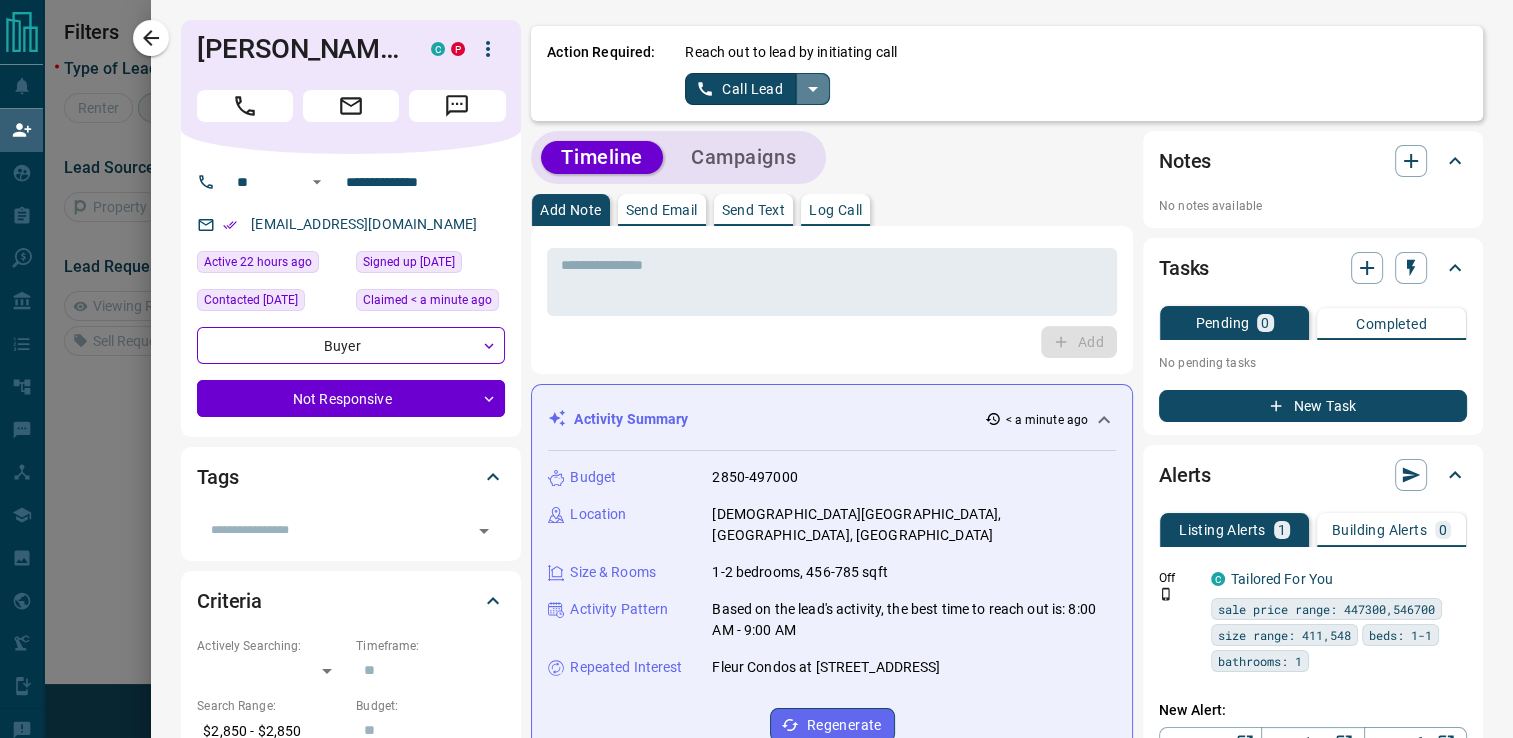 click 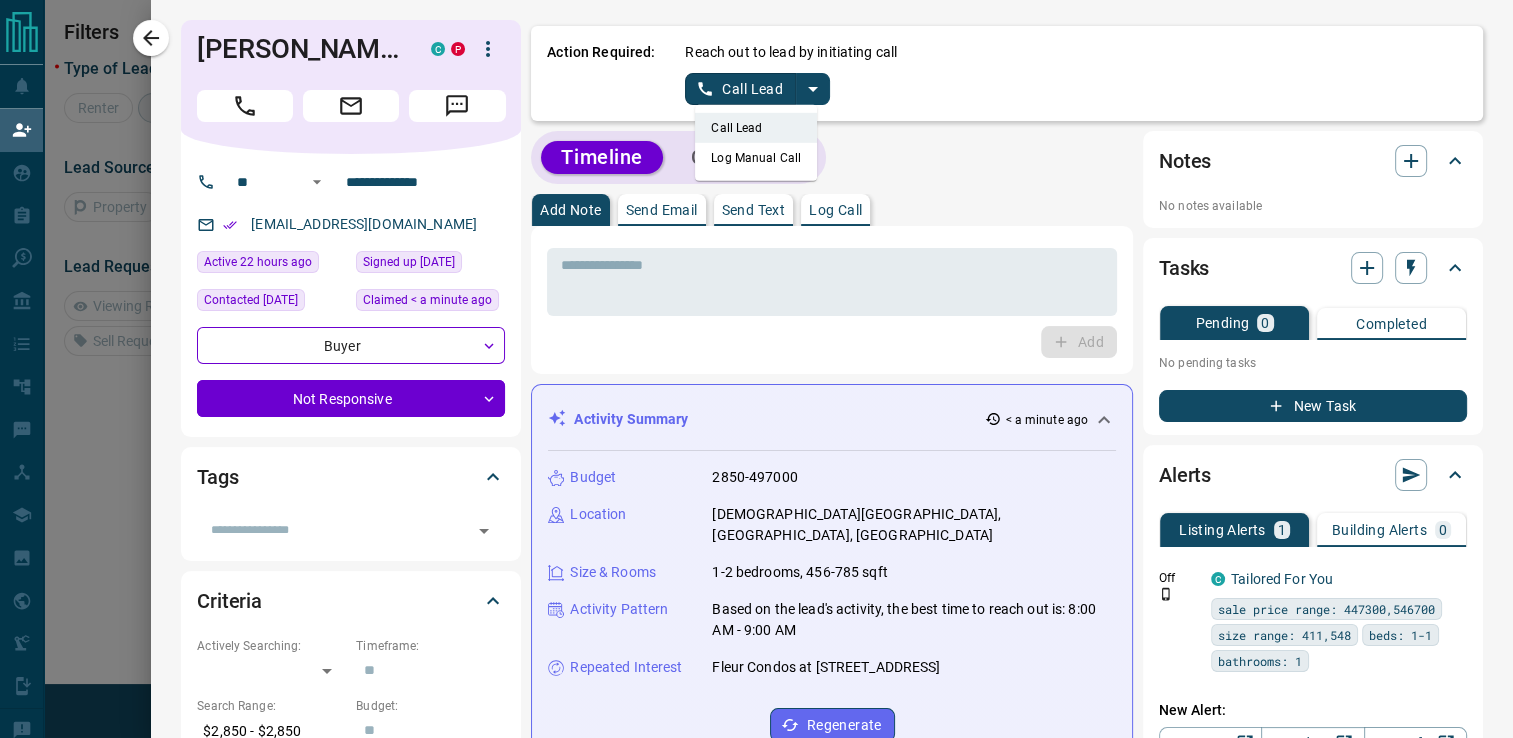 click on "Log Manual Call" at bounding box center [756, 158] 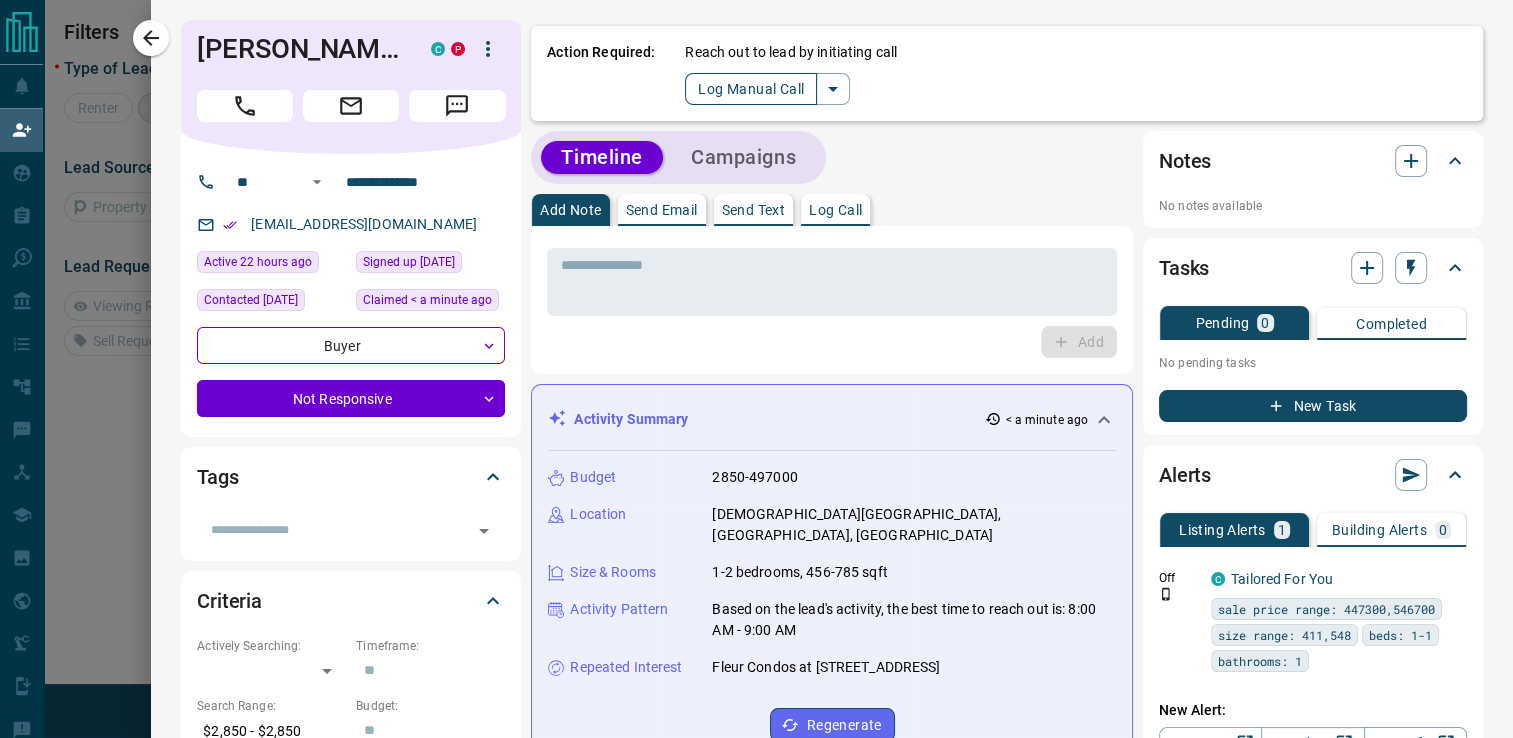 click on "Log Manual Call" at bounding box center (751, 89) 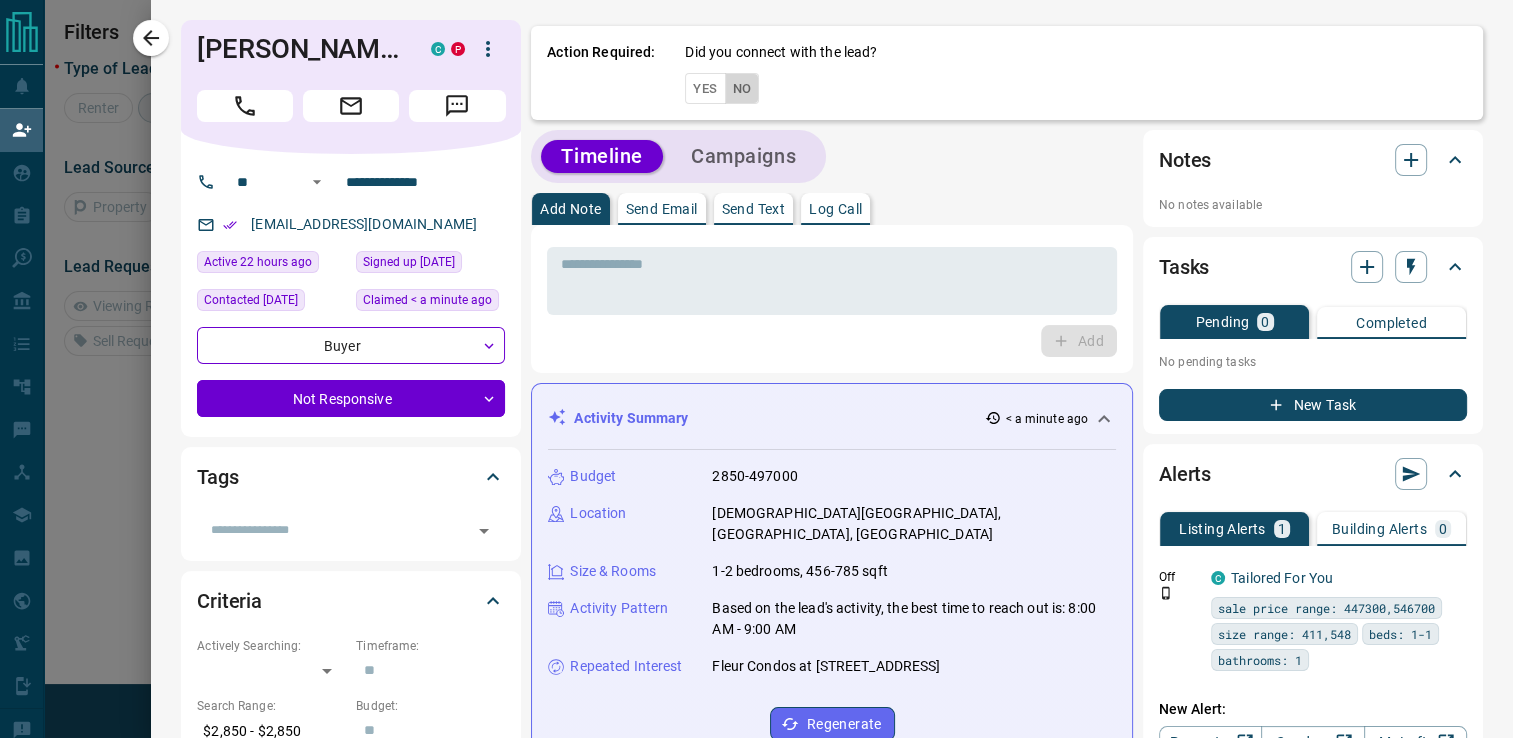 click on "No" at bounding box center [742, 88] 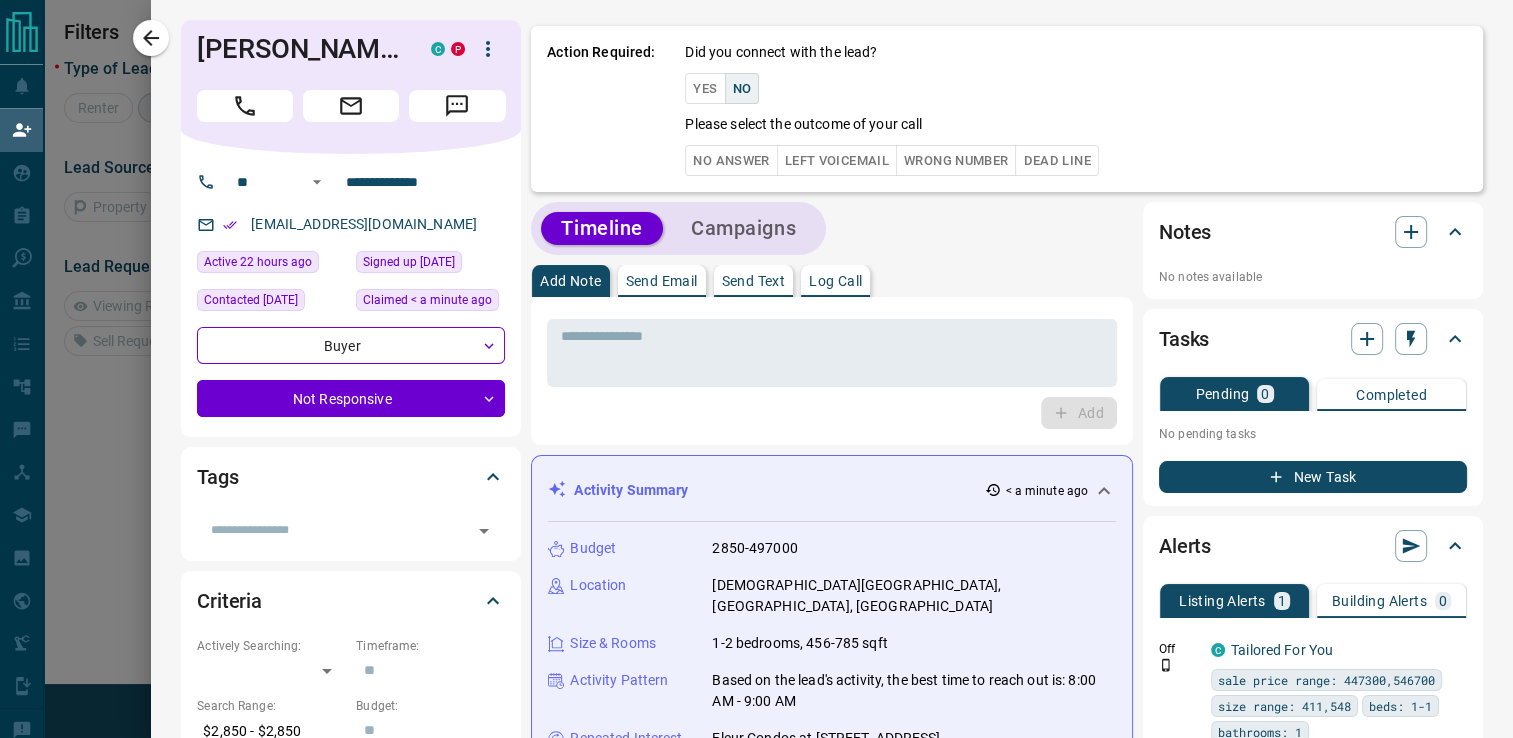 click on "No Answer" at bounding box center (731, 160) 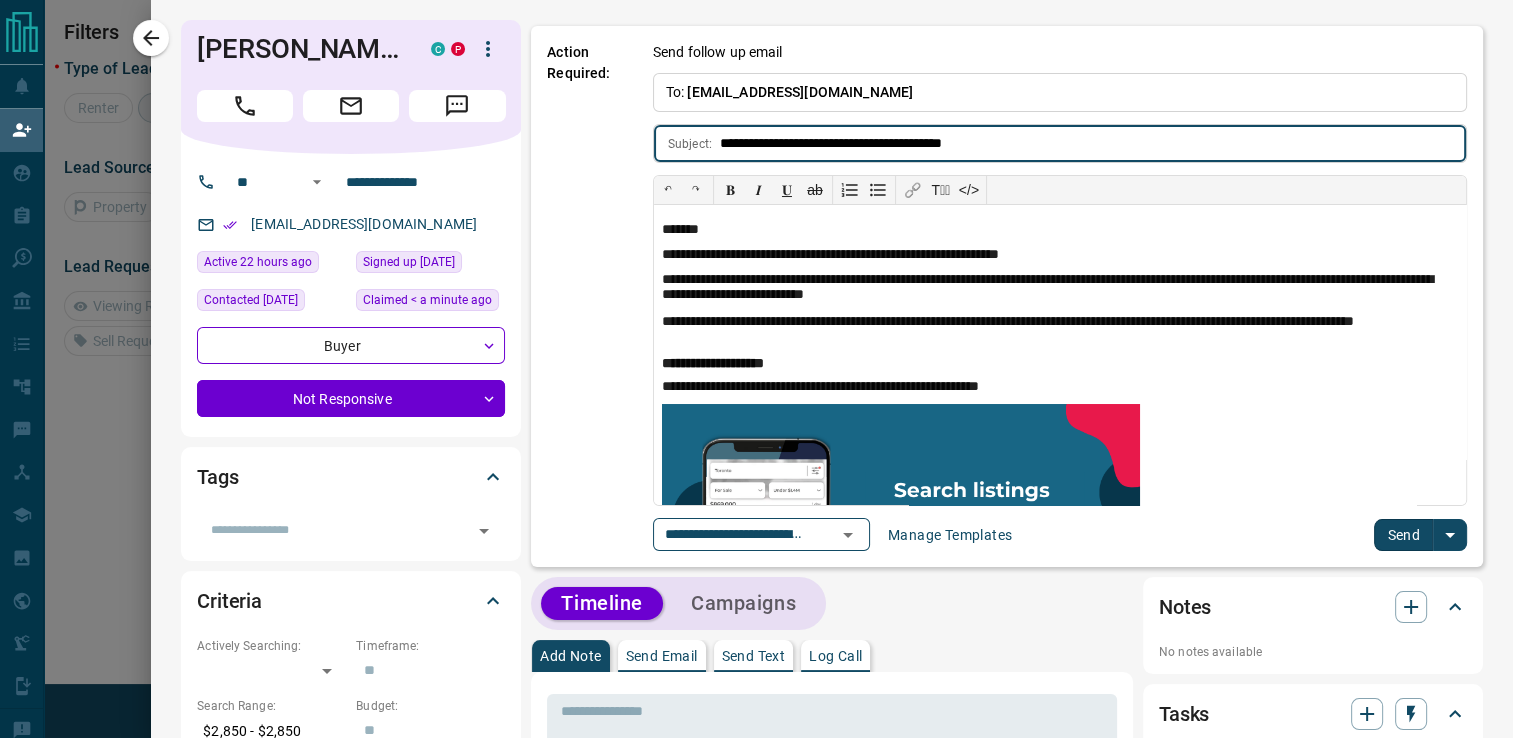 click on "Send" at bounding box center [1403, 535] 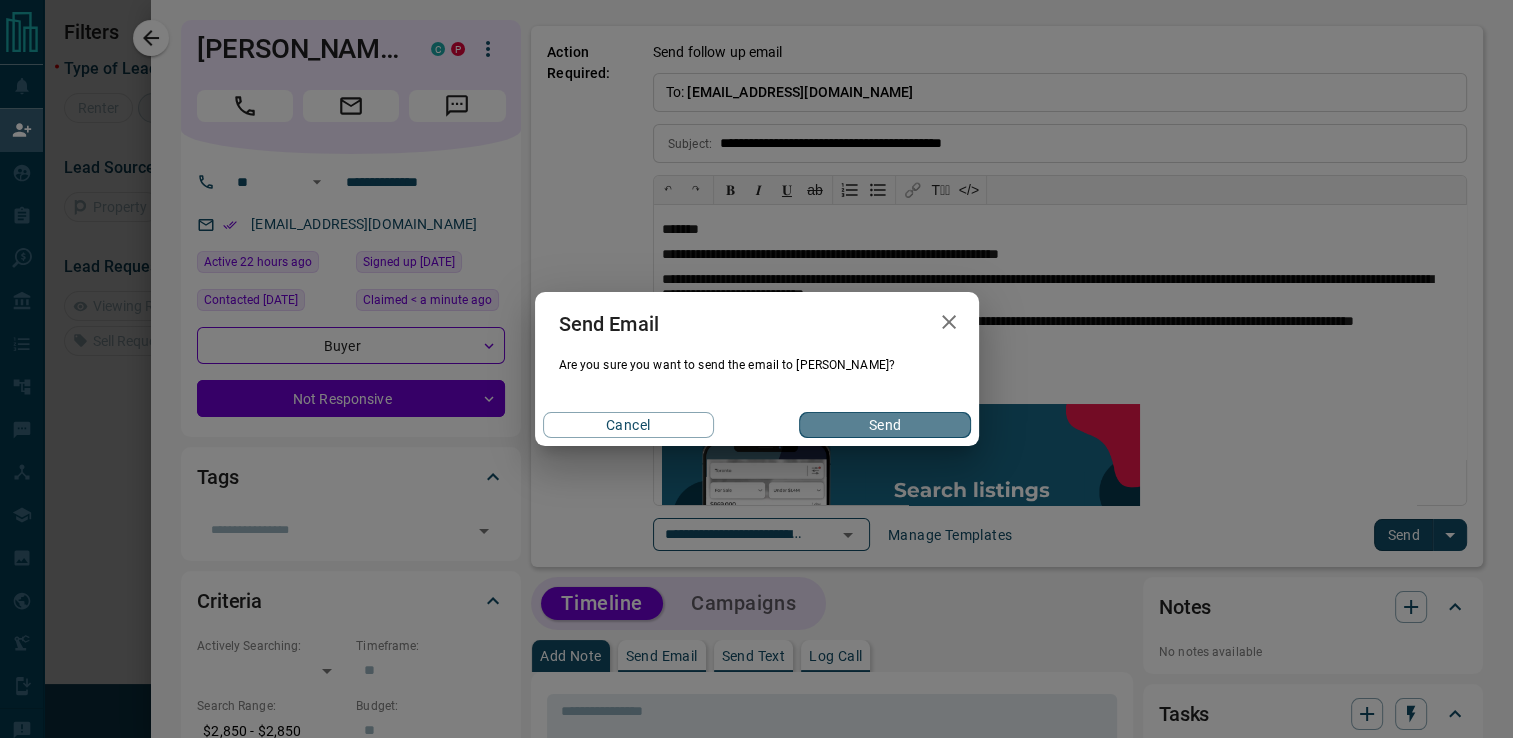 click on "Send" at bounding box center [884, 425] 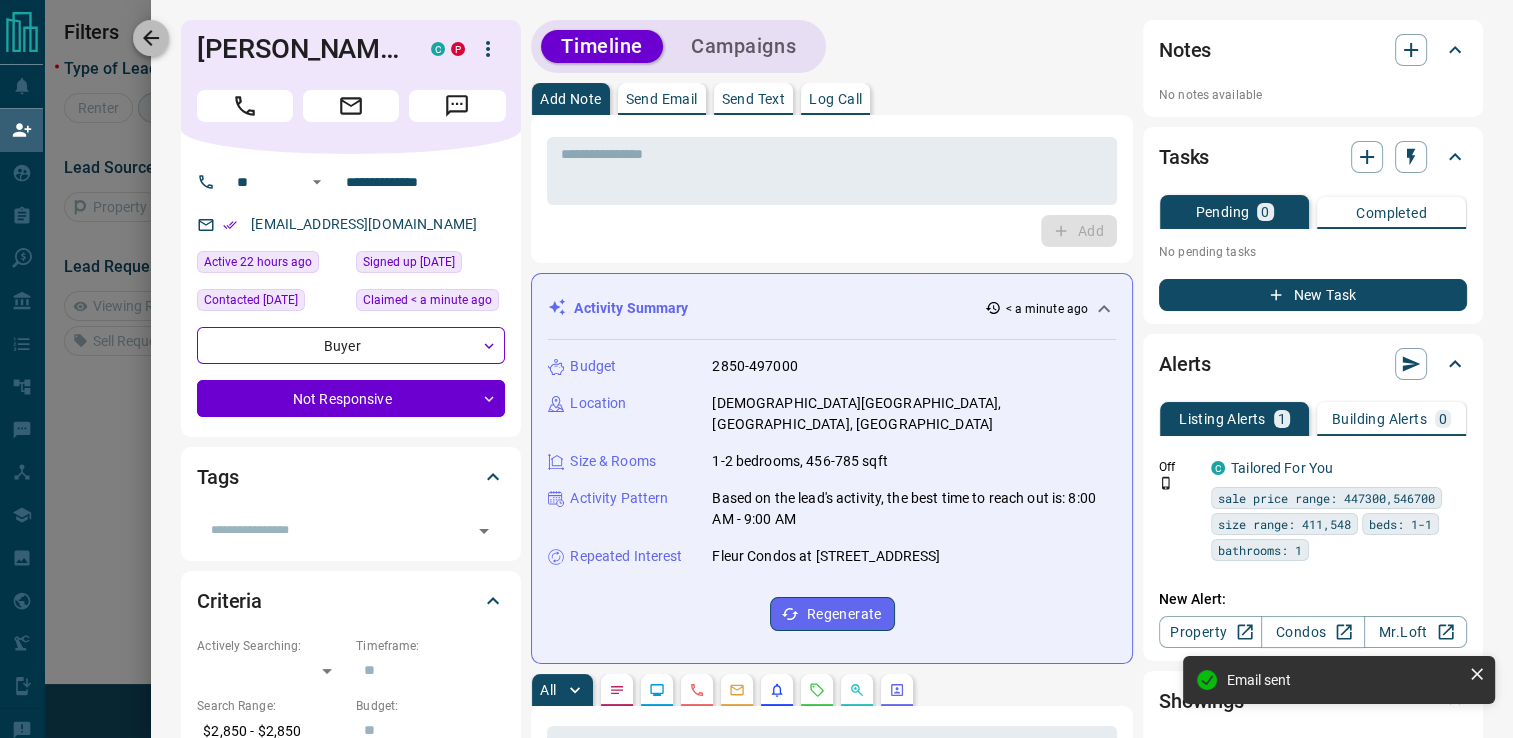 click at bounding box center [151, 38] 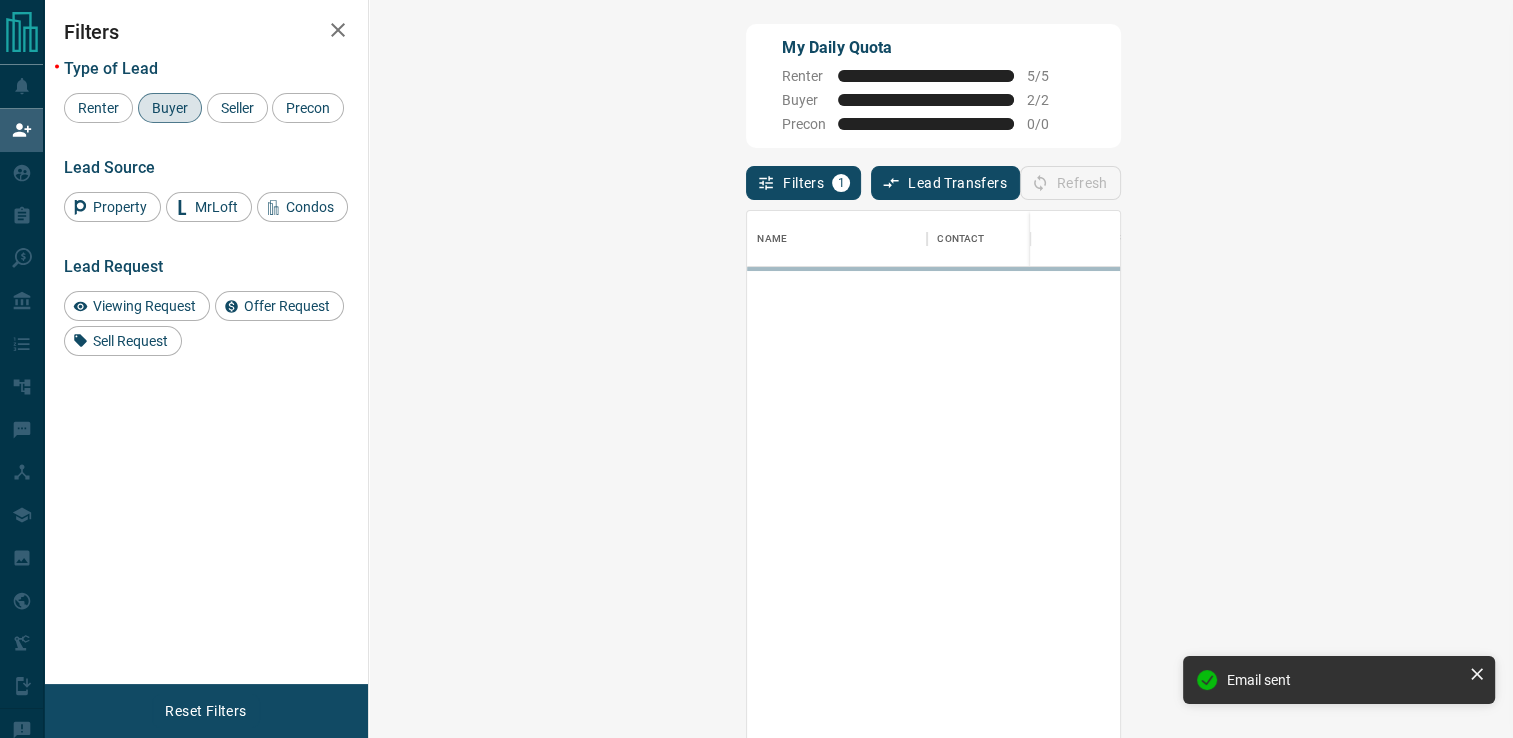 scroll, scrollTop: 16, scrollLeft: 16, axis: both 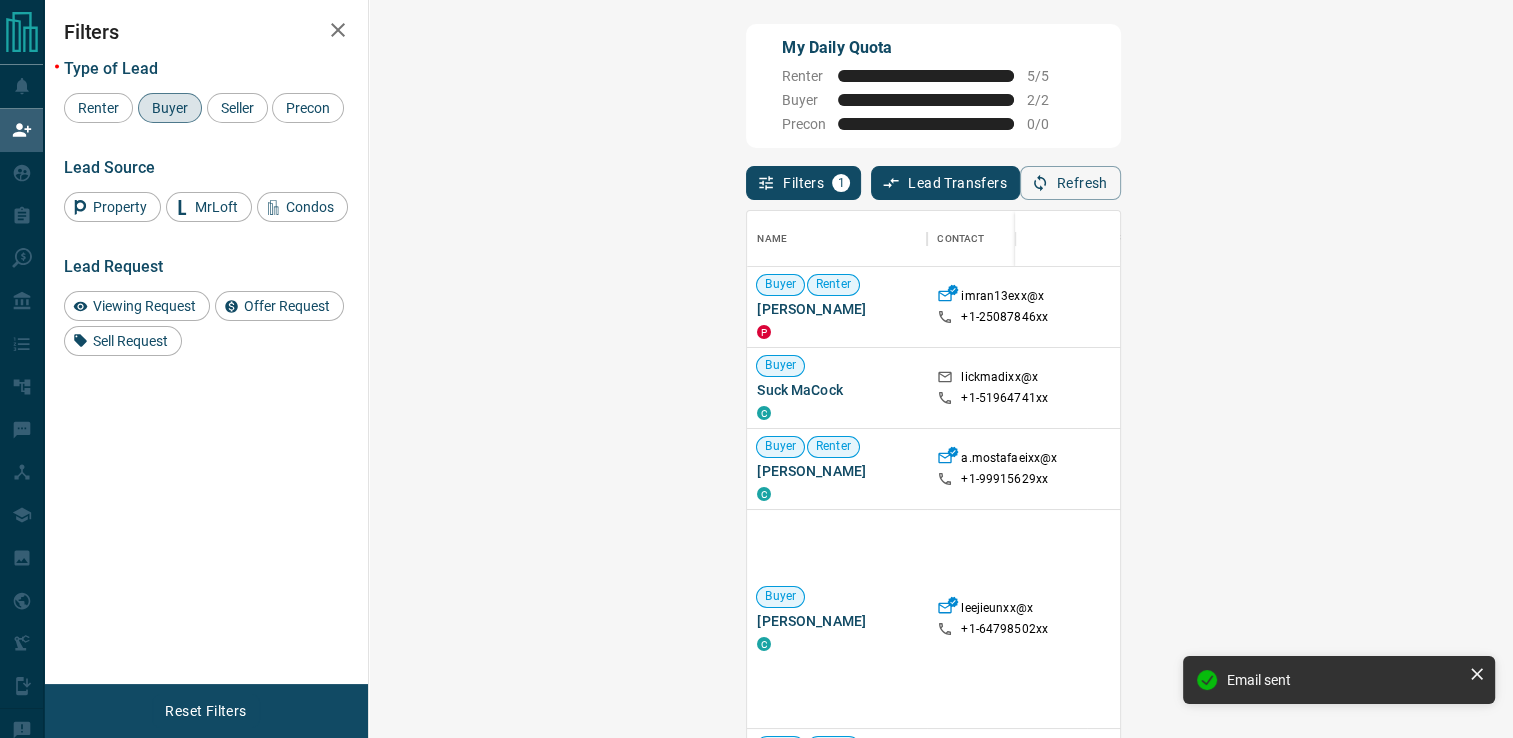 click 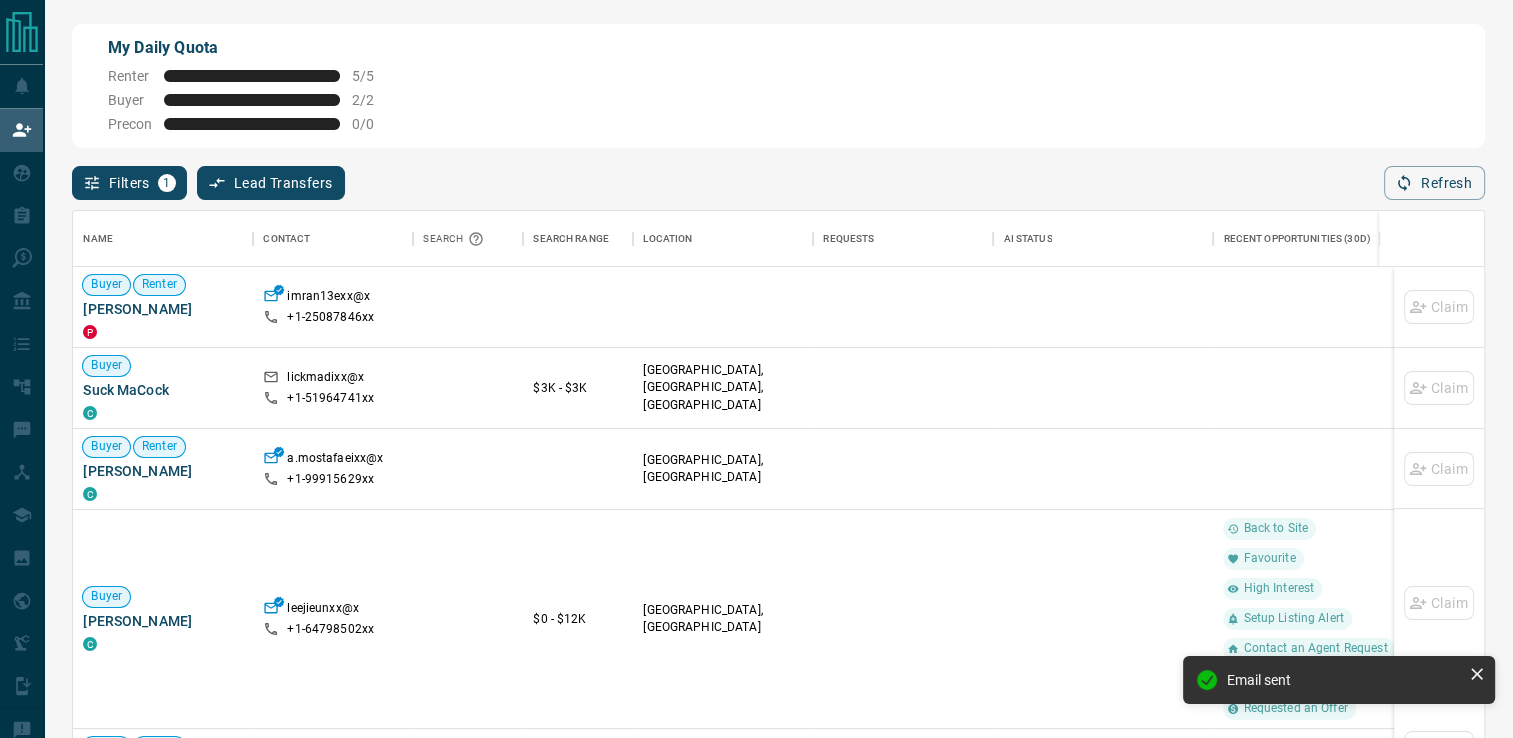 scroll, scrollTop: 16, scrollLeft: 16, axis: both 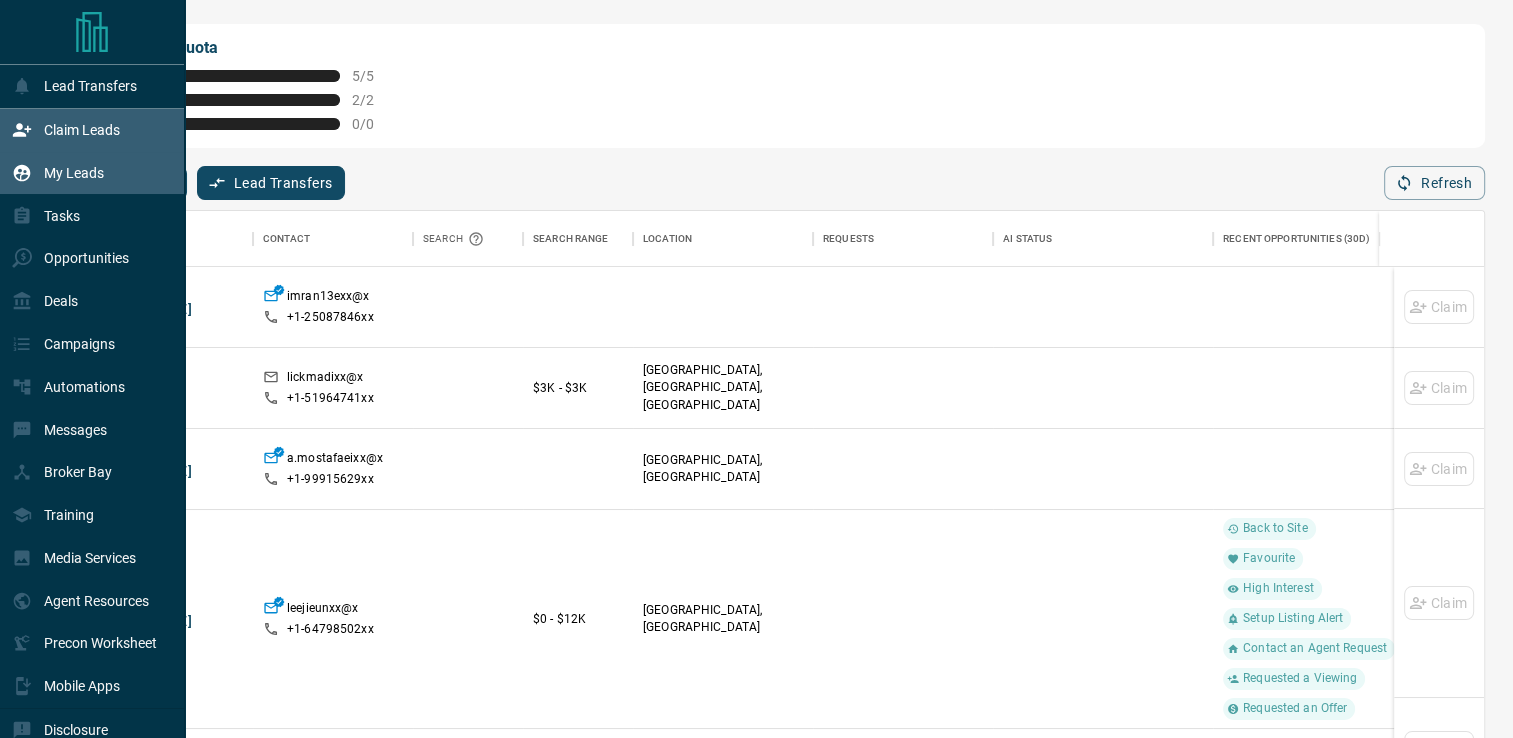 click on "My Leads" at bounding box center [74, 173] 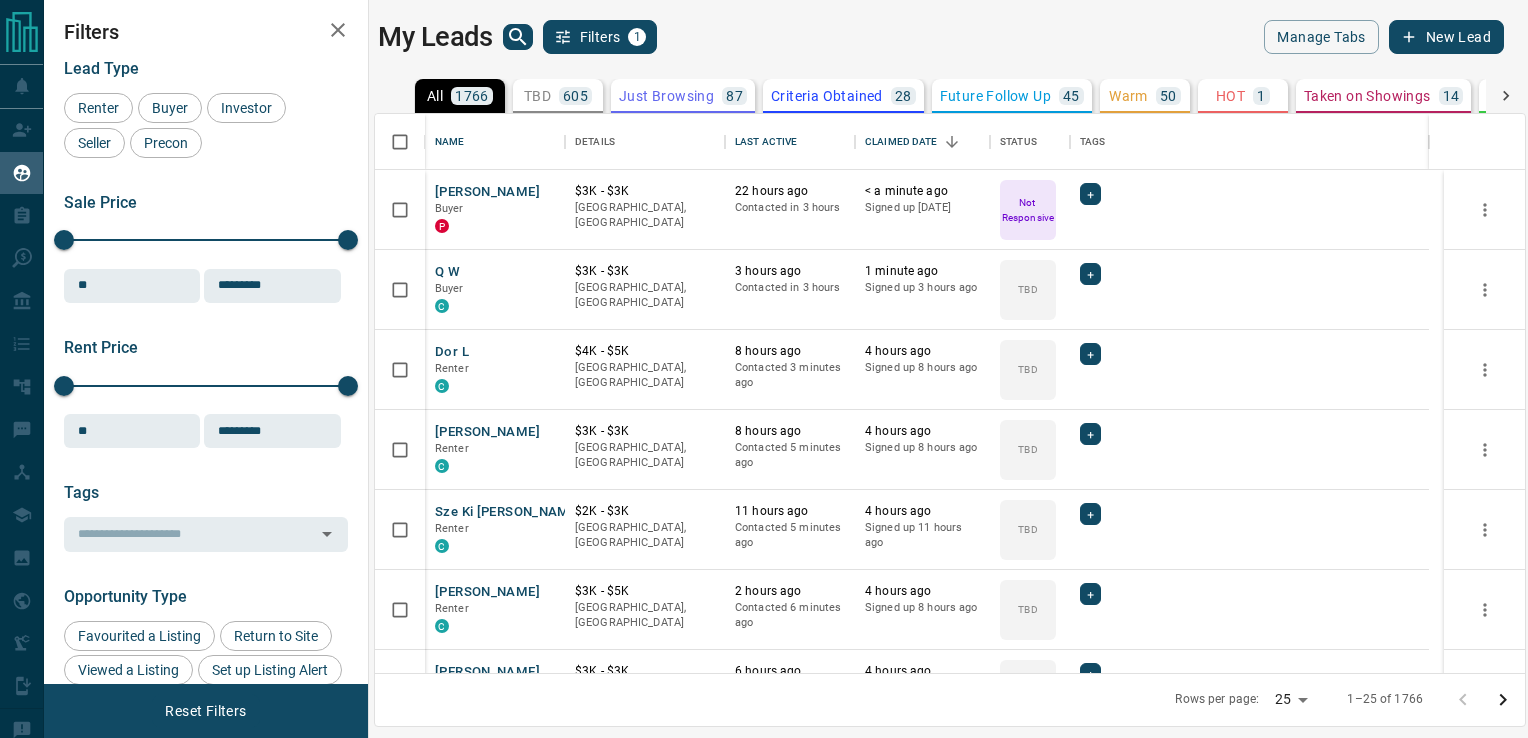 scroll, scrollTop: 16, scrollLeft: 16, axis: both 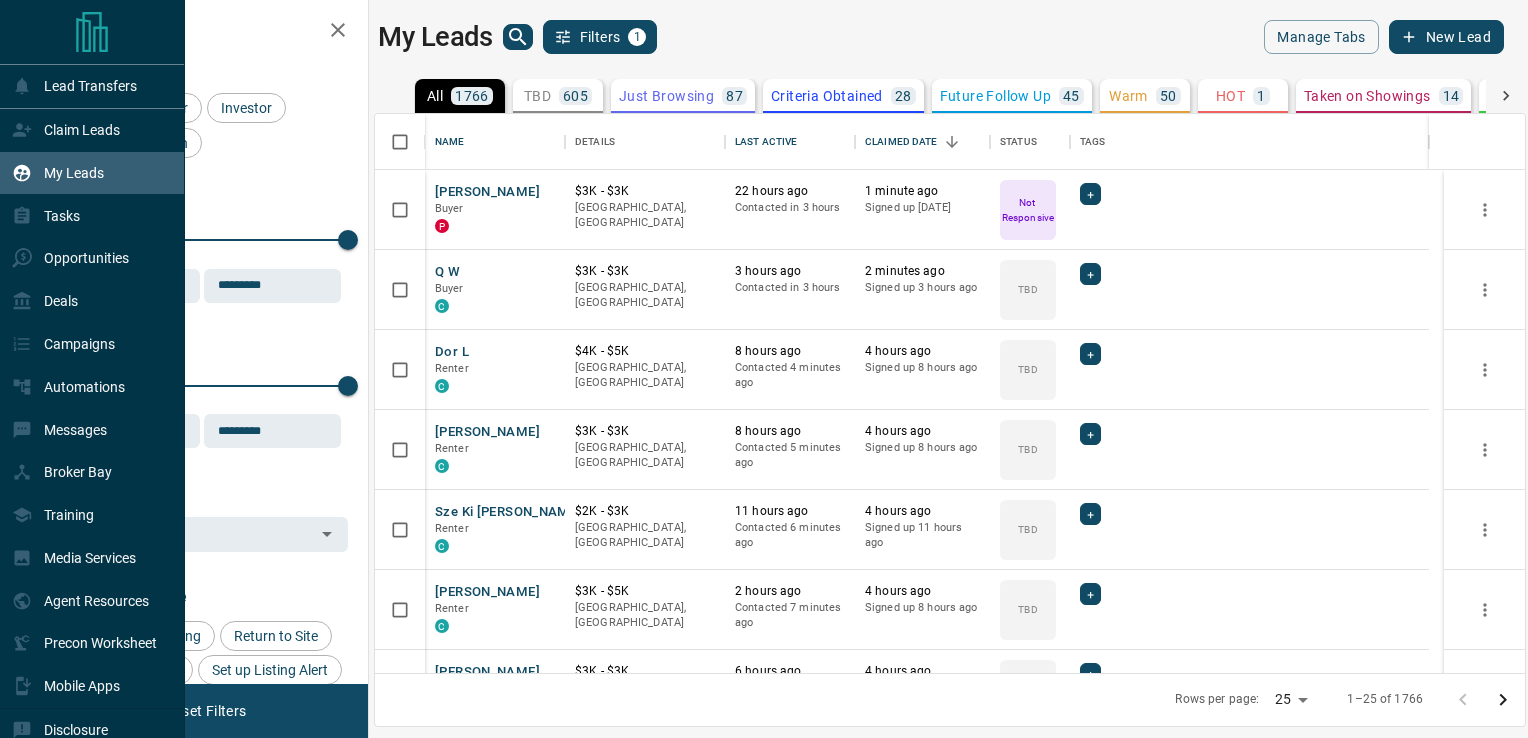 drag, startPoint x: 76, startPoint y: 178, endPoint x: 448, endPoint y: 195, distance: 372.38824 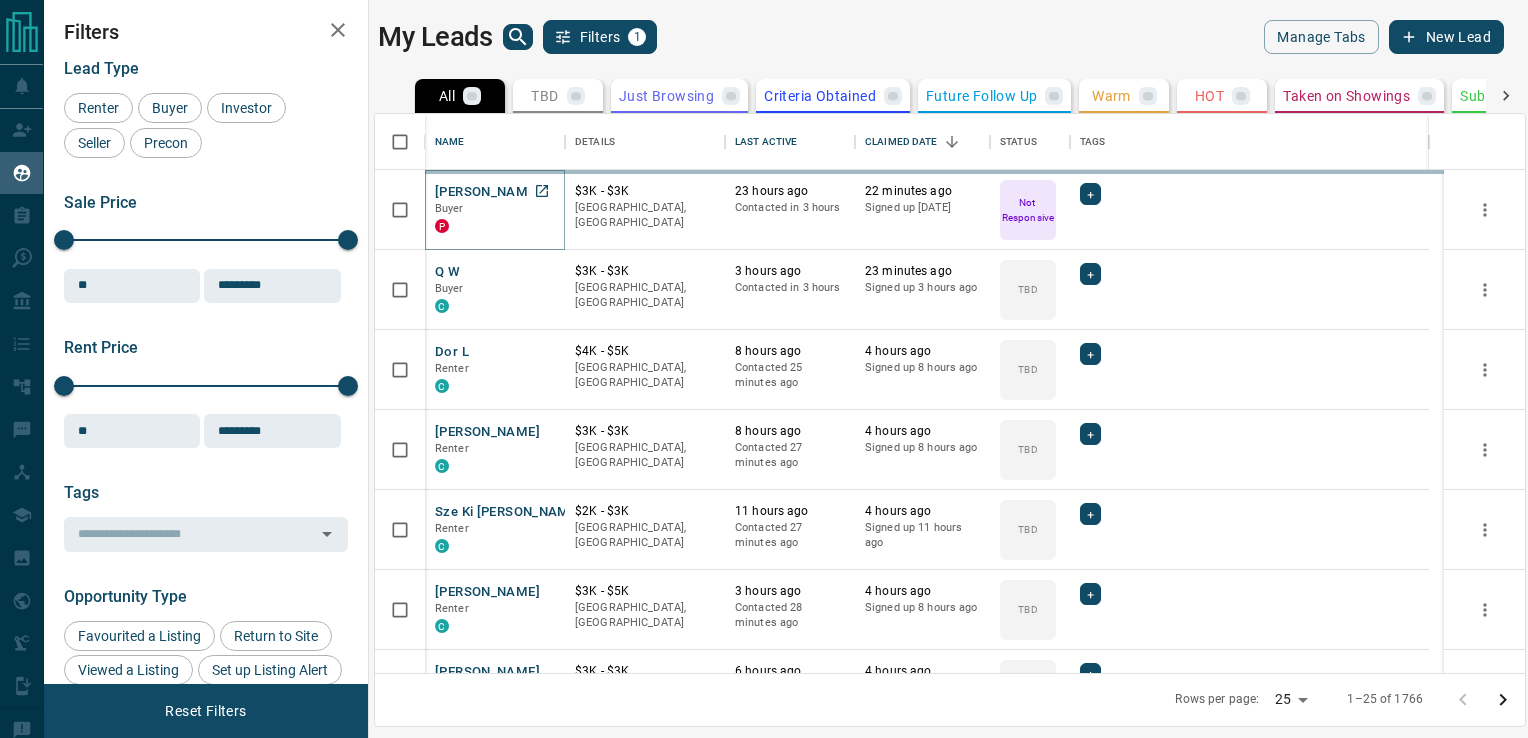 click on "[PERSON_NAME]" at bounding box center [487, 192] 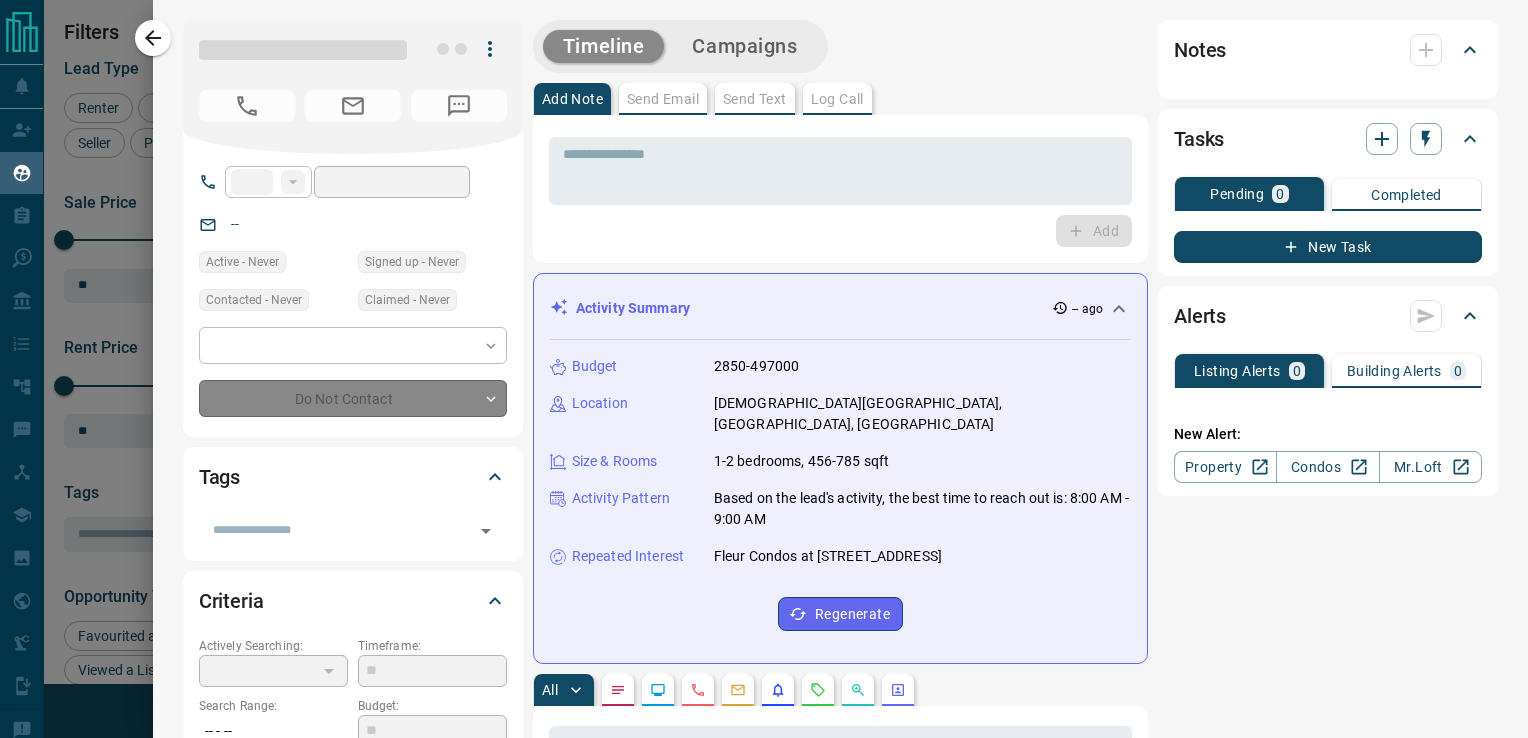 type on "**" 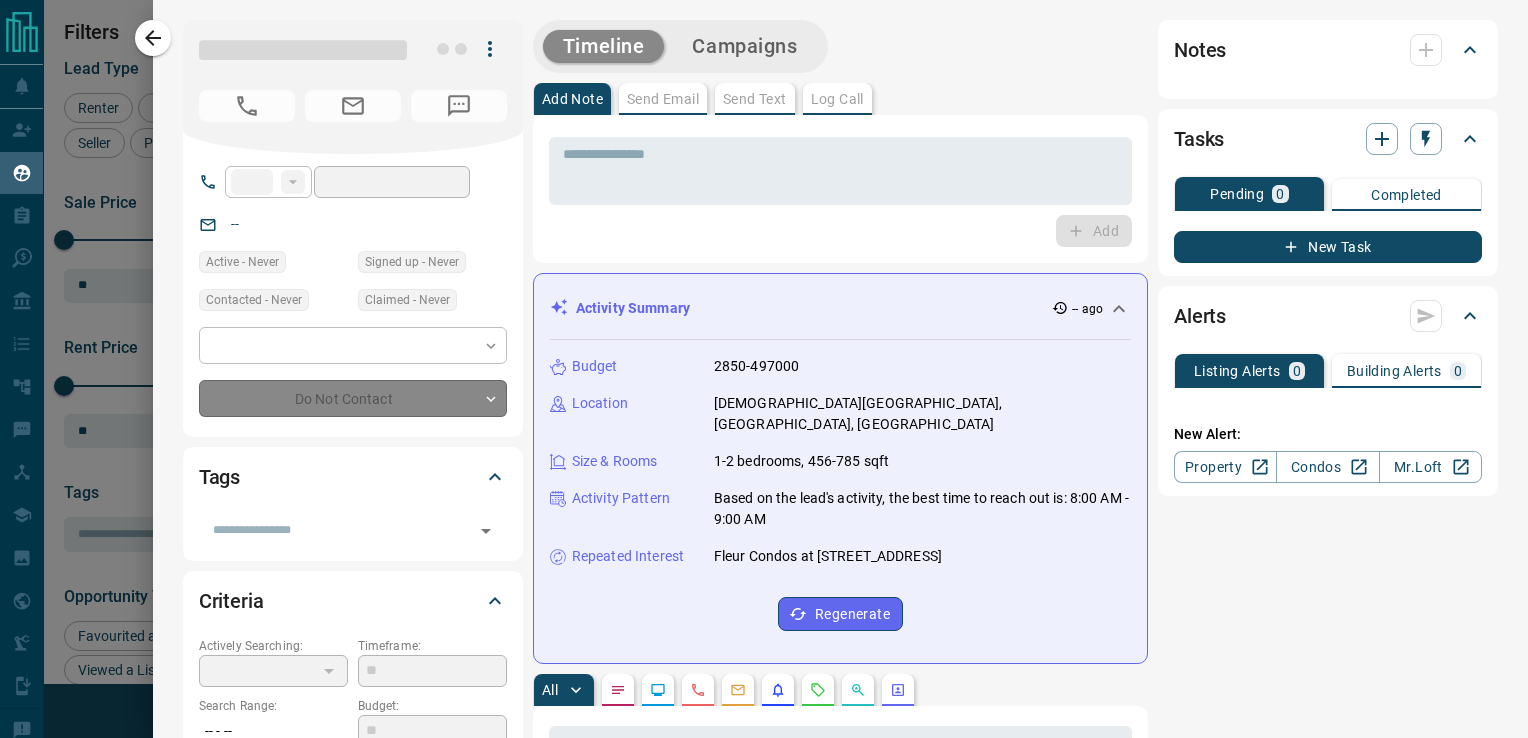 type on "**********" 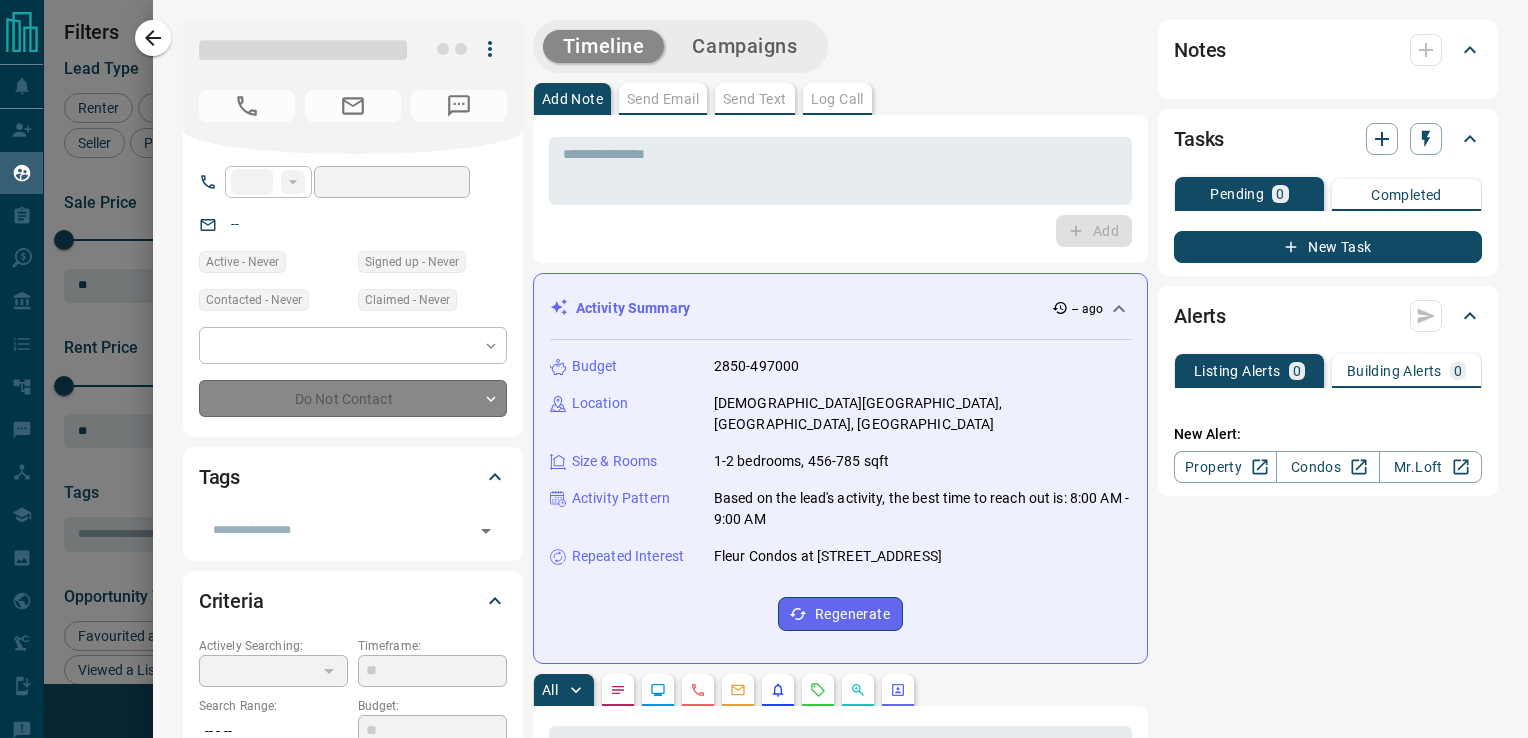 type on "*" 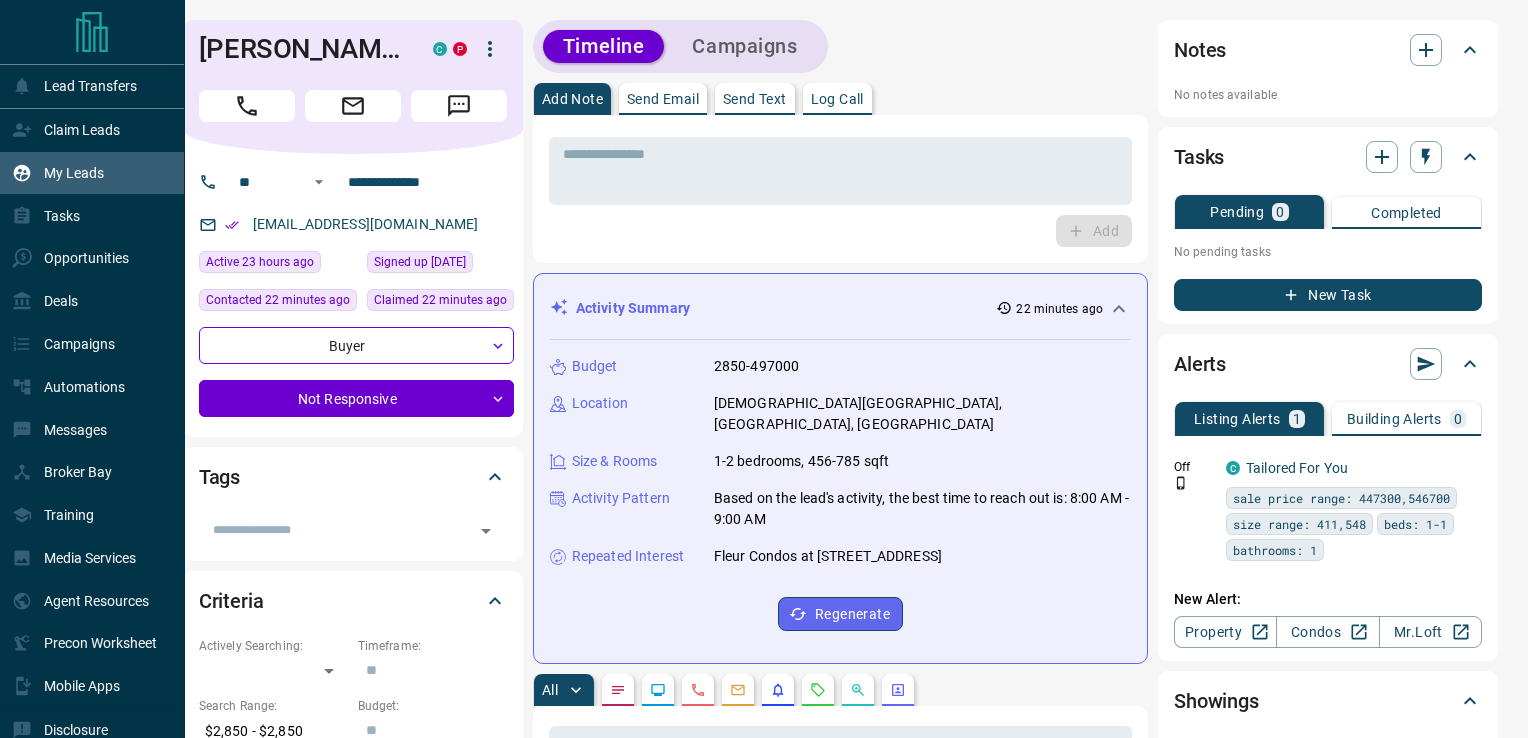 click at bounding box center (92, 32) 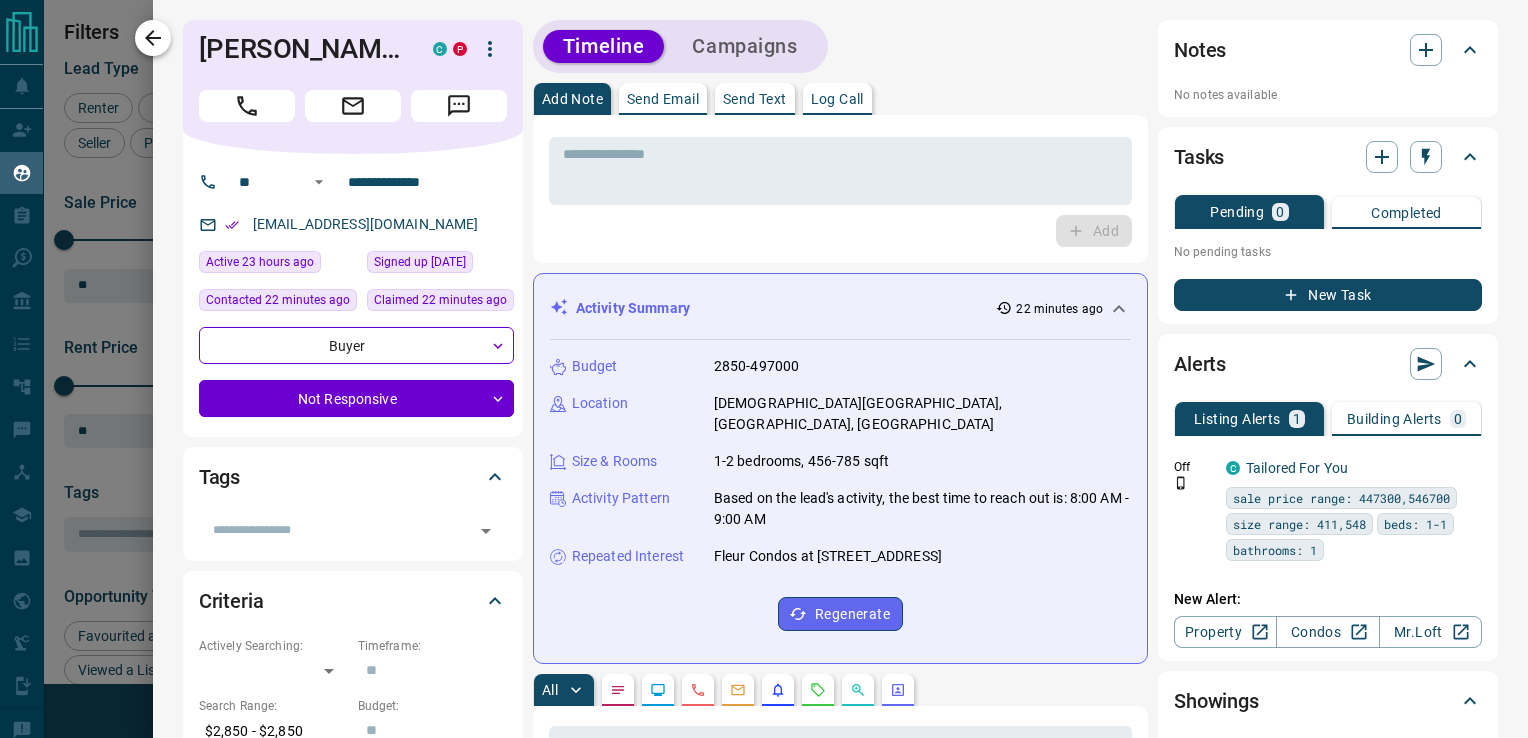 click 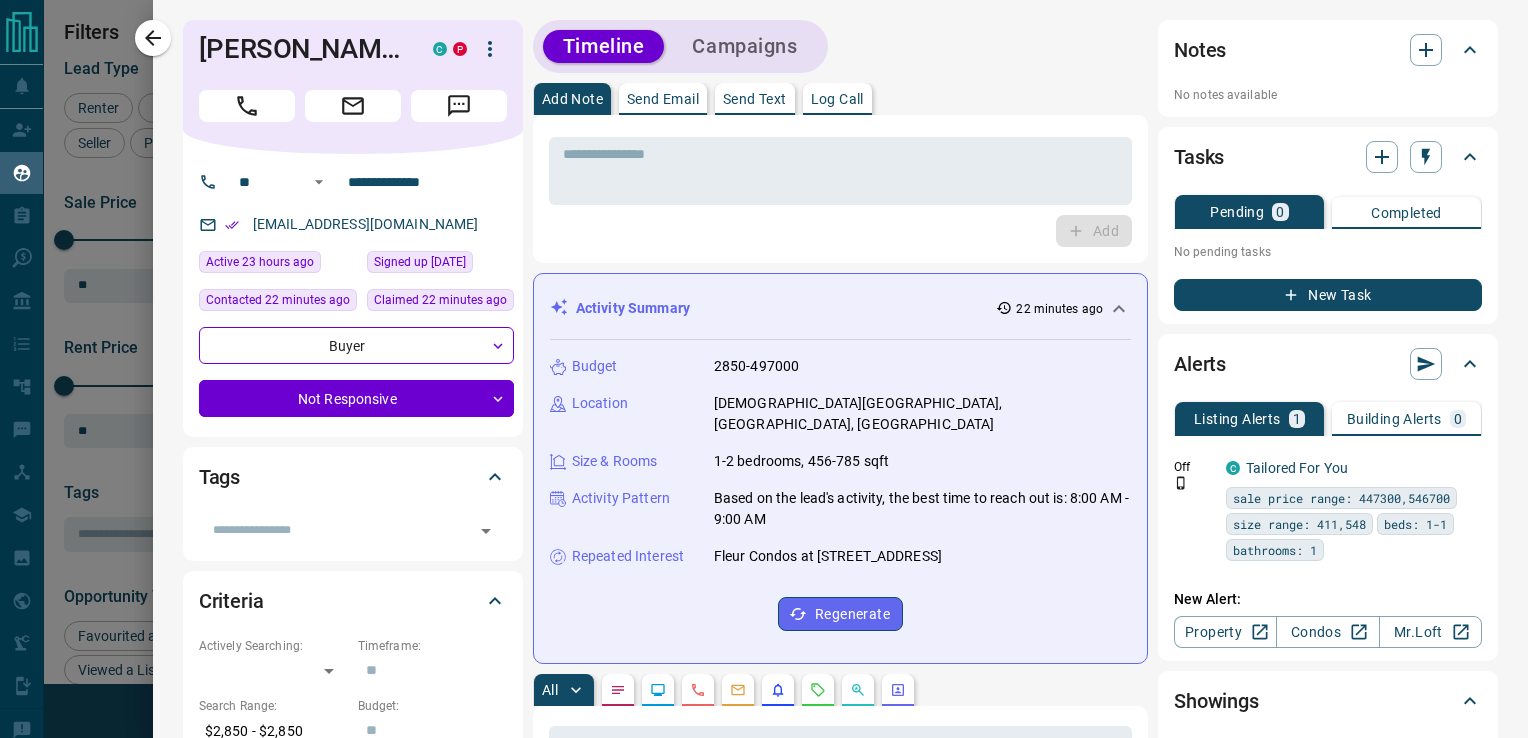 click at bounding box center [764, 369] 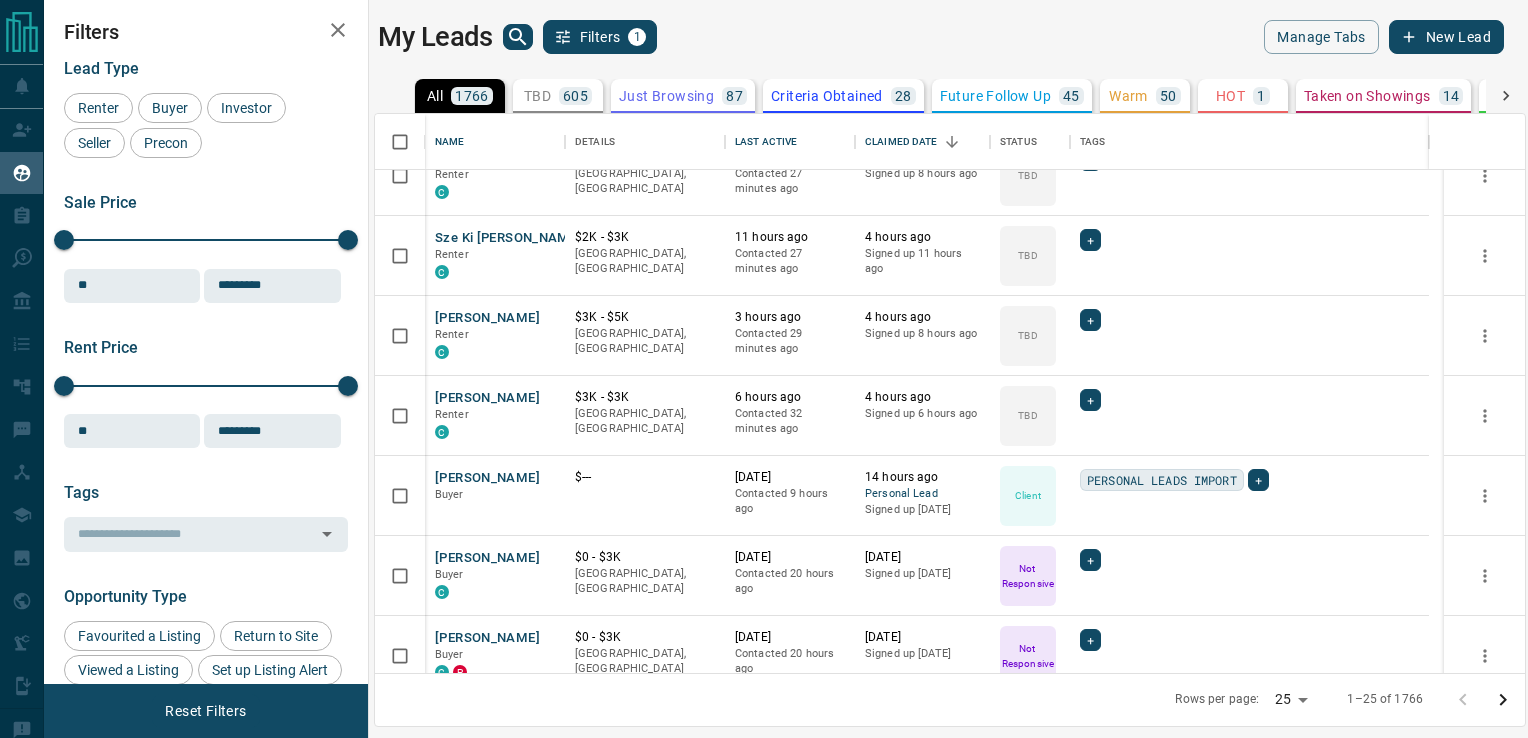 scroll, scrollTop: 320, scrollLeft: 0, axis: vertical 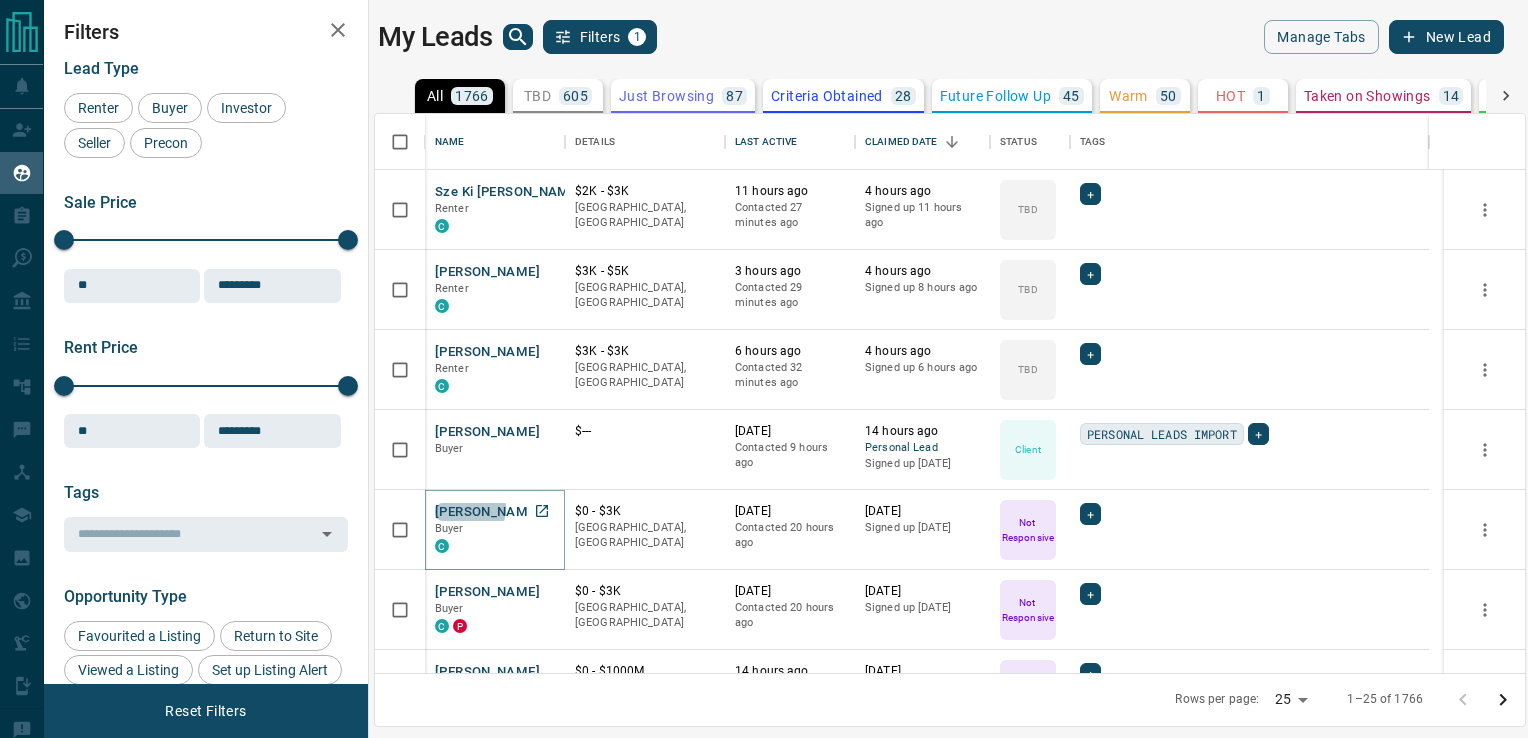 click on "[PERSON_NAME]" at bounding box center [487, 512] 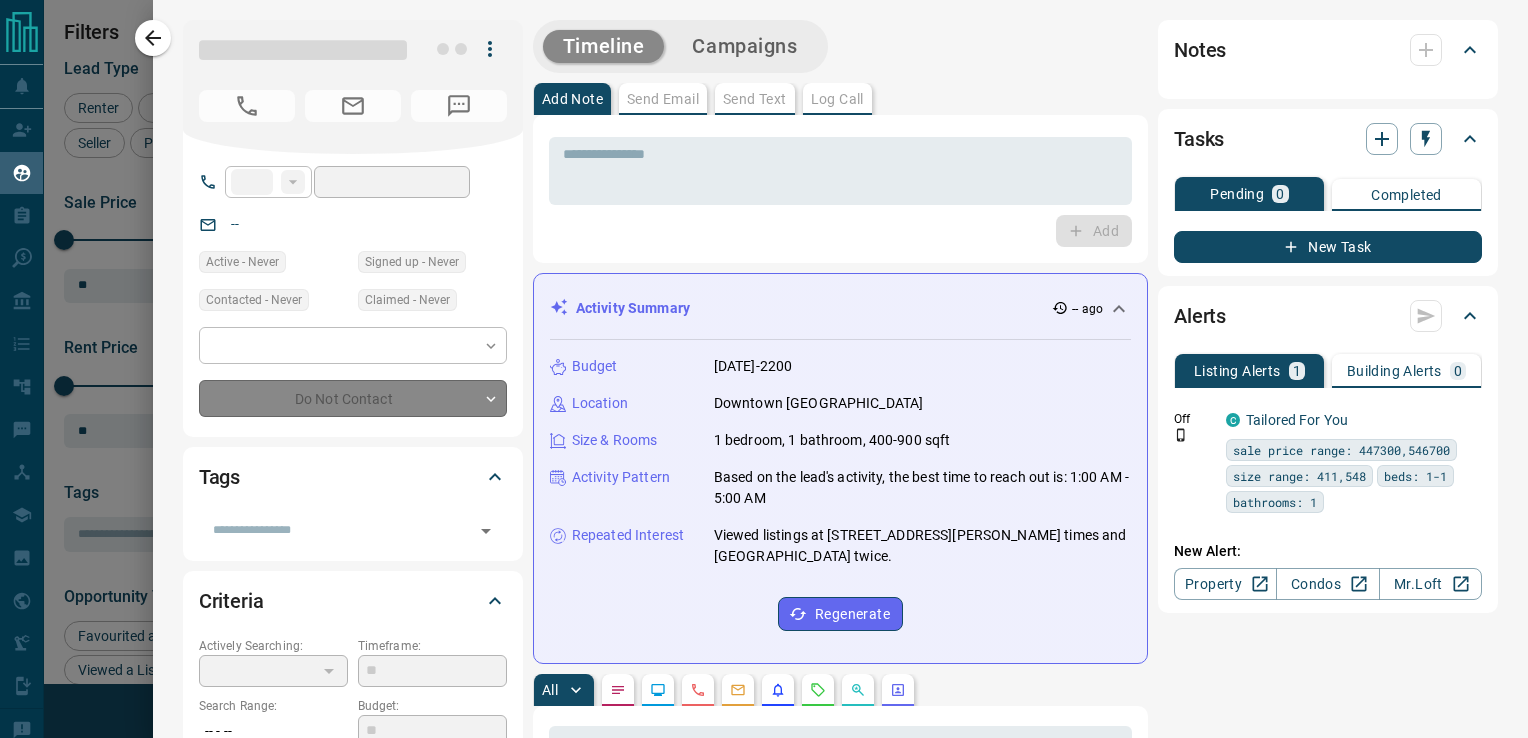 type on "**" 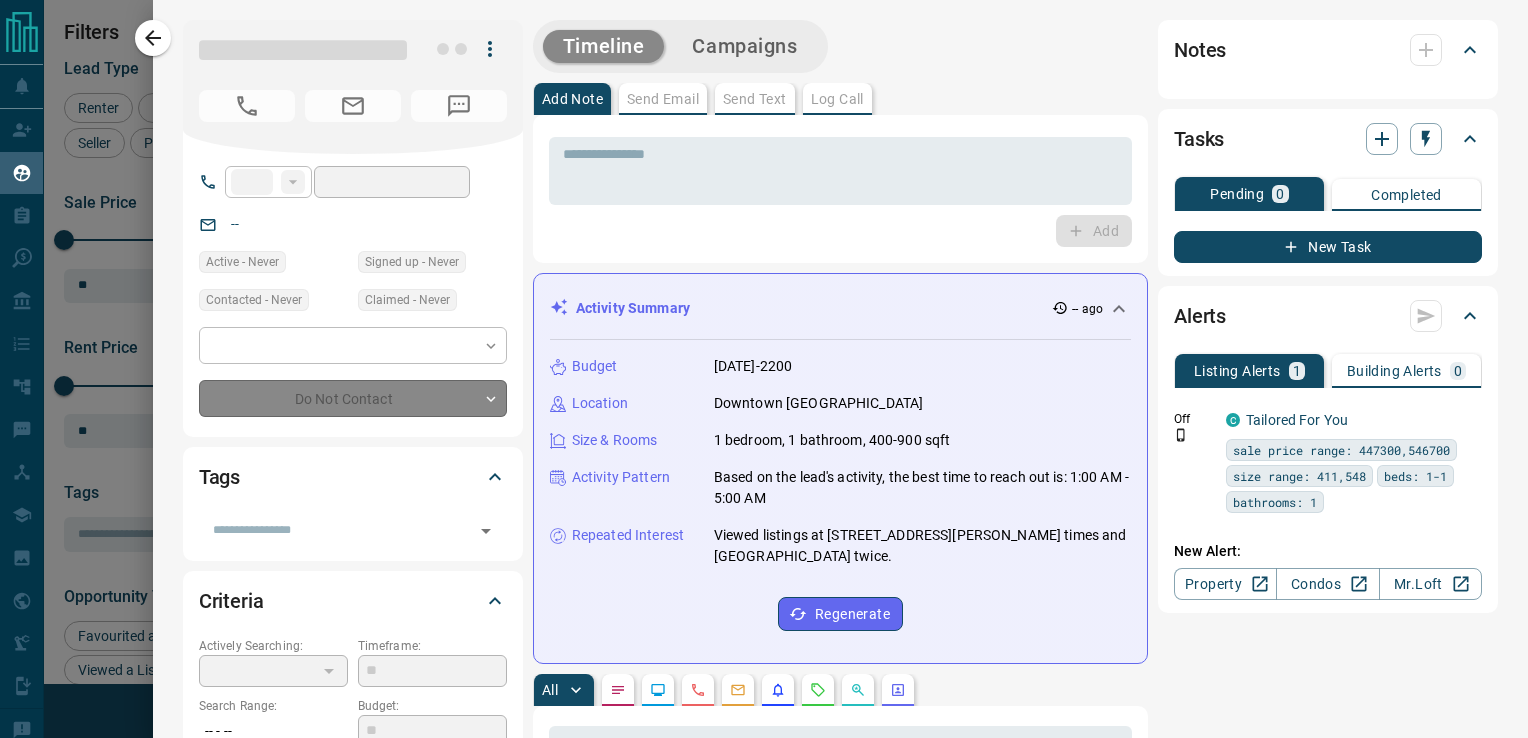 type on "**********" 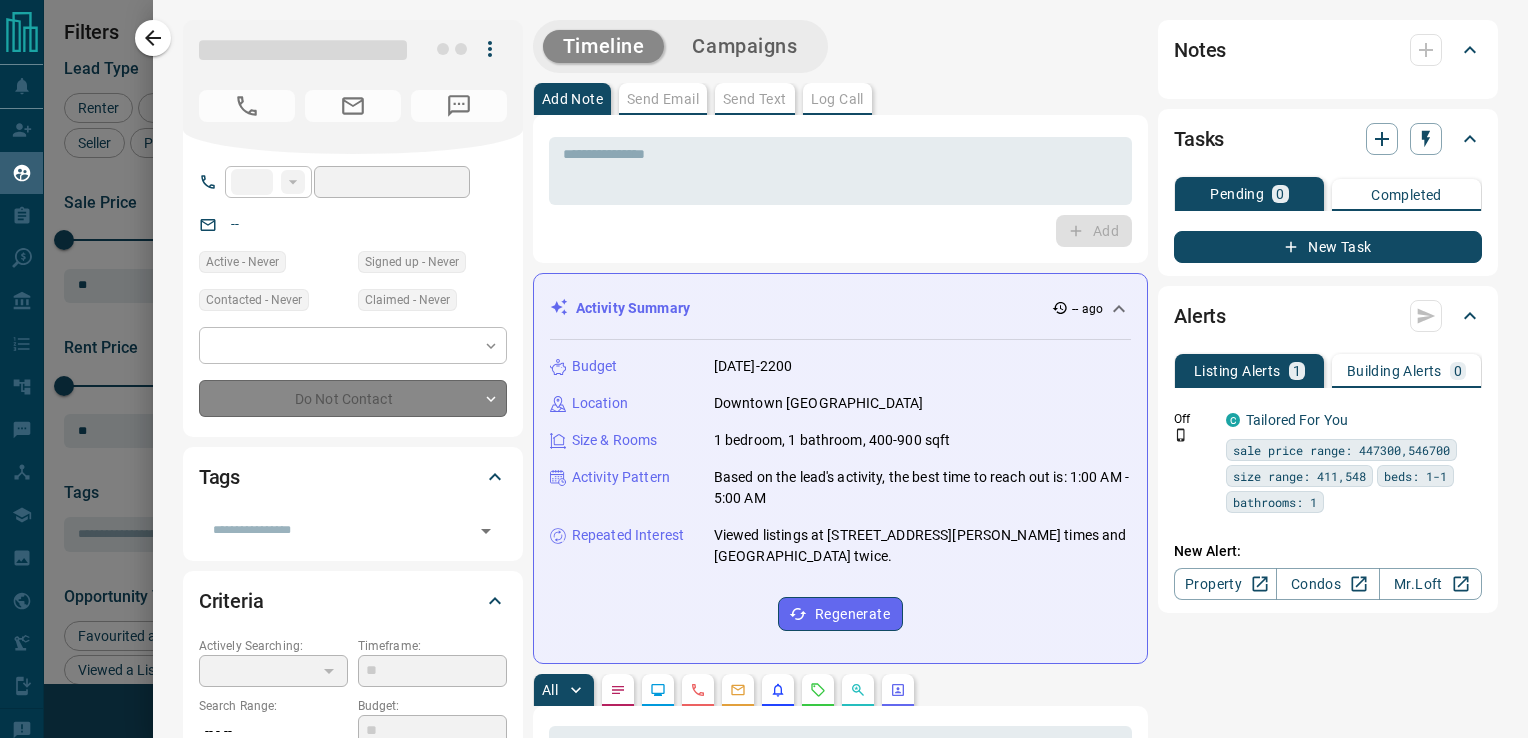 type on "**********" 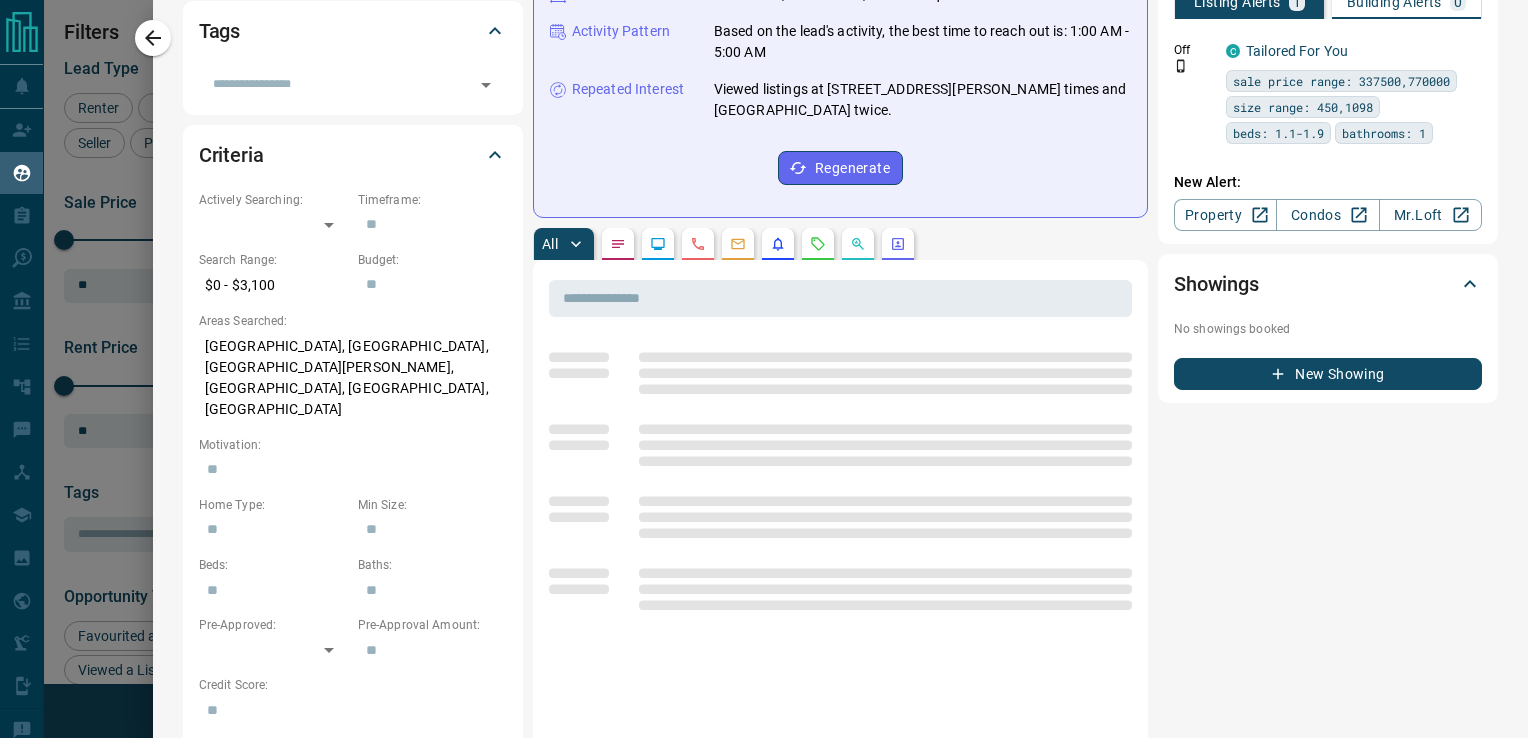 scroll, scrollTop: 489, scrollLeft: 0, axis: vertical 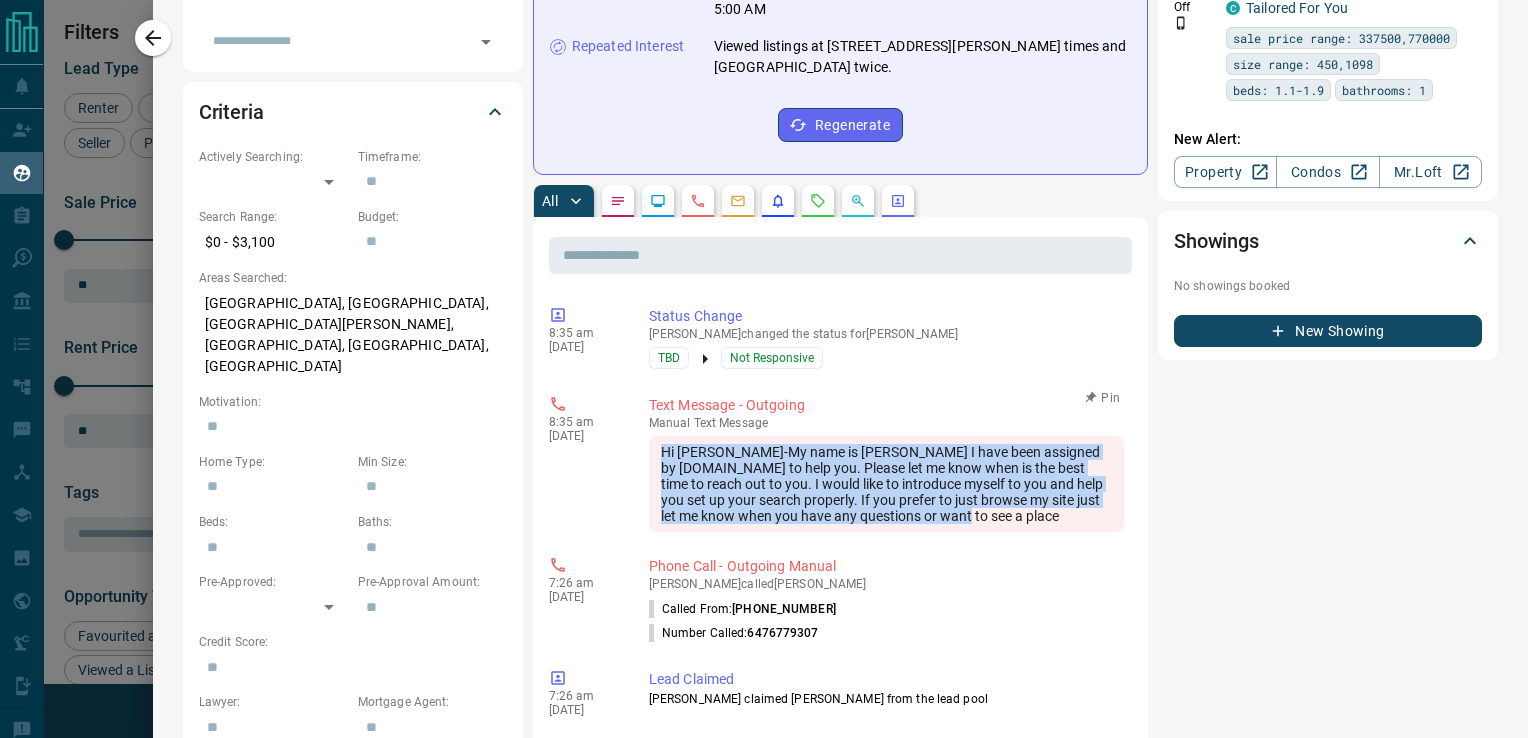 drag, startPoint x: 658, startPoint y: 447, endPoint x: 779, endPoint y: 523, distance: 142.88806 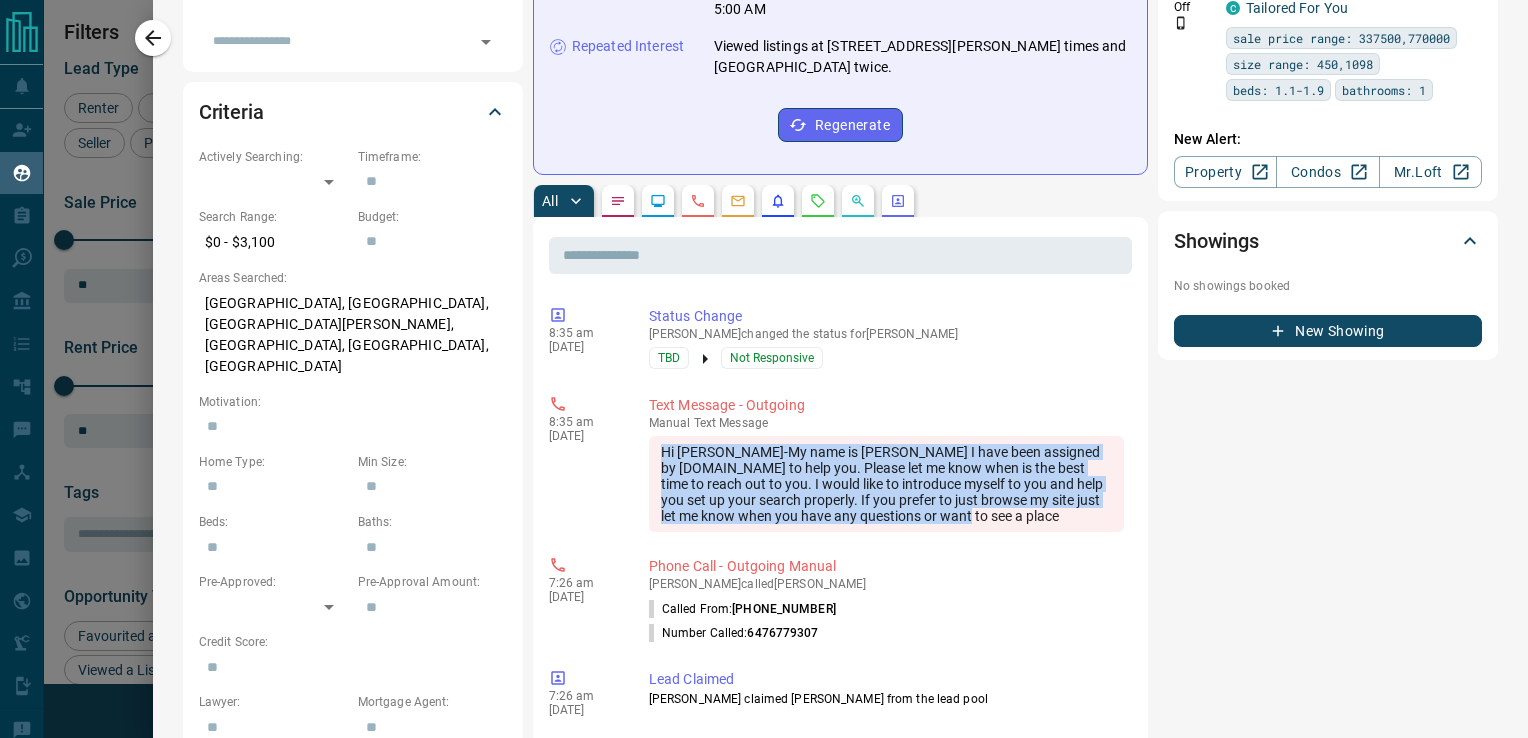 drag, startPoint x: 779, startPoint y: 523, endPoint x: 764, endPoint y: 503, distance: 25 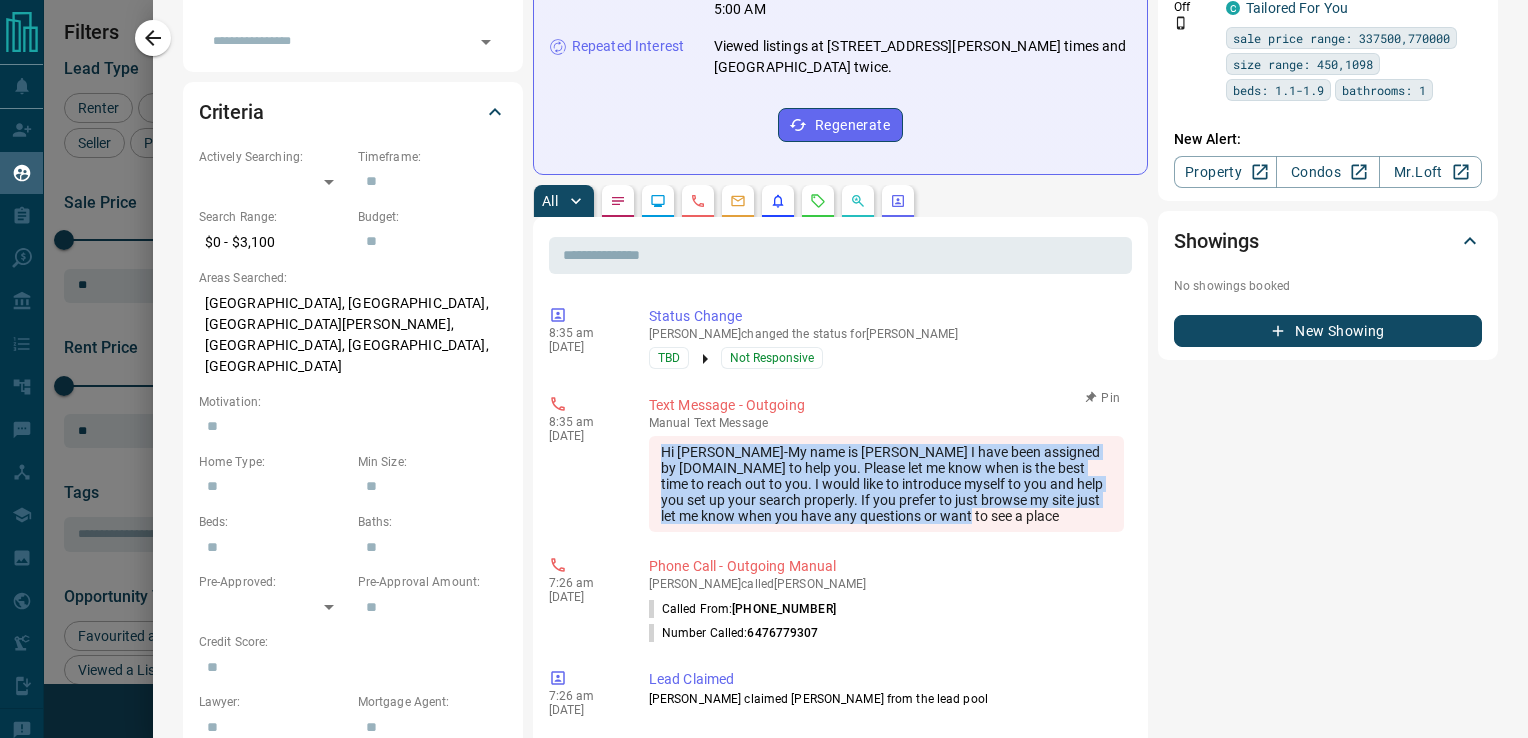 copy on "Hi [PERSON_NAME]-My name is [PERSON_NAME] I have been assigned by [DOMAIN_NAME] to help you. Please let me know when is the best time to reach out to you. I would like to introduce myself to you and help you set up your search properly. If you prefer to just browse my site just let me know when you have any questions or want to see a place" 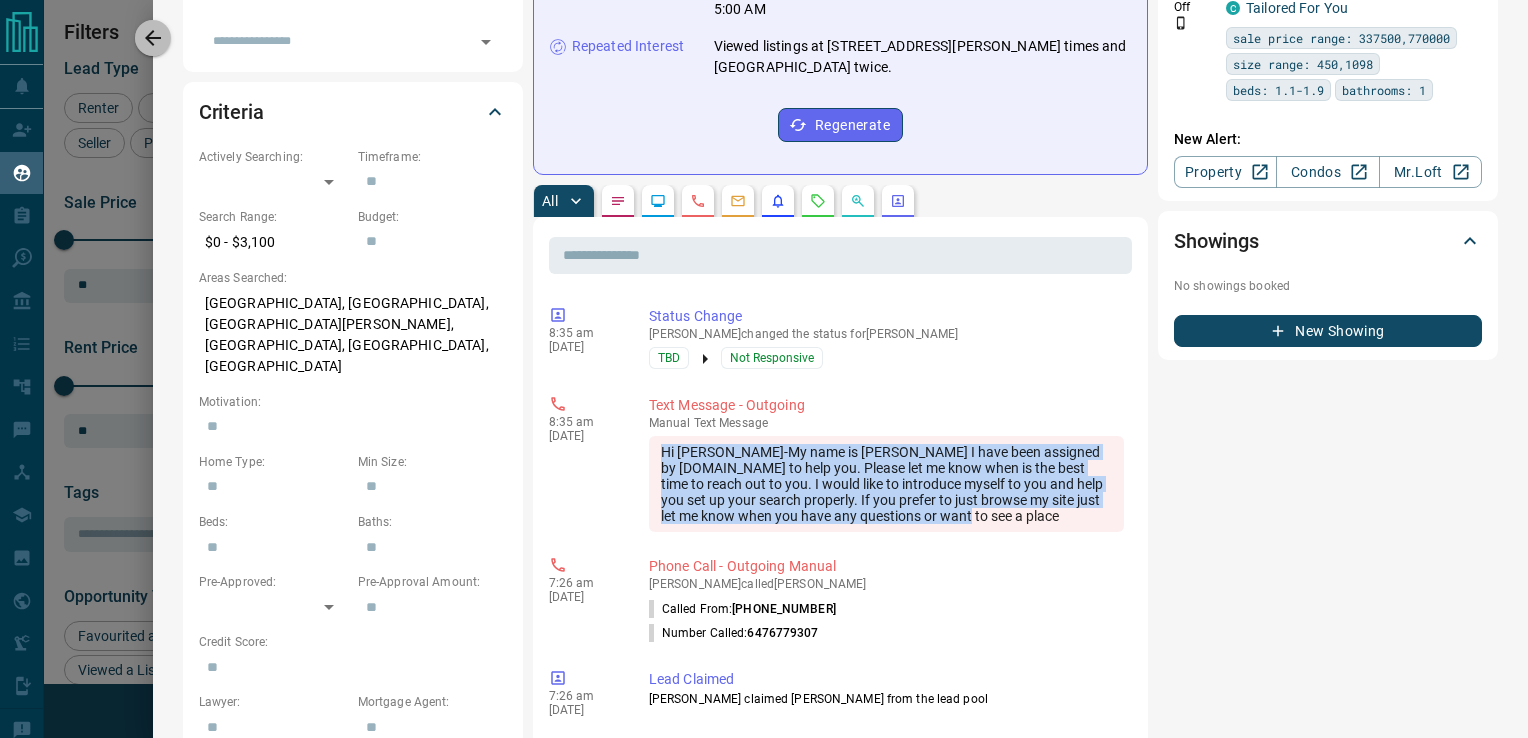 drag, startPoint x: 150, startPoint y: 34, endPoint x: 700, endPoint y: 154, distance: 562.9387 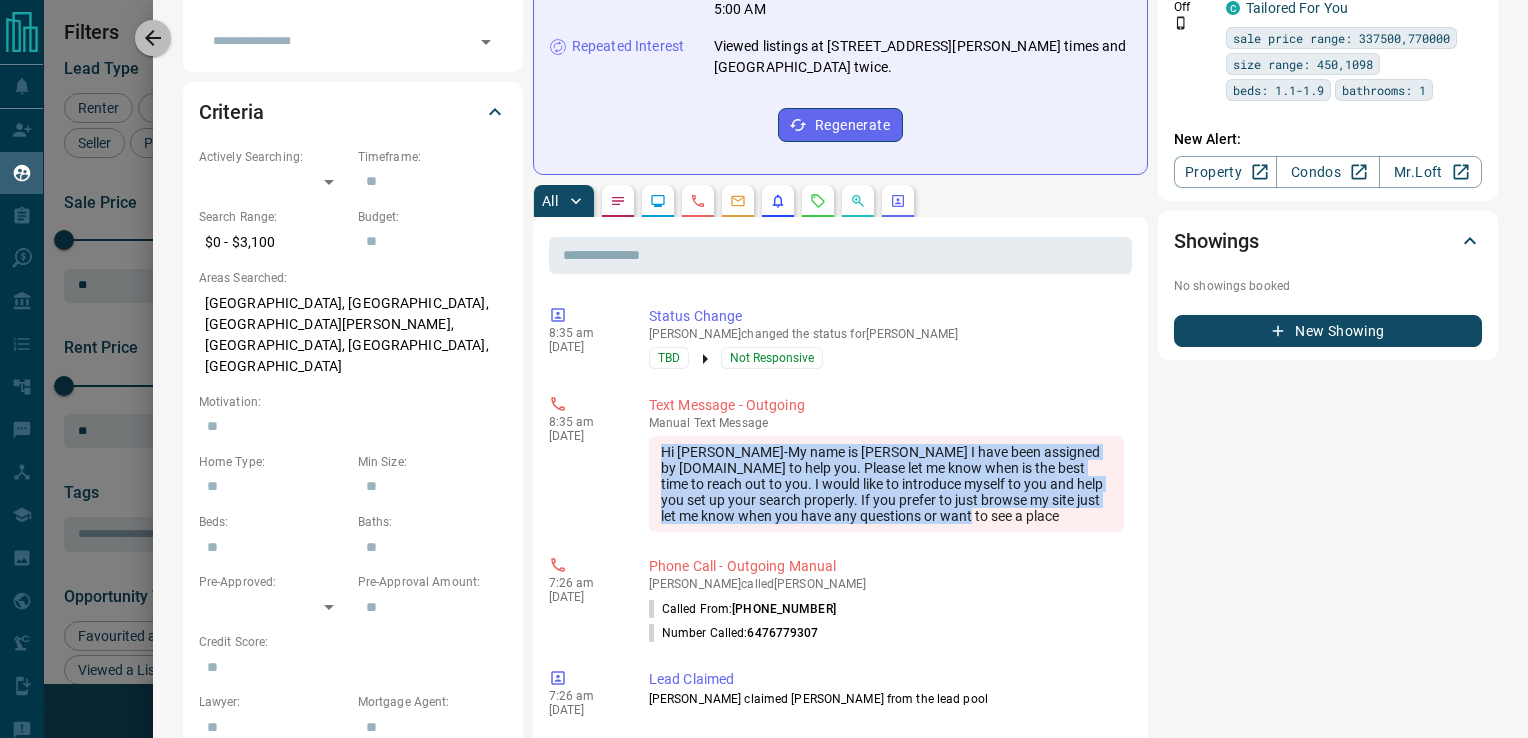 click 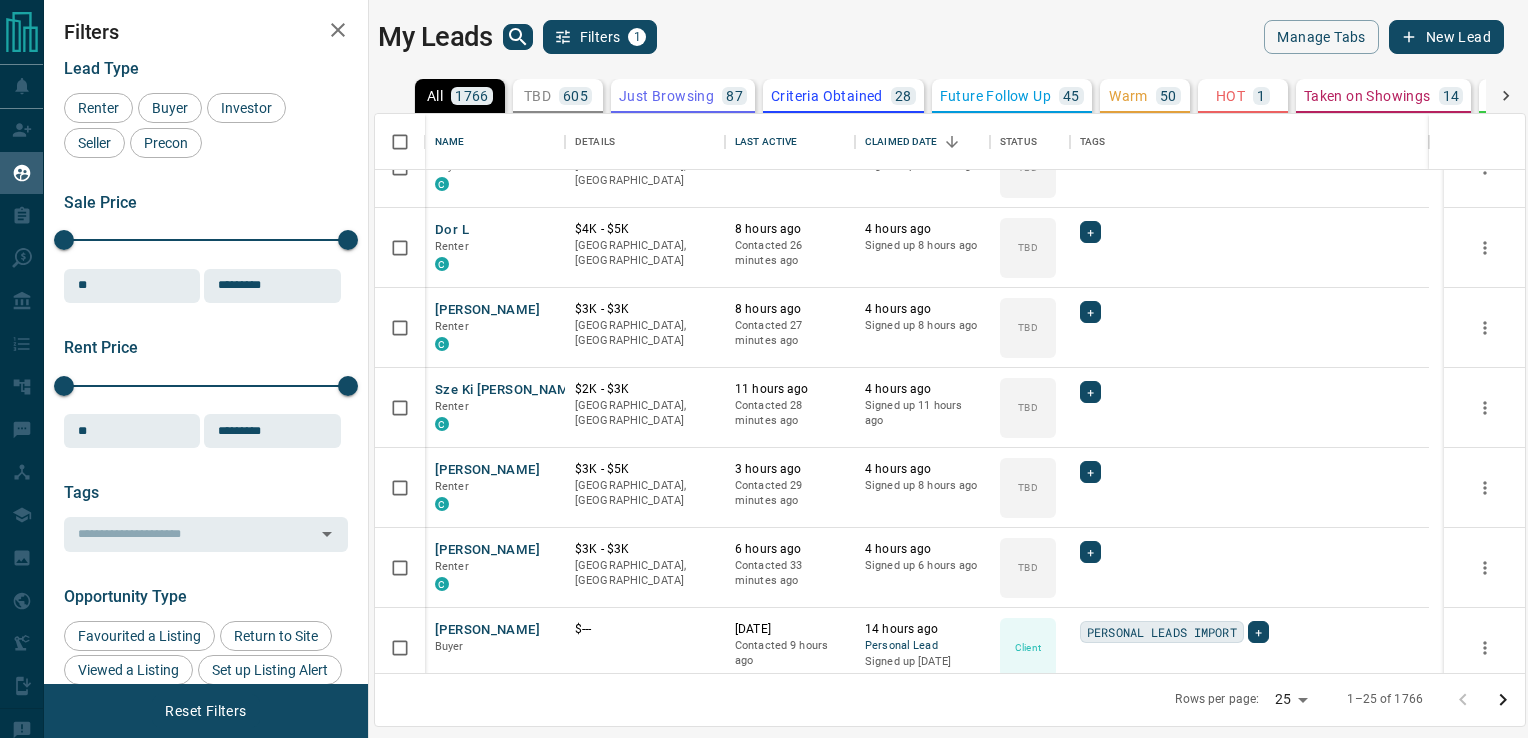 scroll, scrollTop: 0, scrollLeft: 0, axis: both 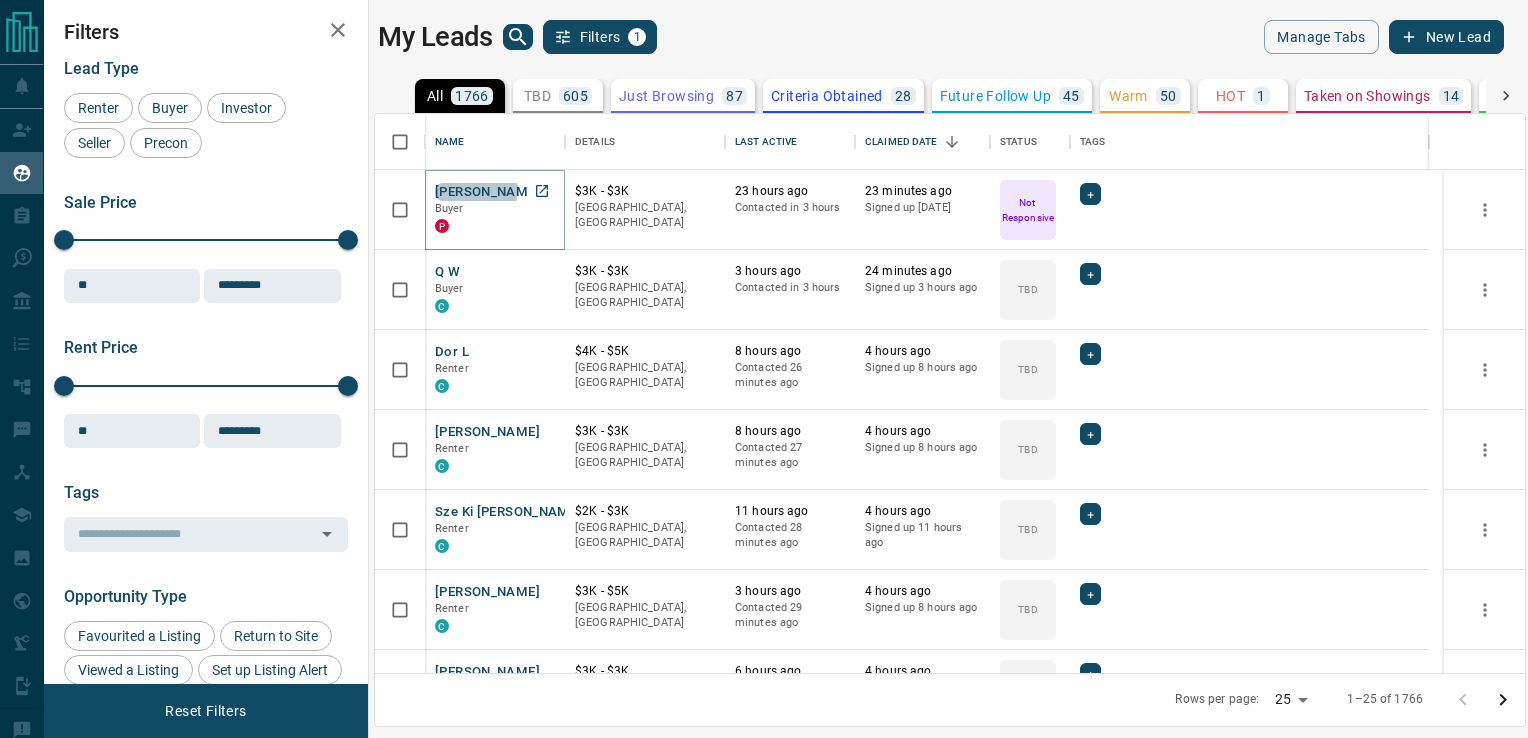 click on "[PERSON_NAME]" at bounding box center (487, 192) 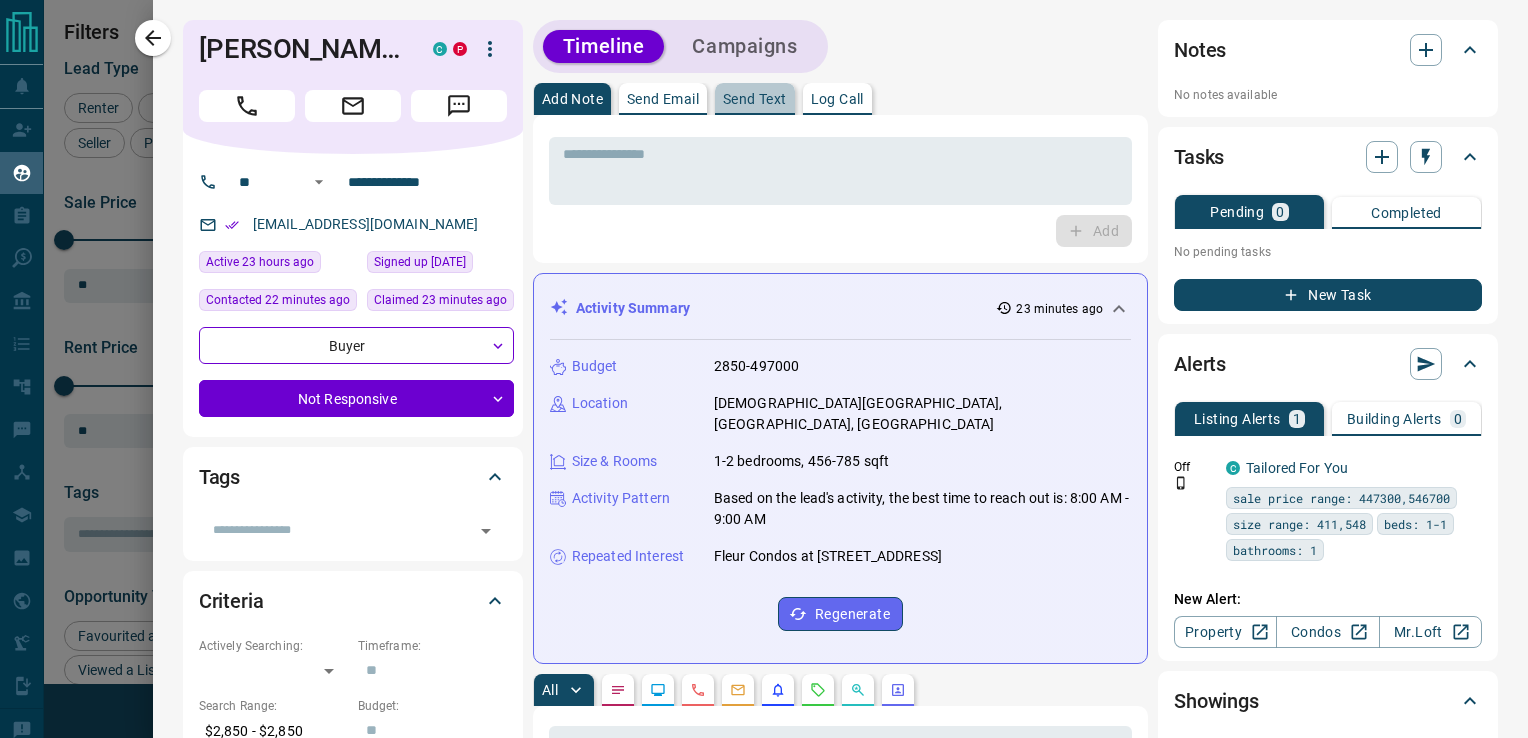 click on "Send Text" at bounding box center (755, 99) 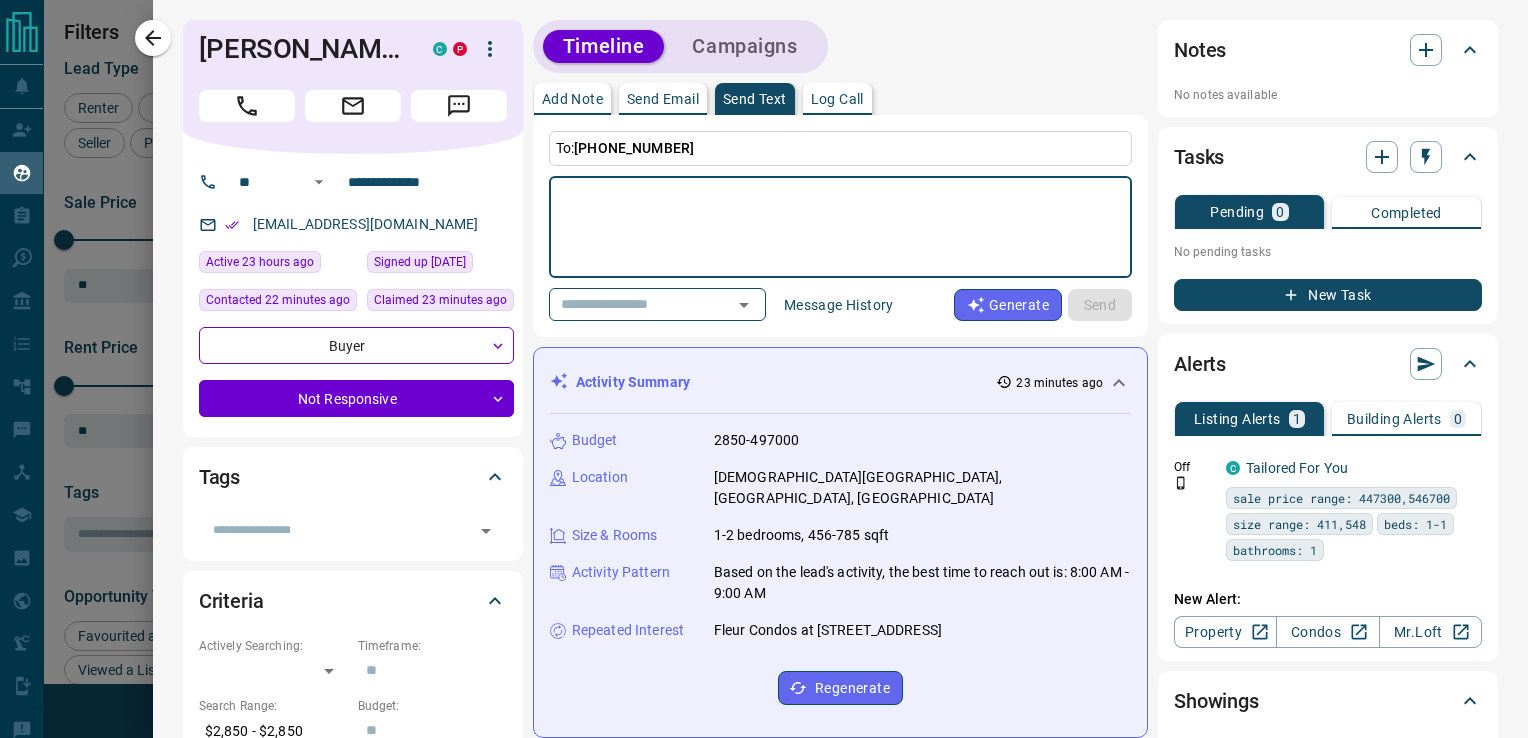 click at bounding box center [840, 227] 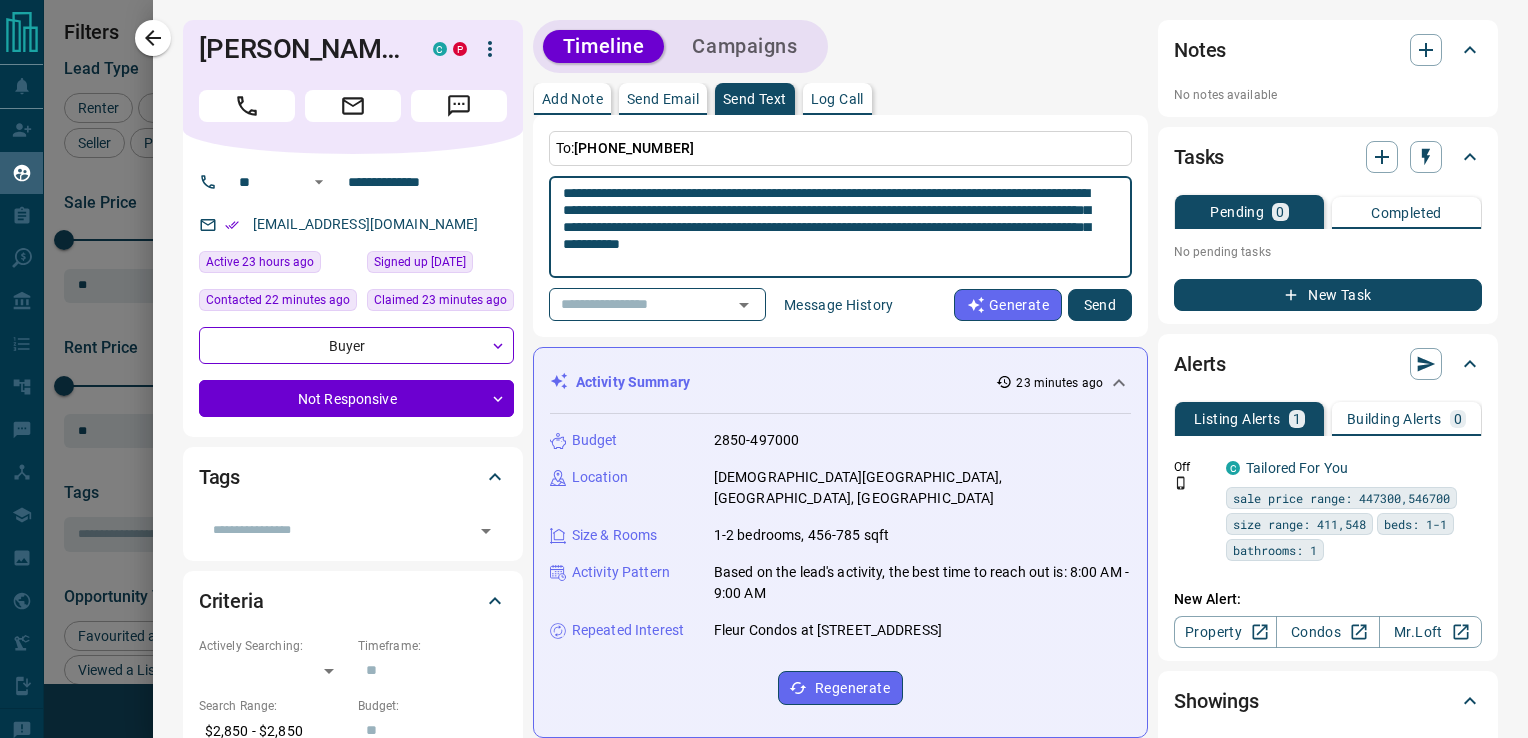 click on "**********" at bounding box center [833, 227] 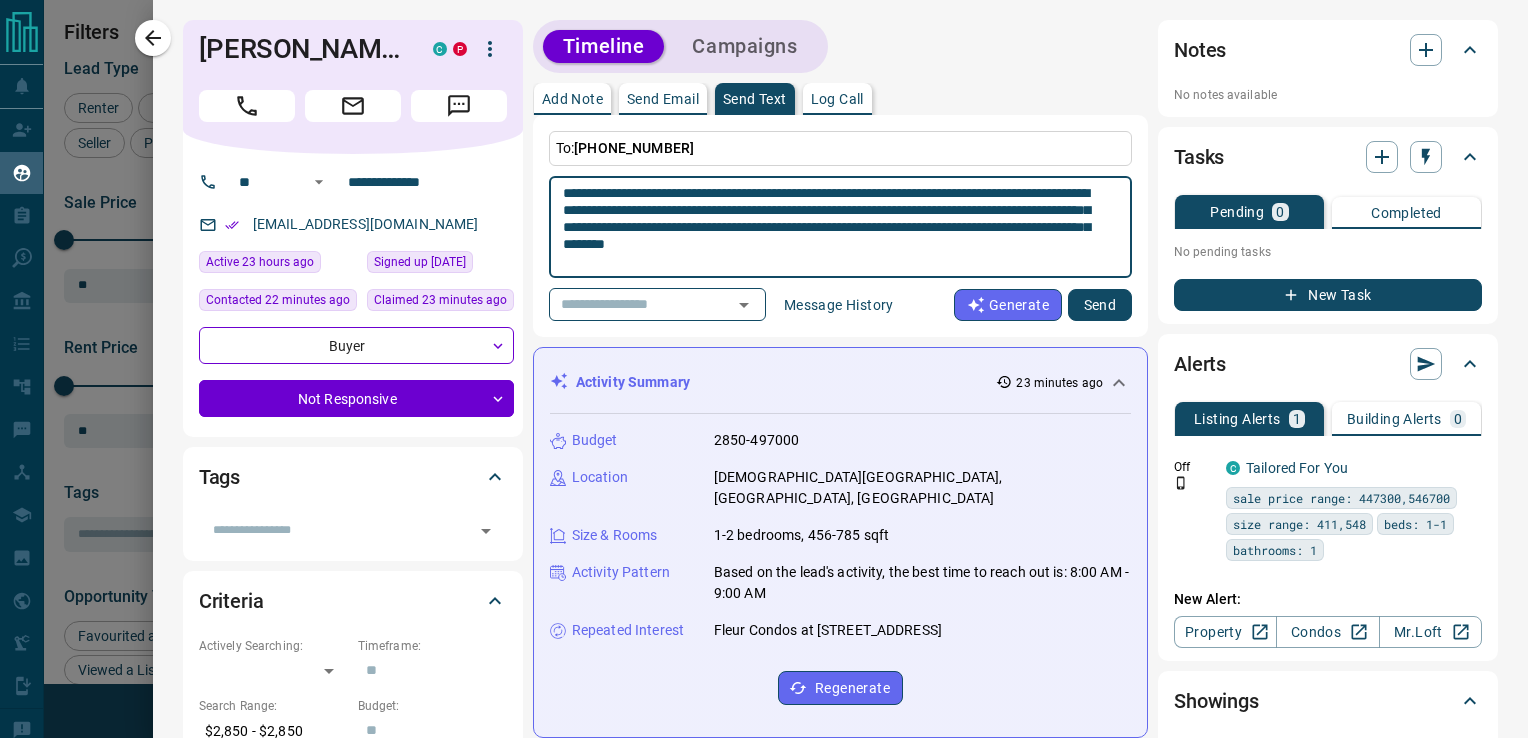 type on "**********" 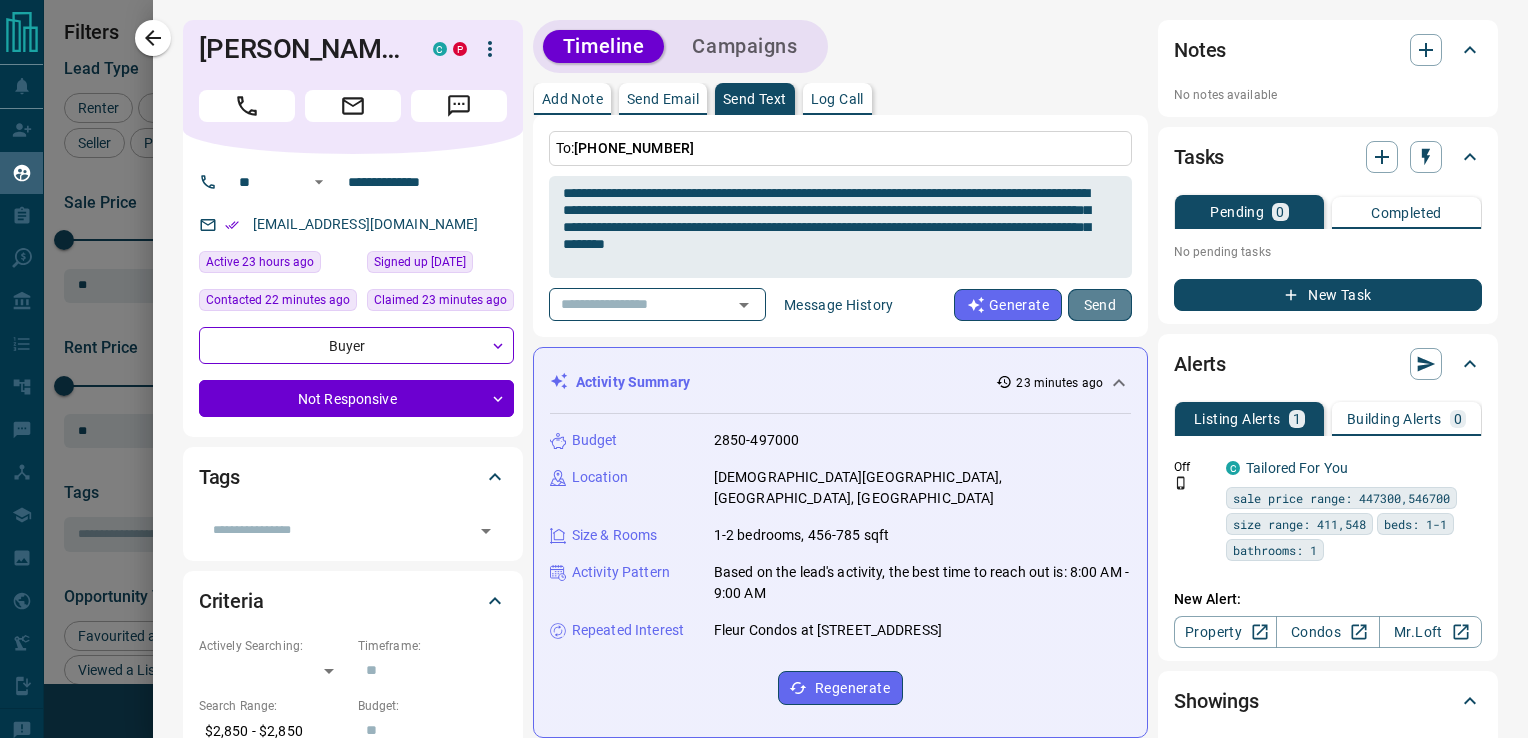 click on "Send" at bounding box center (1100, 305) 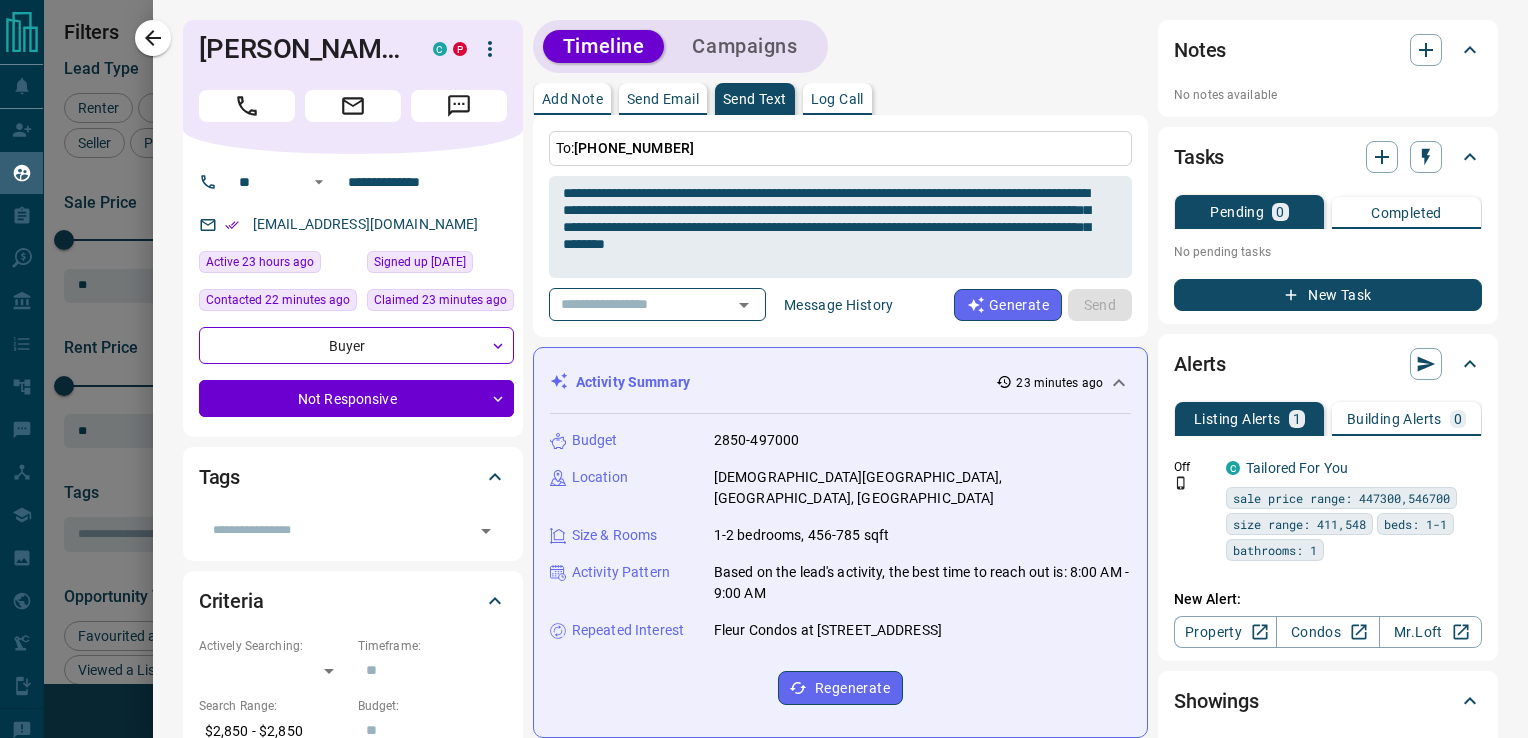 type 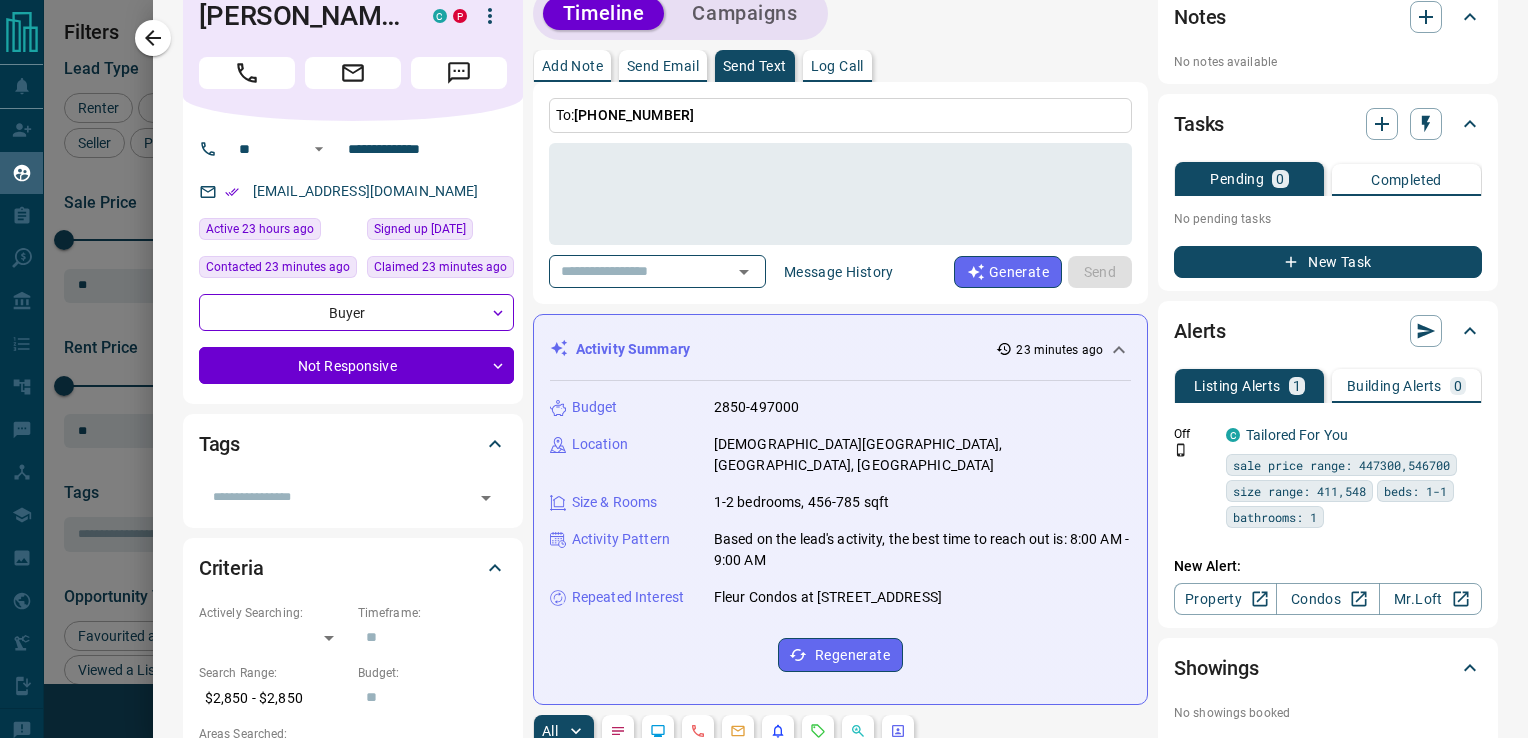 scroll, scrollTop: 0, scrollLeft: 0, axis: both 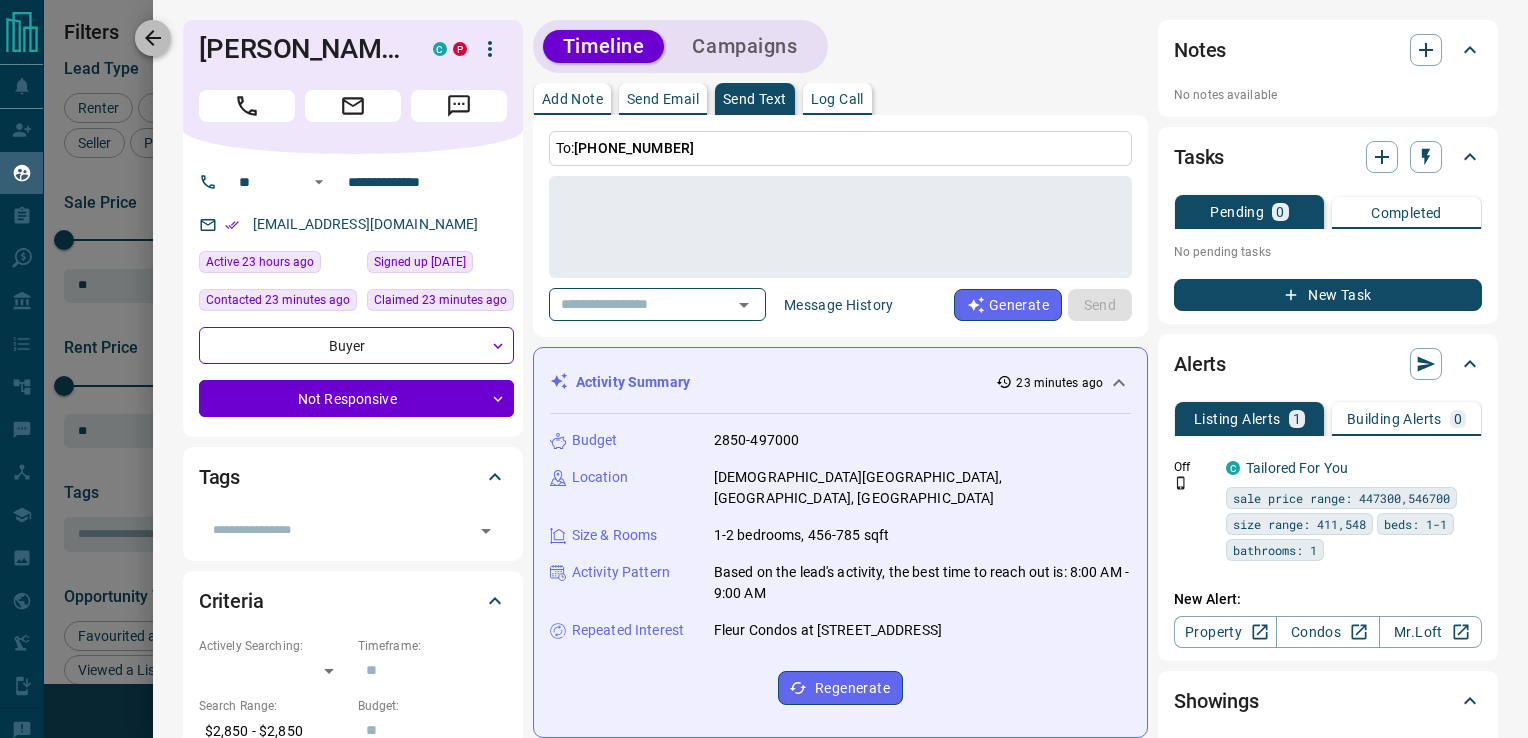 click 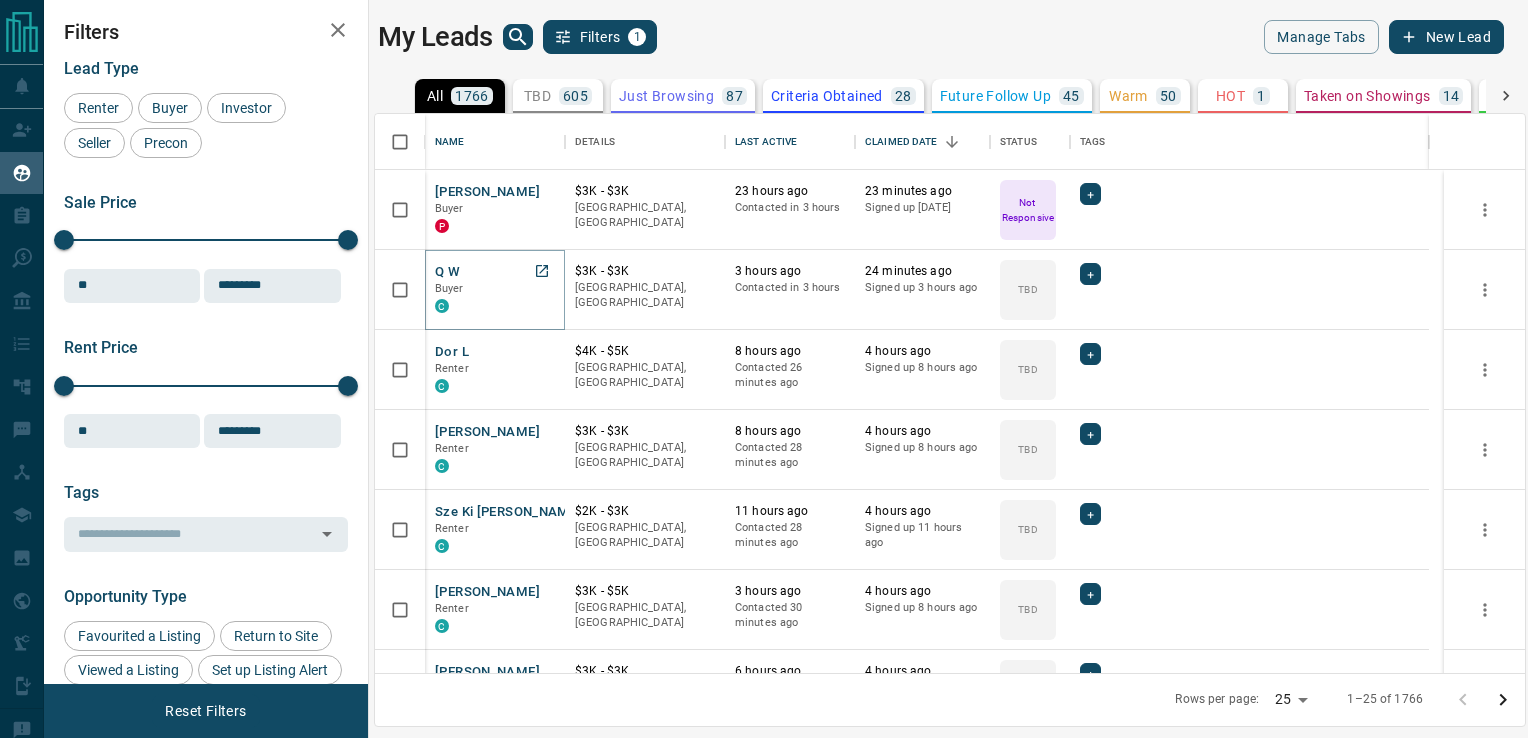 click on "Q W" at bounding box center [447, 272] 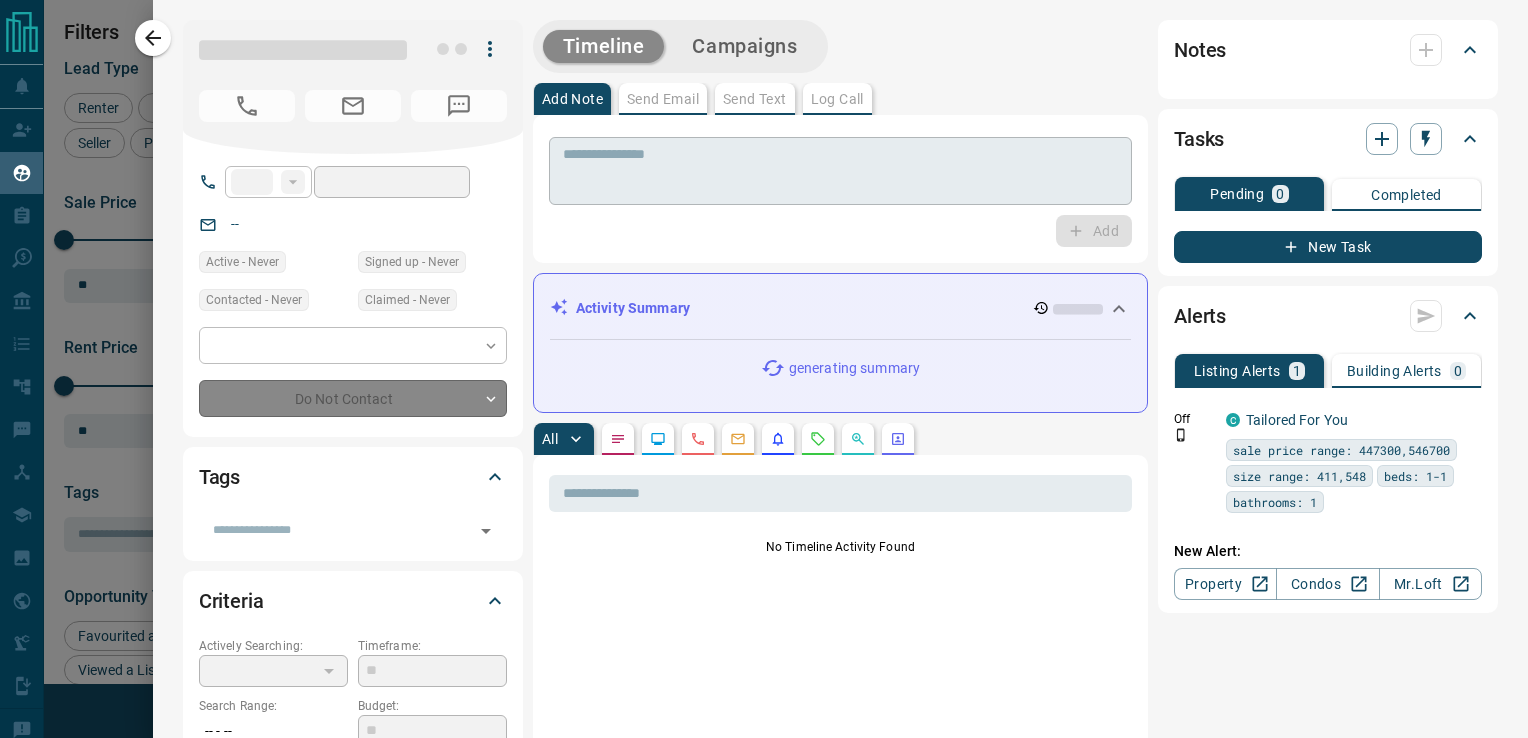 type on "**" 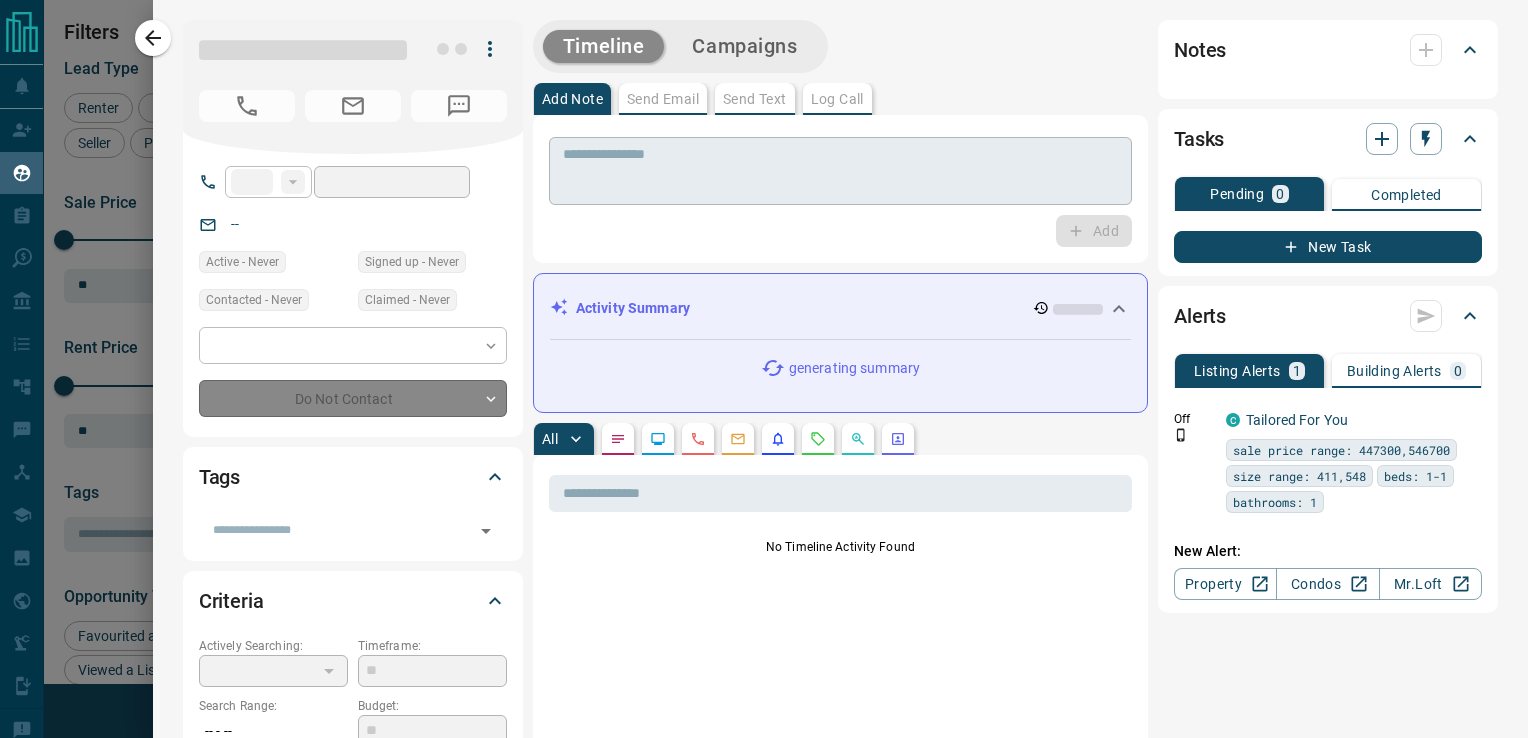 type on "**********" 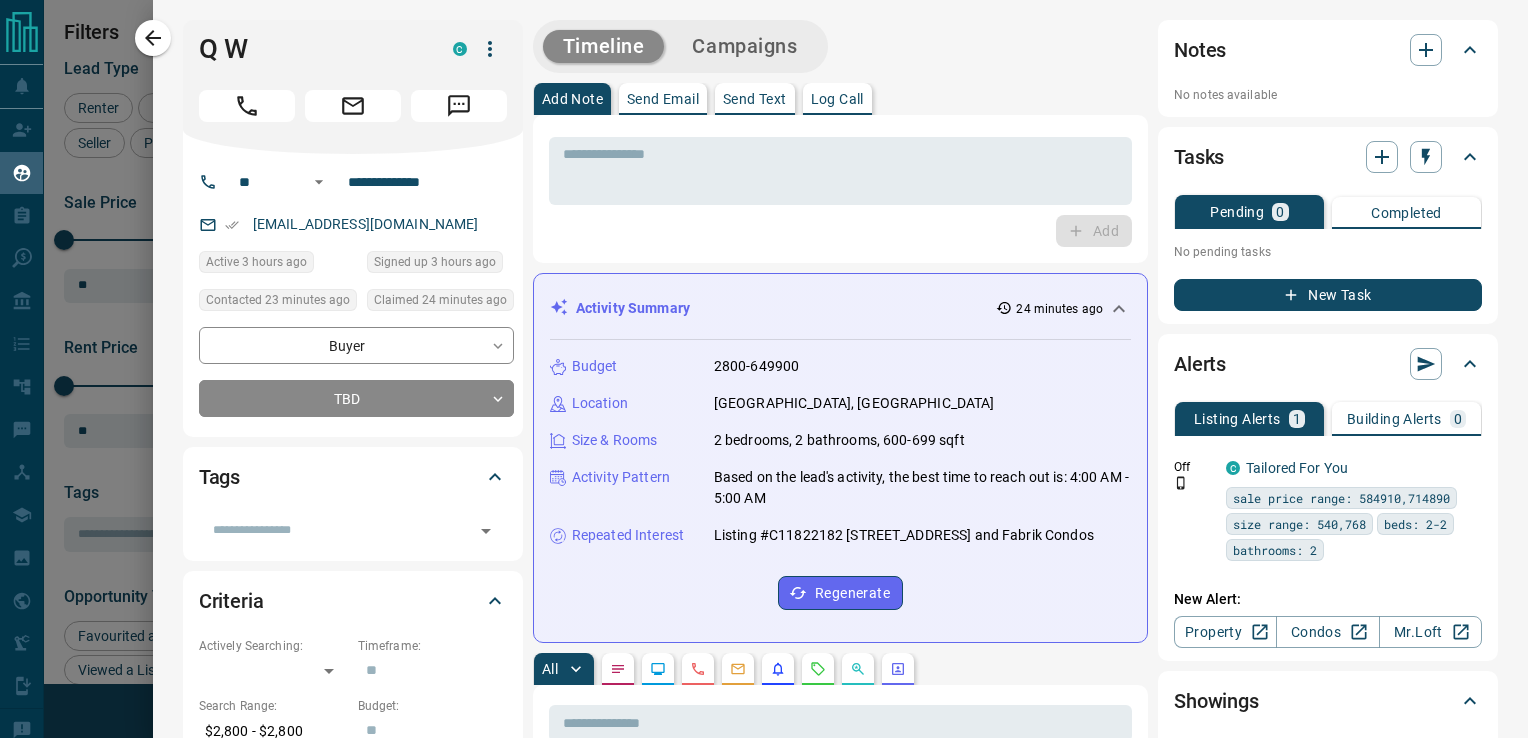 click on "Send Text" at bounding box center (755, 99) 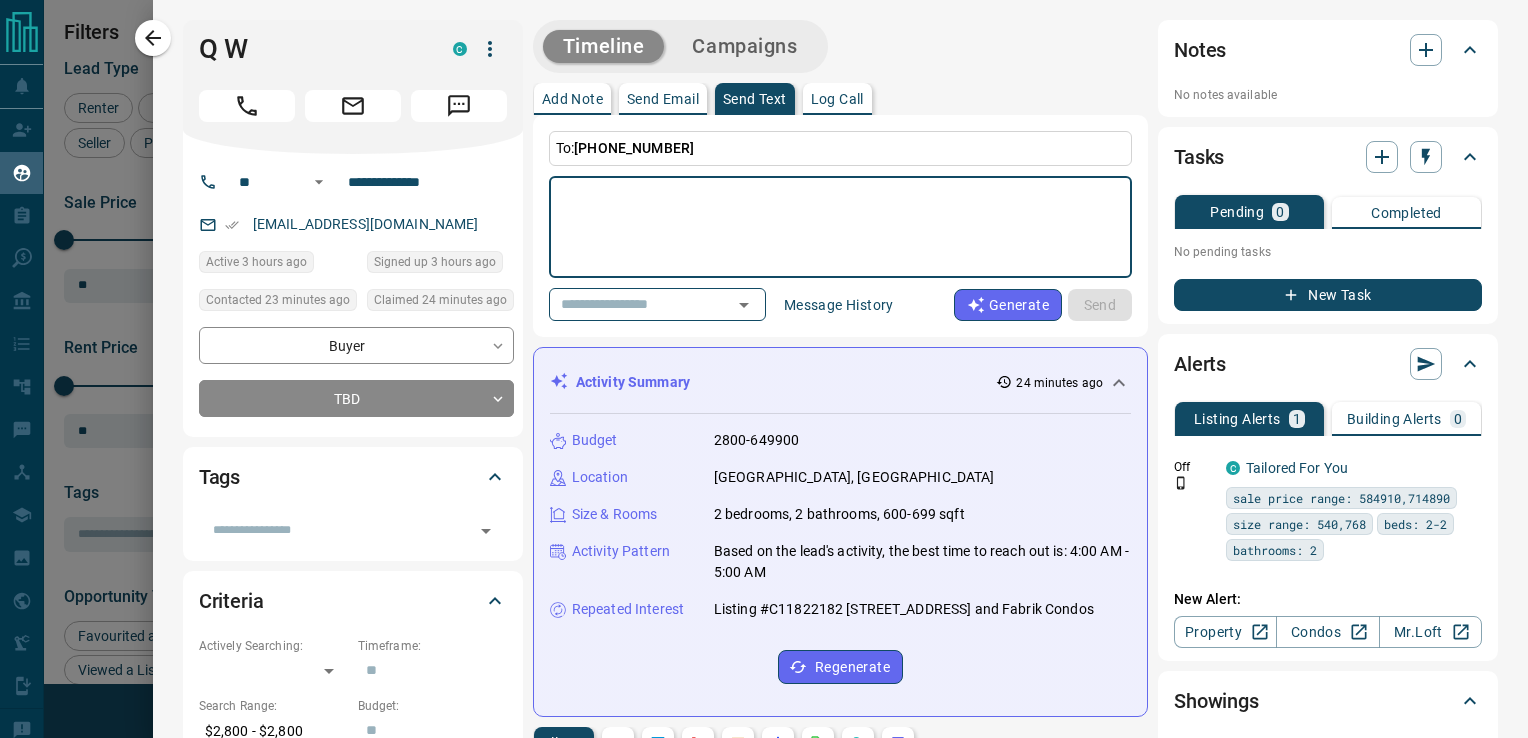 click at bounding box center [840, 227] 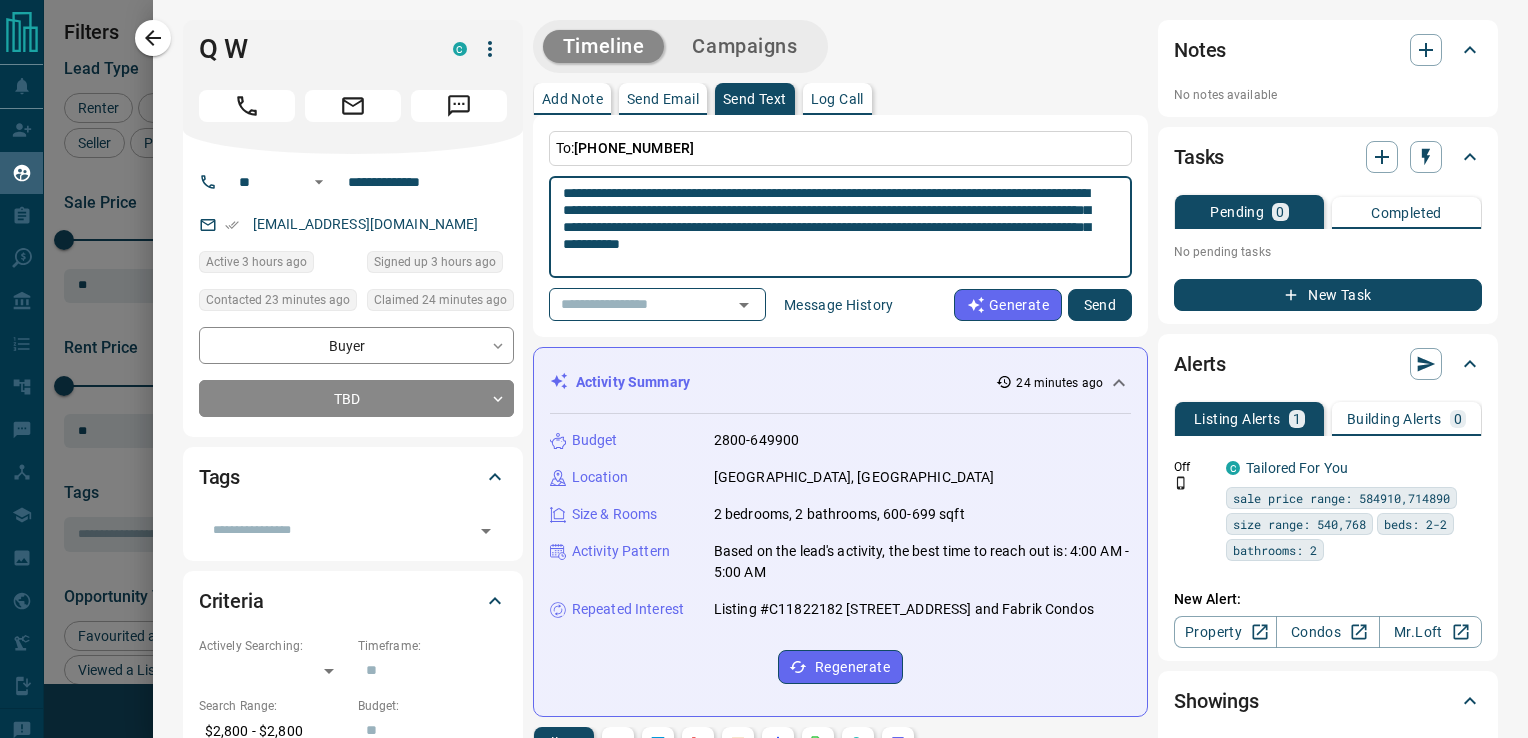 click on "**********" at bounding box center [833, 227] 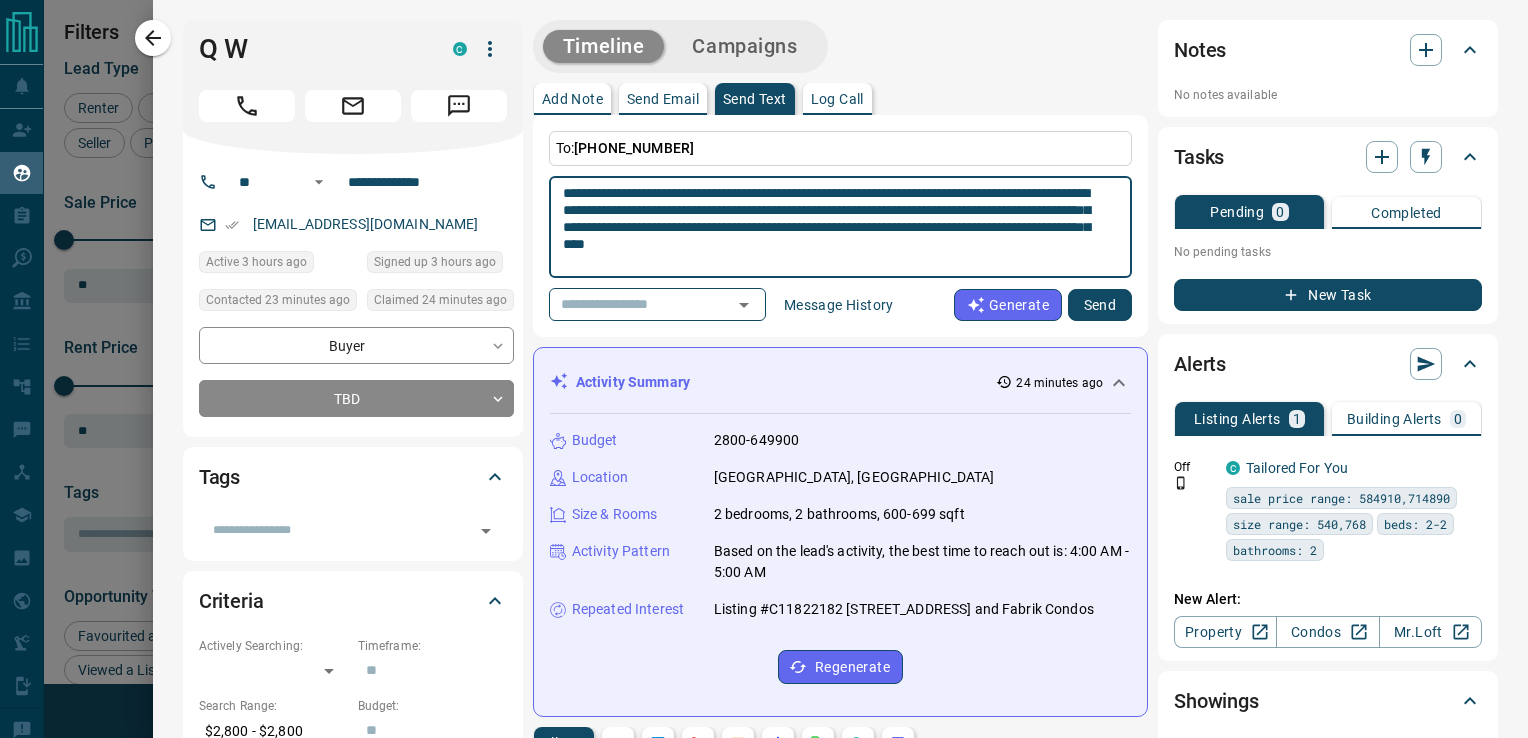 type on "**********" 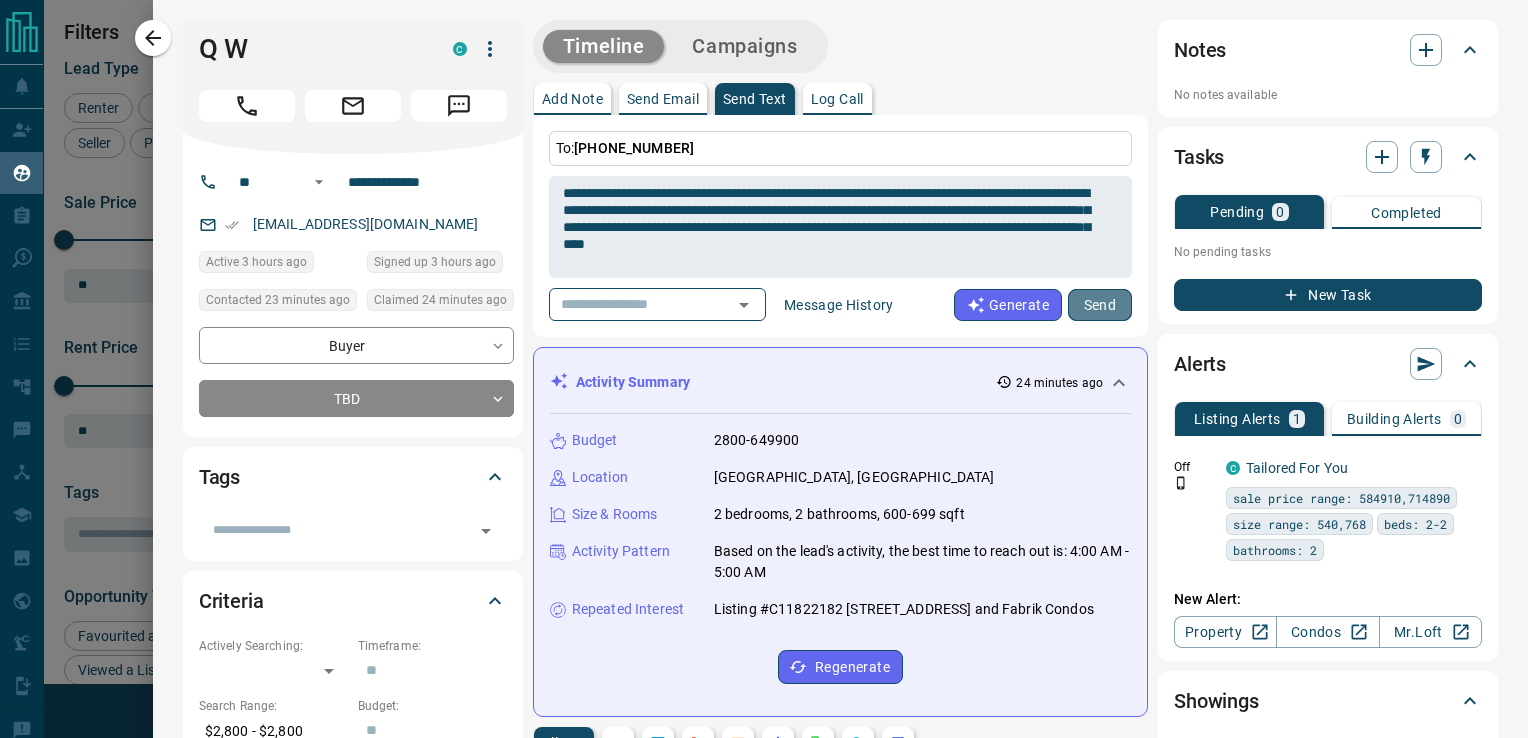 click on "Send" at bounding box center [1100, 305] 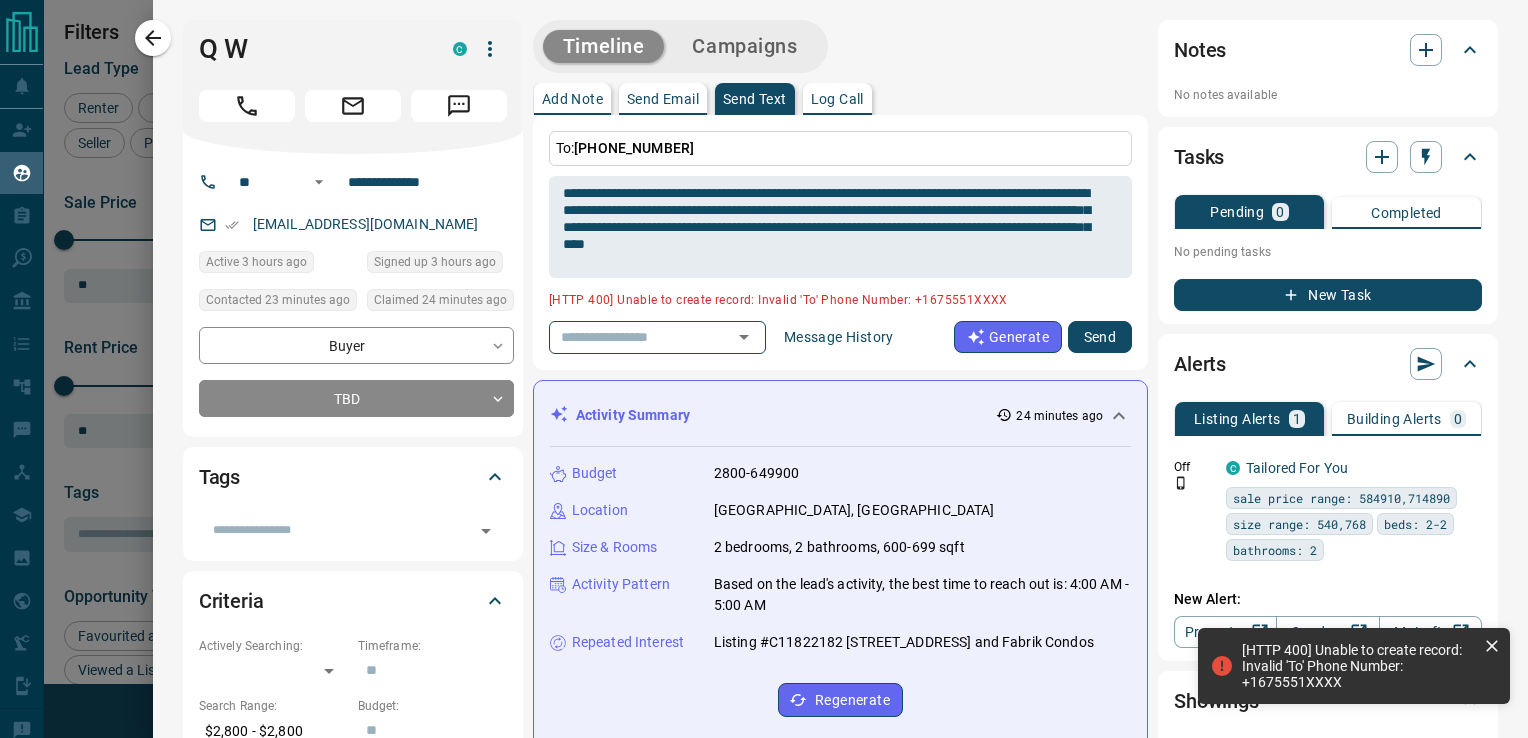 click on "Send Email" at bounding box center (663, 99) 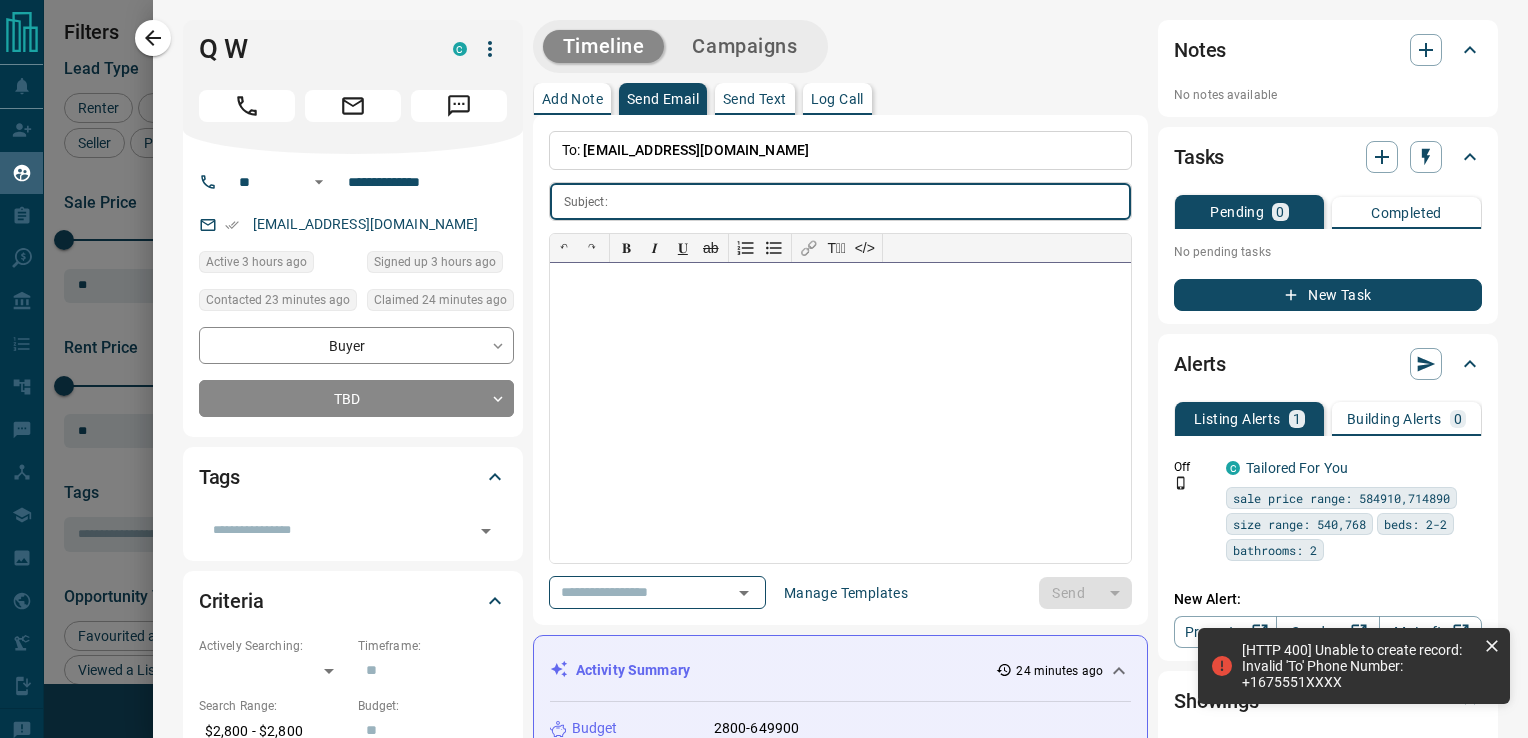 click at bounding box center [840, 413] 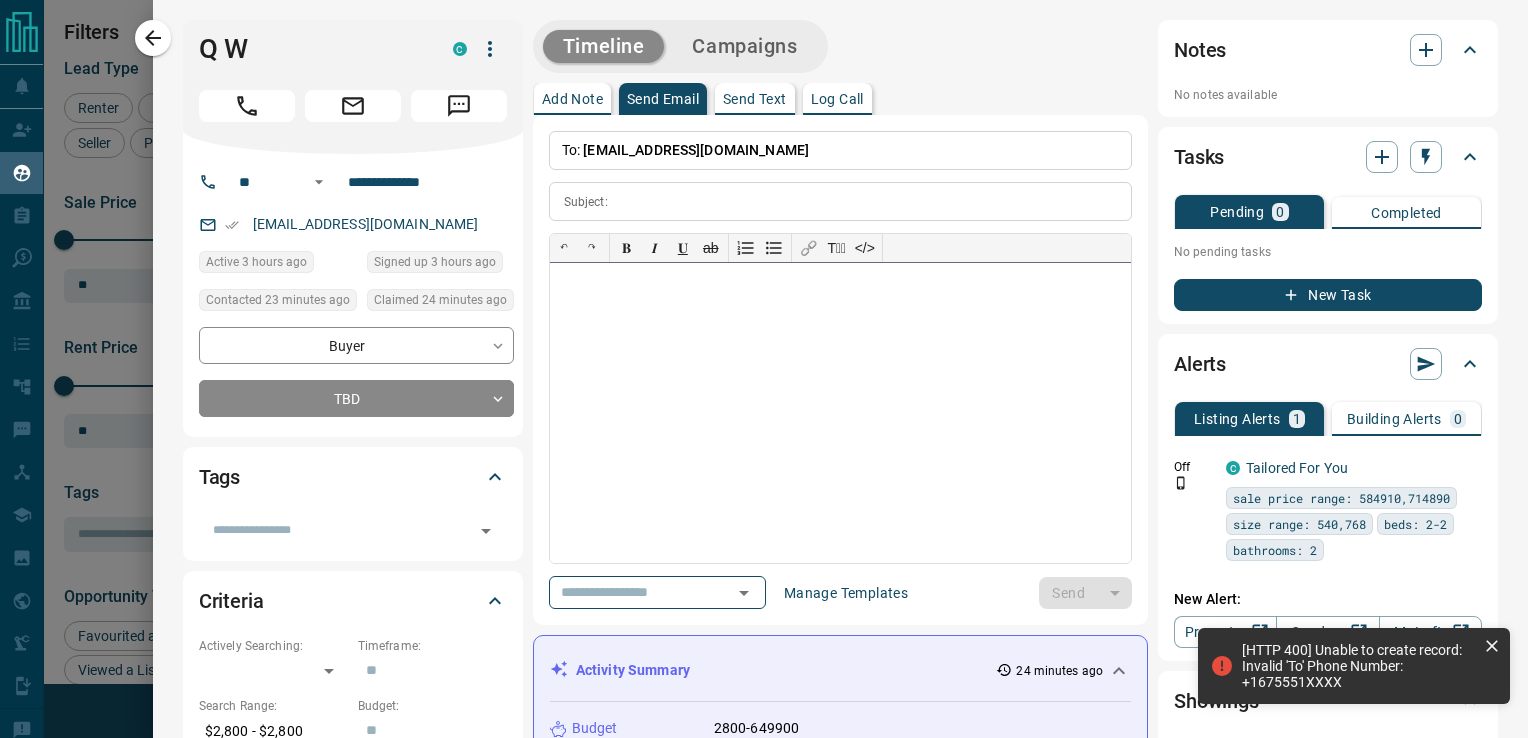 paste 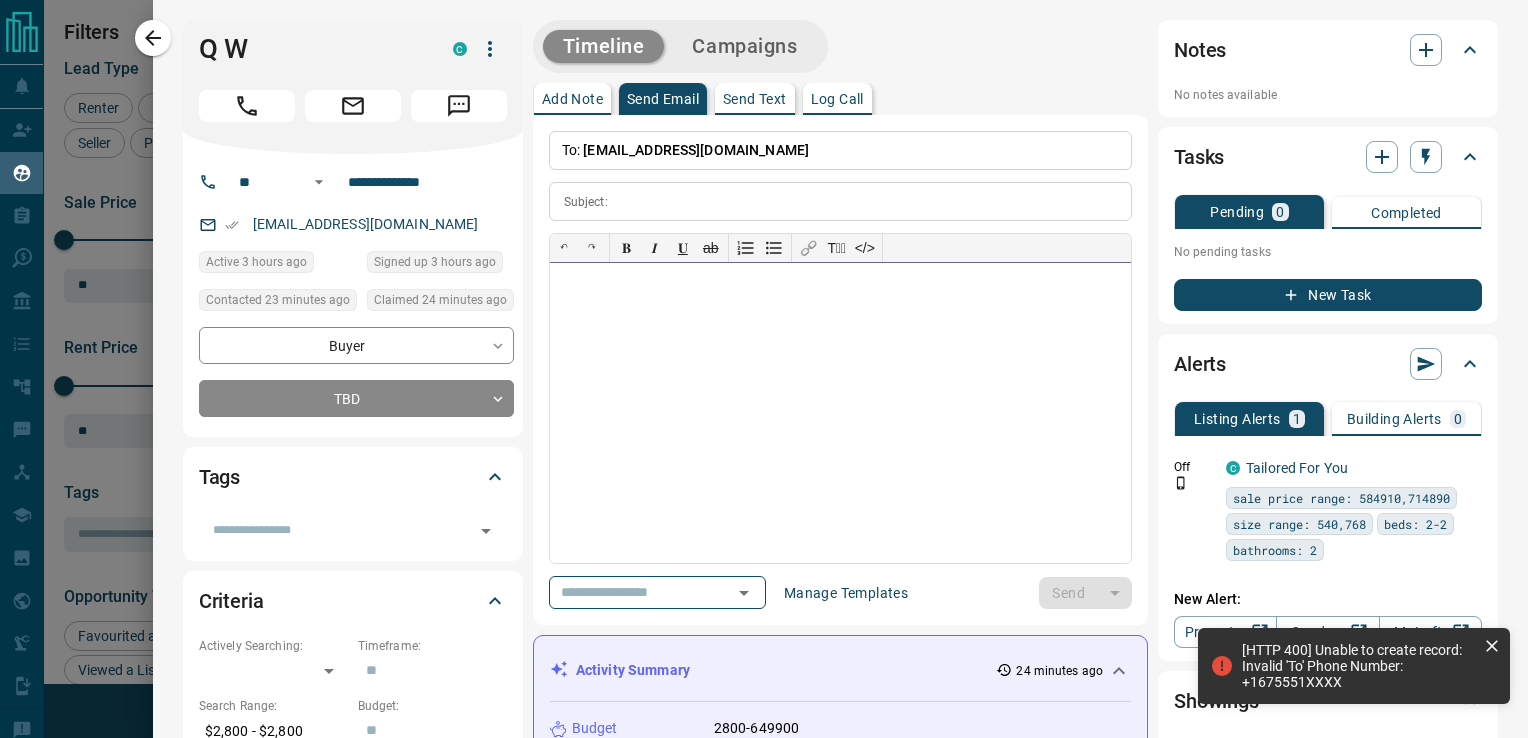 type 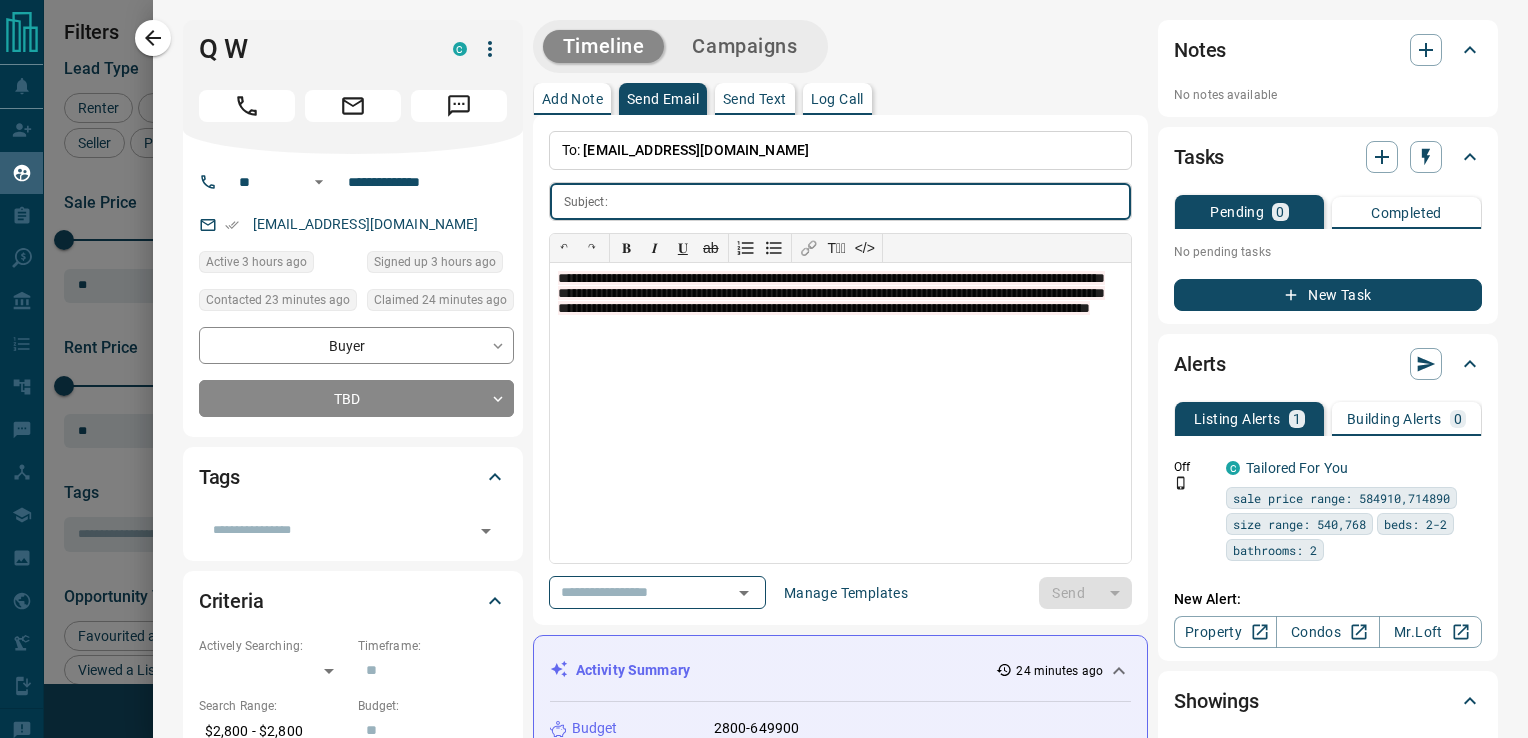 click at bounding box center [873, 201] 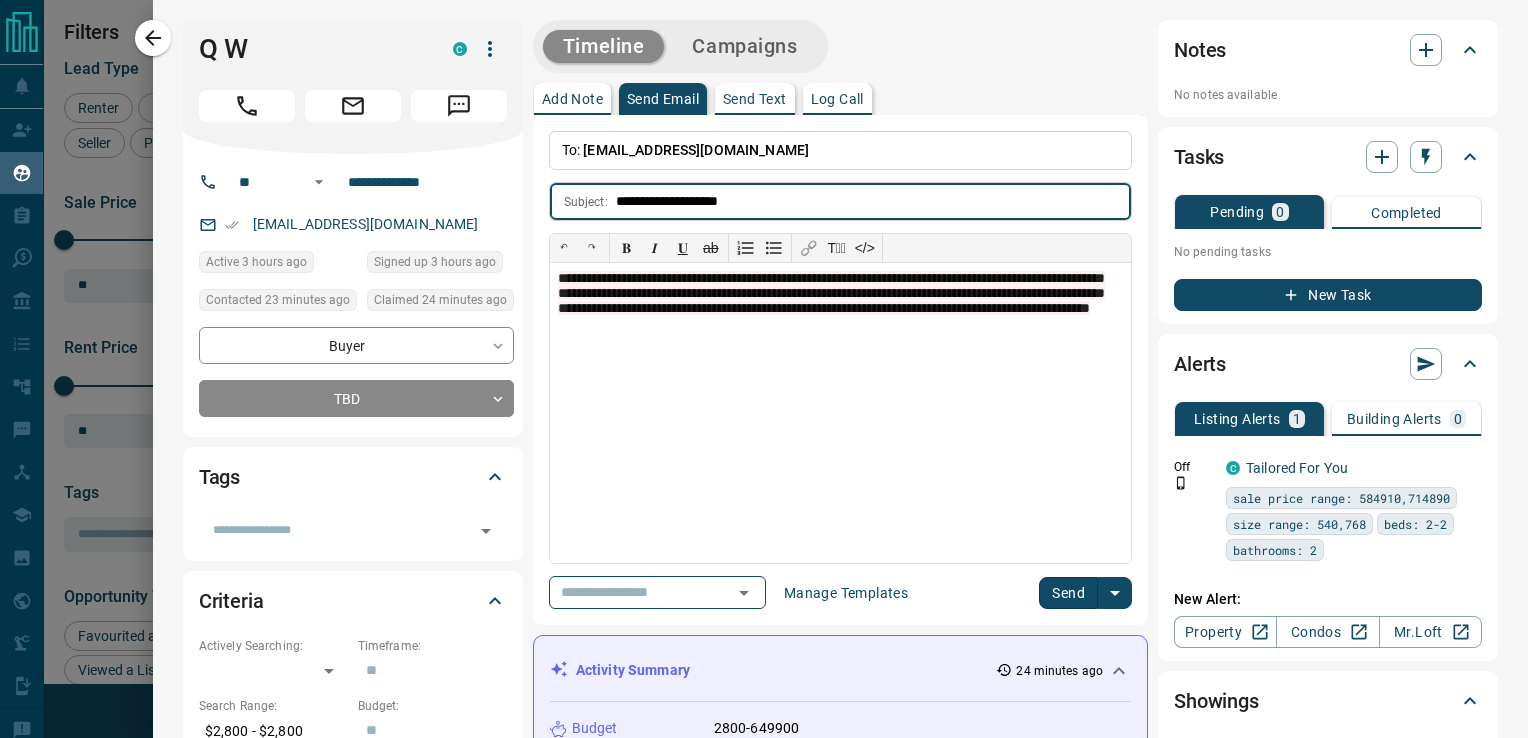 type on "**********" 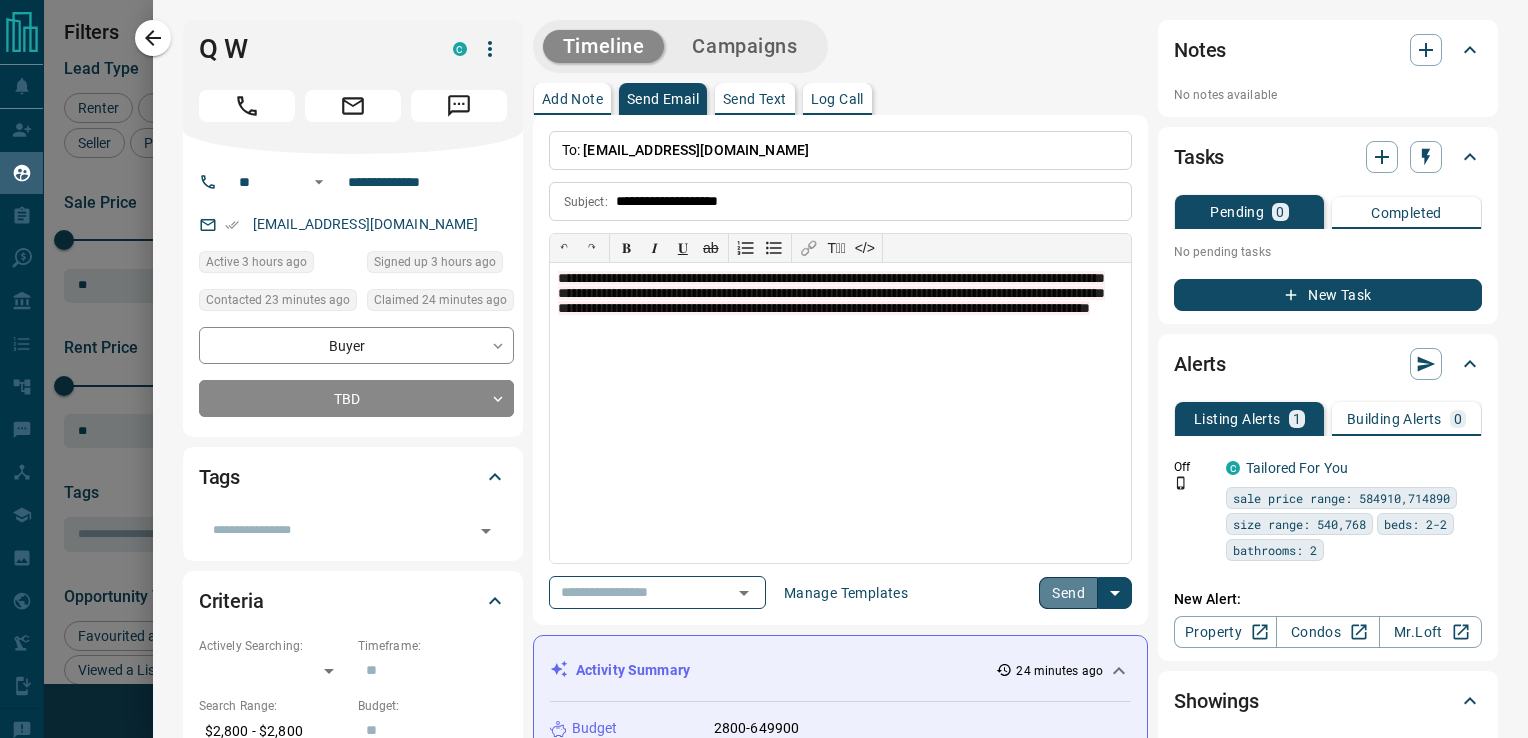 click on "Send" at bounding box center [1068, 593] 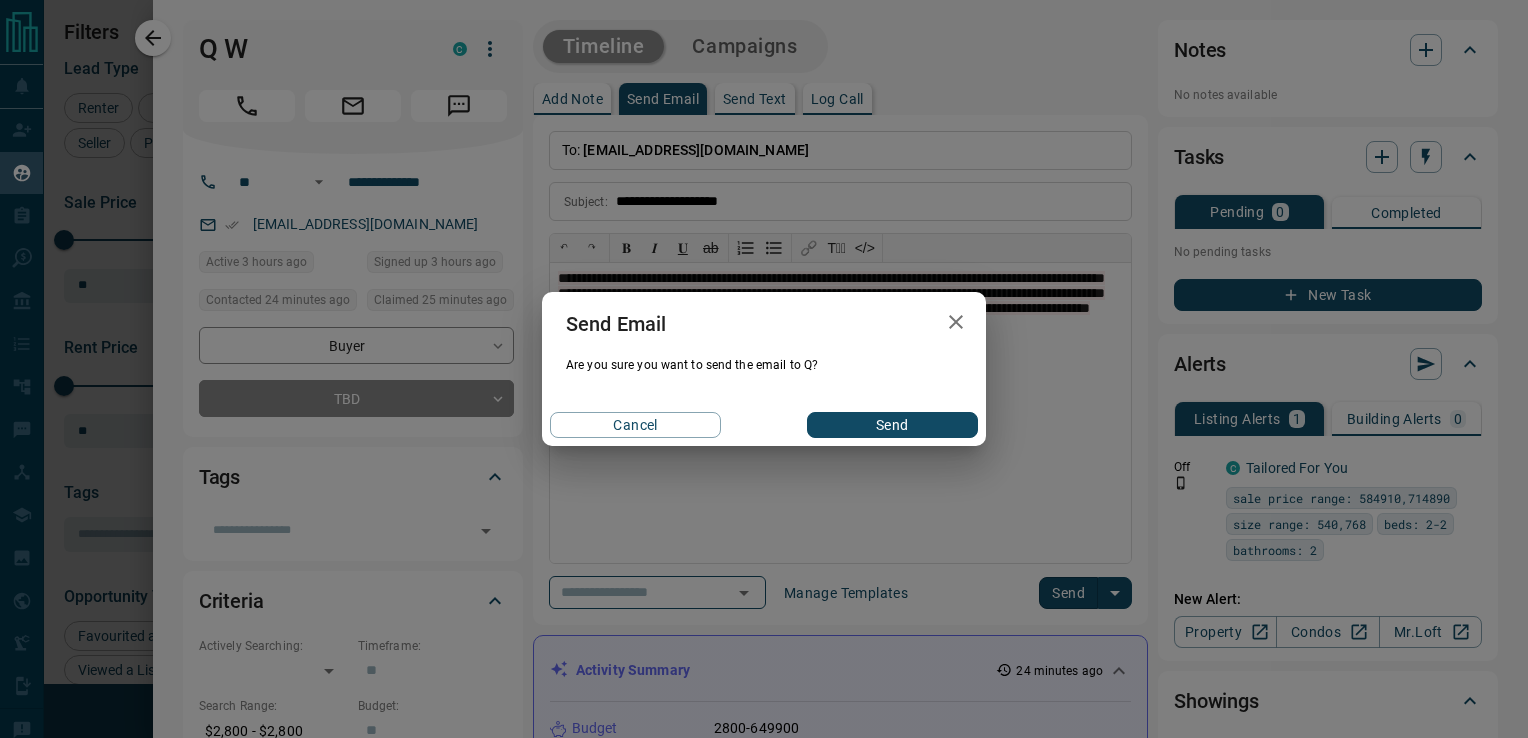click on "Send" at bounding box center (892, 425) 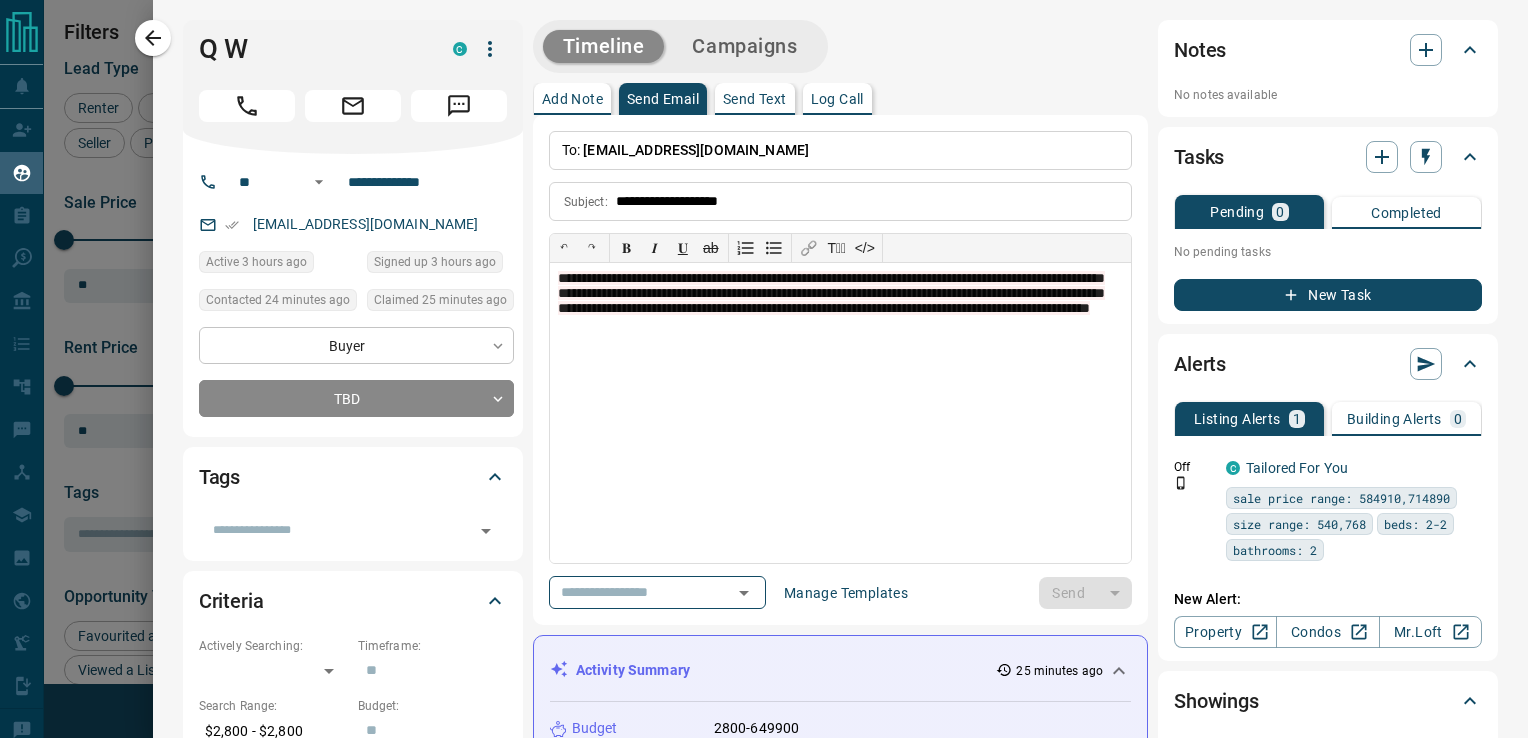click on "Lead Transfers Claim Leads My Leads Tasks Opportunities Deals Campaigns Automations Messages Broker Bay Training Media Services Agent Resources Precon Worksheet Mobile Apps Disclosure Logout My Leads Filters 1 Manage Tabs New Lead All 1766 TBD 605 Do Not Contact - Not Responsive 899 Bogus 10 Just Browsing 87 Criteria Obtained 28 Future Follow Up 45 Warm 50 HOT 1 Taken on Showings 14 Submitted Offer - Client 27 Name Details Last Active Claimed Date Status Tags [PERSON_NAME] Buyer P $3K - $3K Downtown, [GEOGRAPHIC_DATA] 23 hours ago Contacted in 3 hours 24 minutes ago Signed up [DATE] Not Responsive + Q W Buyer C $3K - $3K Downtown, [GEOGRAPHIC_DATA] 3 hours ago Contacted in 3 hours 25 minutes ago Signed up 3 hours ago TBD + Dor L Renter C $4K - $5K Downtown, [GEOGRAPHIC_DATA] 8 hours ago Contacted 27 minutes ago 4 hours ago Signed up 8 hours ago TBD + [PERSON_NAME] C $3K - $3[GEOGRAPHIC_DATA] 8 hours ago Contacted 28 minutes ago 4 hours ago Signed up 8 hours ago TBD + Sze Ki [PERSON_NAME] C $2K - $3[GEOGRAPHIC_DATA], [GEOGRAPHIC_DATA] 11 hours ago TBD +" at bounding box center [764, 356] 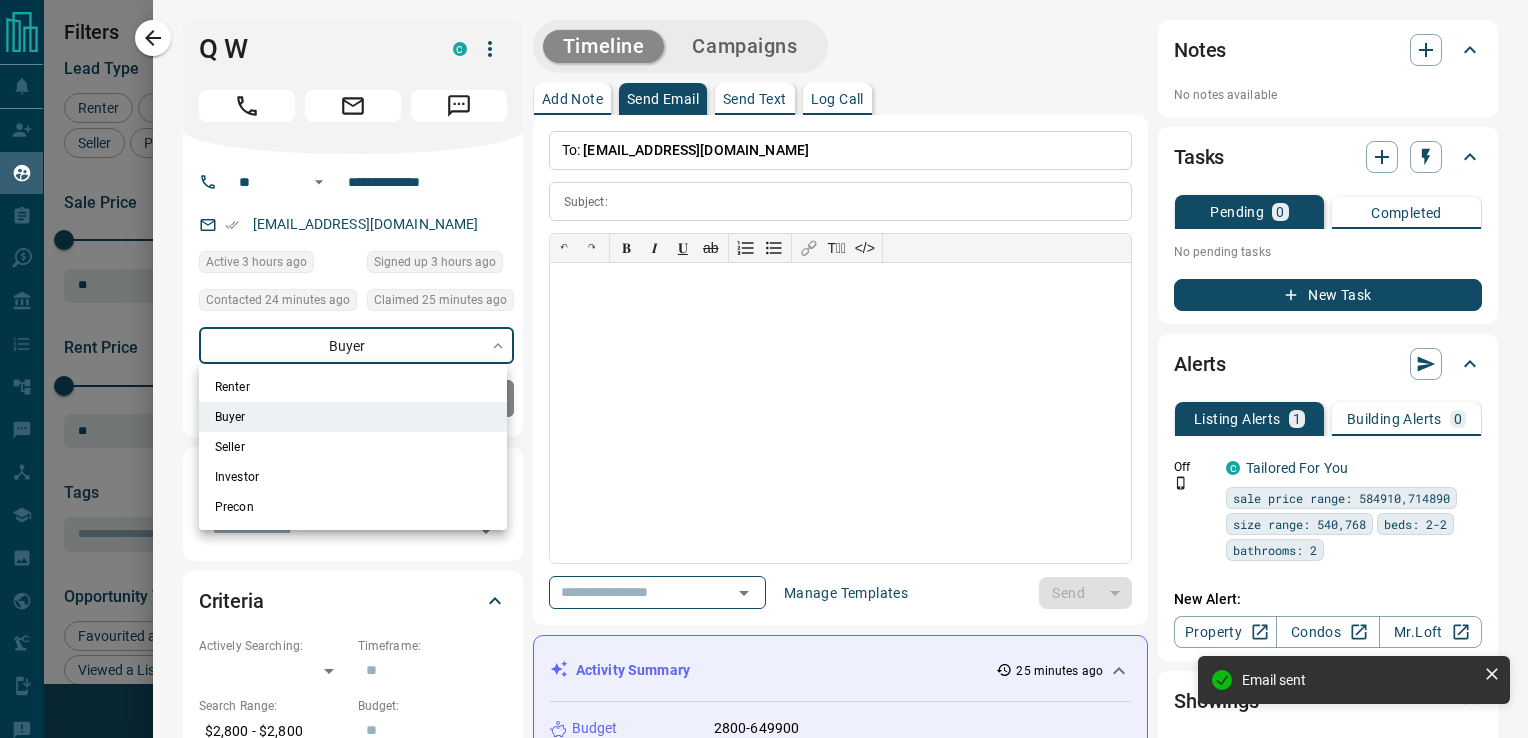 drag, startPoint x: 744, startPoint y: 342, endPoint x: 397, endPoint y: 427, distance: 357.259 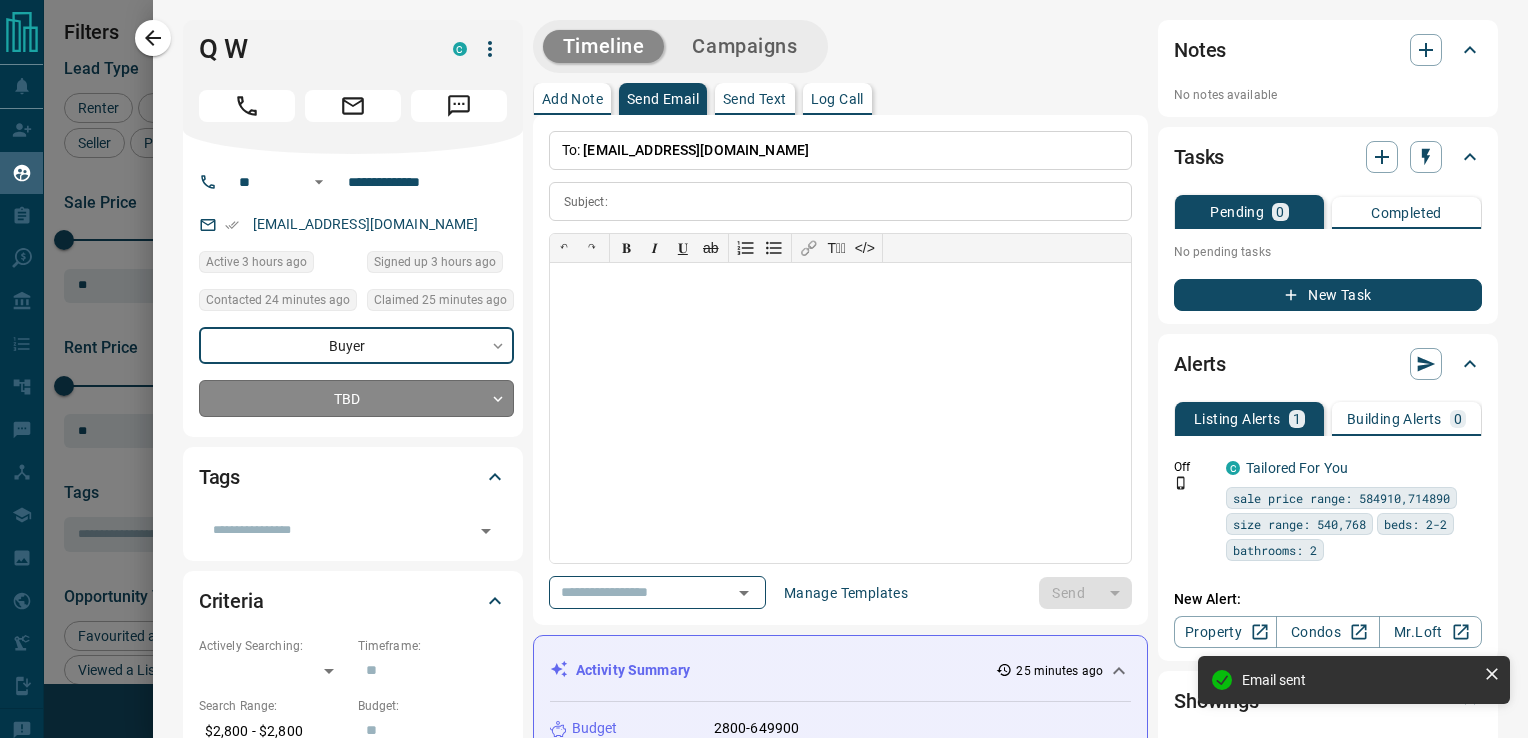 click on "Lead Transfers Claim Leads My Leads Tasks Opportunities Deals Campaigns Automations Messages Broker Bay Training Media Services Agent Resources Precon Worksheet Mobile Apps Disclosure Logout My Leads Filters 1 Manage Tabs New Lead All 1766 TBD 605 Do Not Contact - Not Responsive 899 Bogus 10 Just Browsing 87 Criteria Obtained 28 Future Follow Up 45 Warm 50 HOT 1 Taken on Showings 14 Submitted Offer - Client 27 Name Details Last Active Claimed Date Status Tags [PERSON_NAME] Buyer P $3K - $3K Downtown, [GEOGRAPHIC_DATA] 23 hours ago Contacted in 3 hours 24 minutes ago Signed up [DATE] Not Responsive + Q W Buyer C $3K - $3K Downtown, [GEOGRAPHIC_DATA] 3 hours ago Contacted in 3 hours 25 minutes ago Signed up 3 hours ago TBD + Dor L Renter C $4K - $5K Downtown, [GEOGRAPHIC_DATA] 8 hours ago Contacted 27 minutes ago 4 hours ago Signed up 8 hours ago TBD + [PERSON_NAME] C $3K - $3[GEOGRAPHIC_DATA] 8 hours ago Contacted 28 minutes ago 4 hours ago Signed up 8 hours ago TBD + Sze Ki [PERSON_NAME] C $2K - $3[GEOGRAPHIC_DATA], [GEOGRAPHIC_DATA] 11 hours ago TBD +" at bounding box center (764, 356) 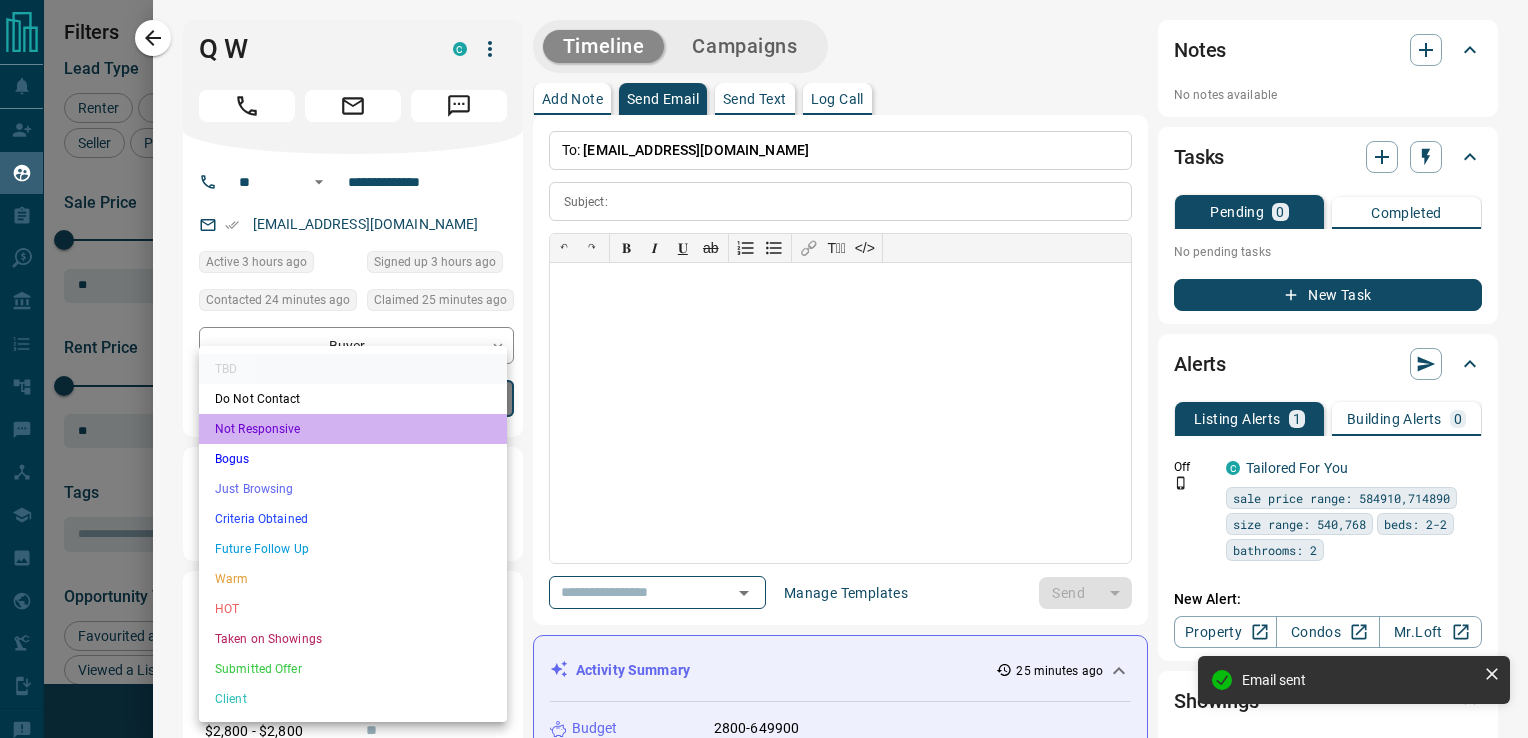 click on "Not Responsive" at bounding box center (353, 429) 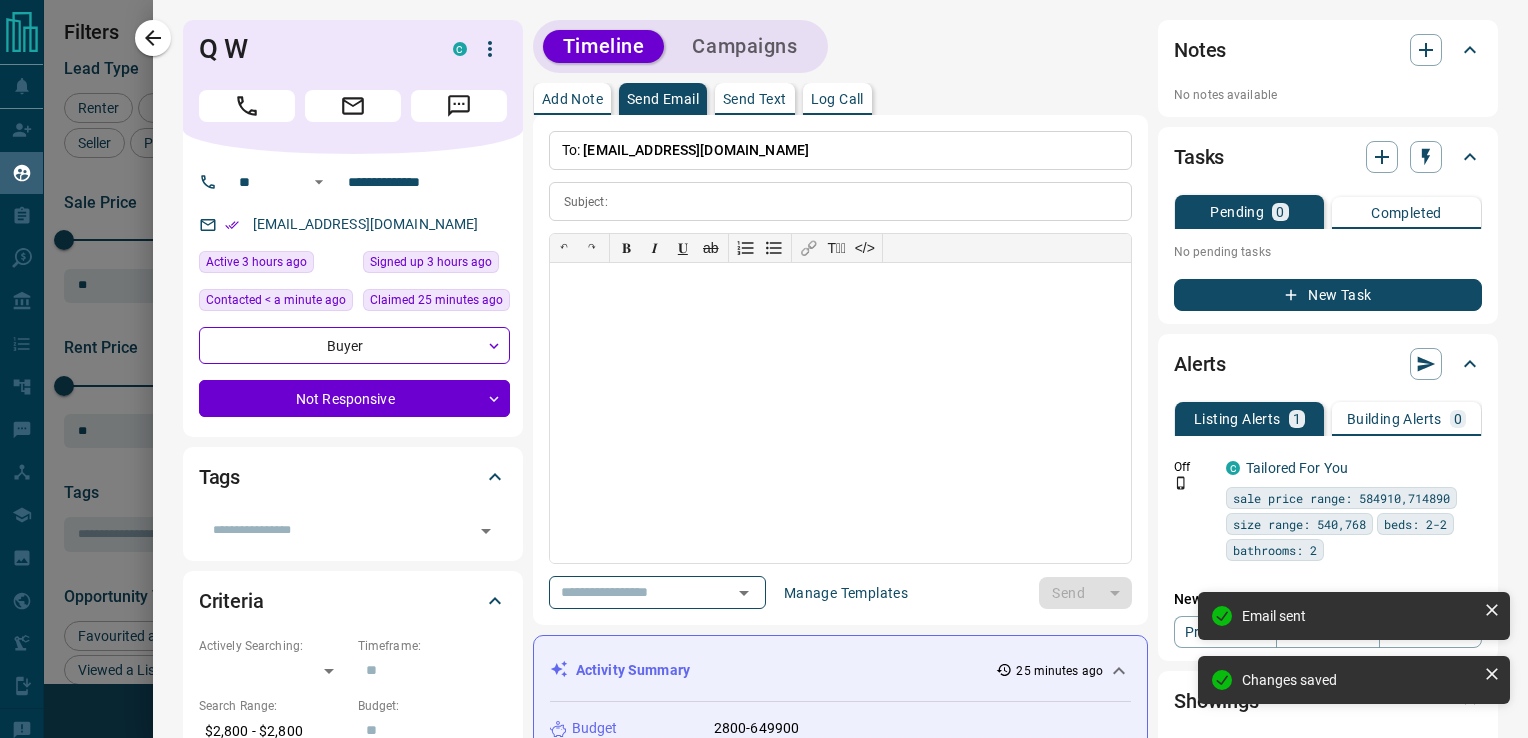 type on "*" 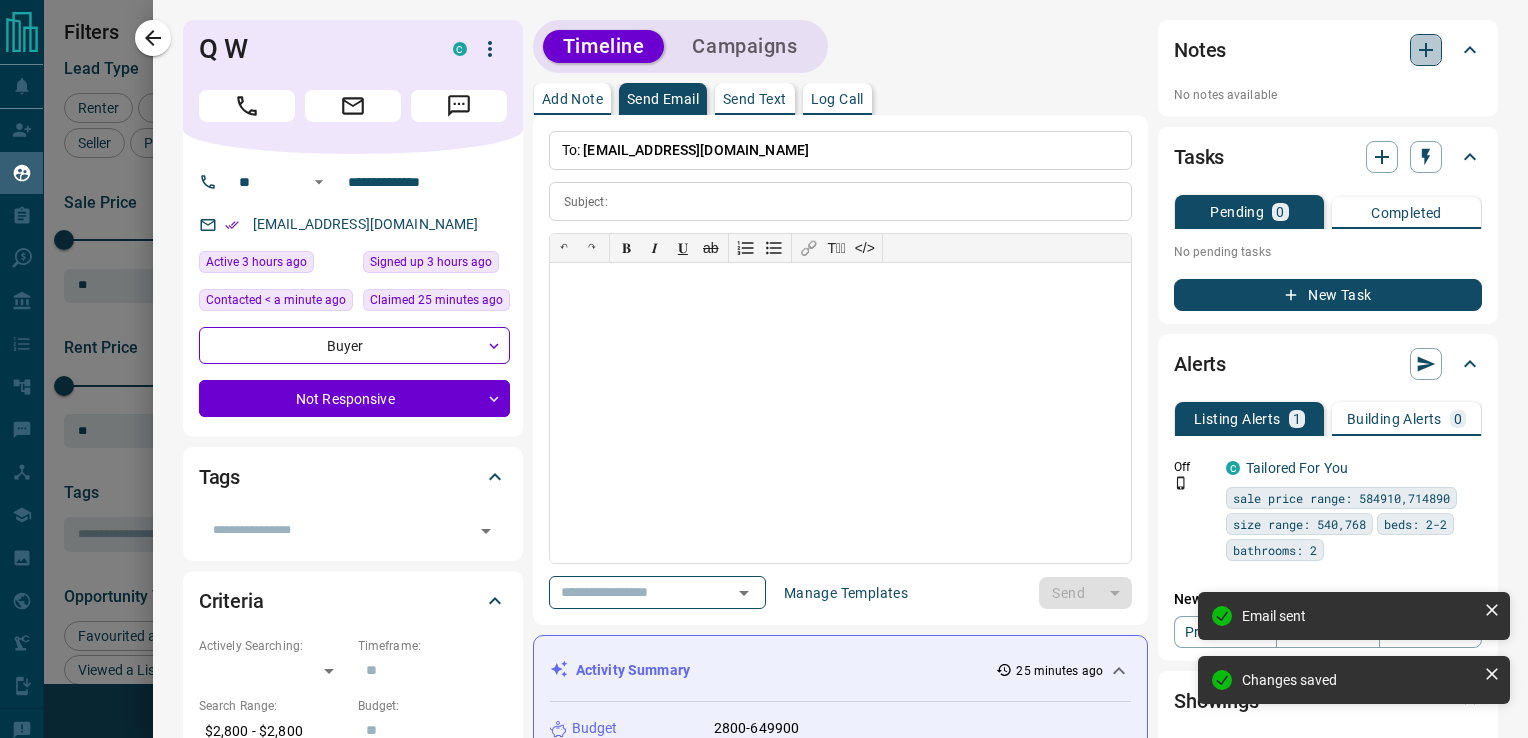 click at bounding box center [1426, 50] 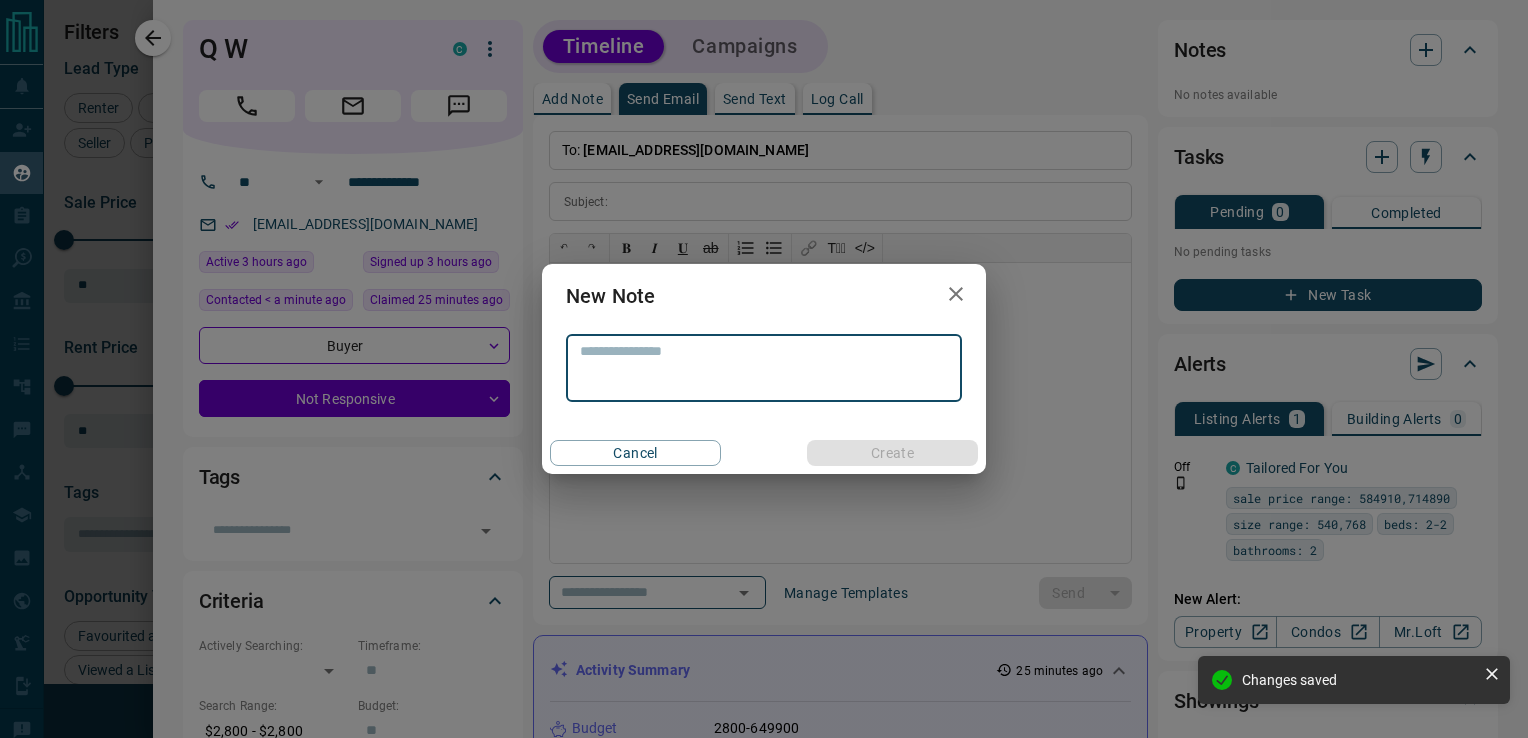 click at bounding box center [764, 368] 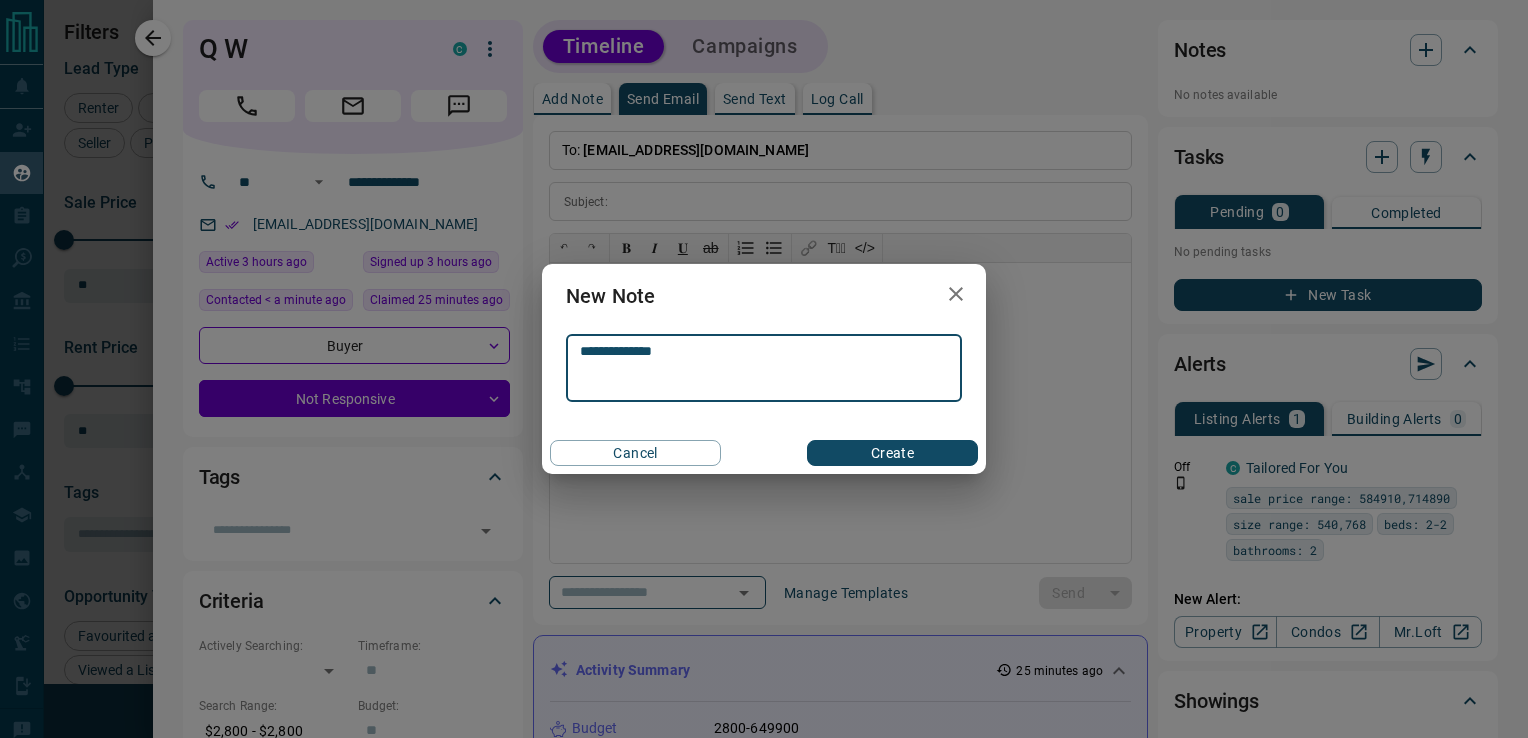 type on "**********" 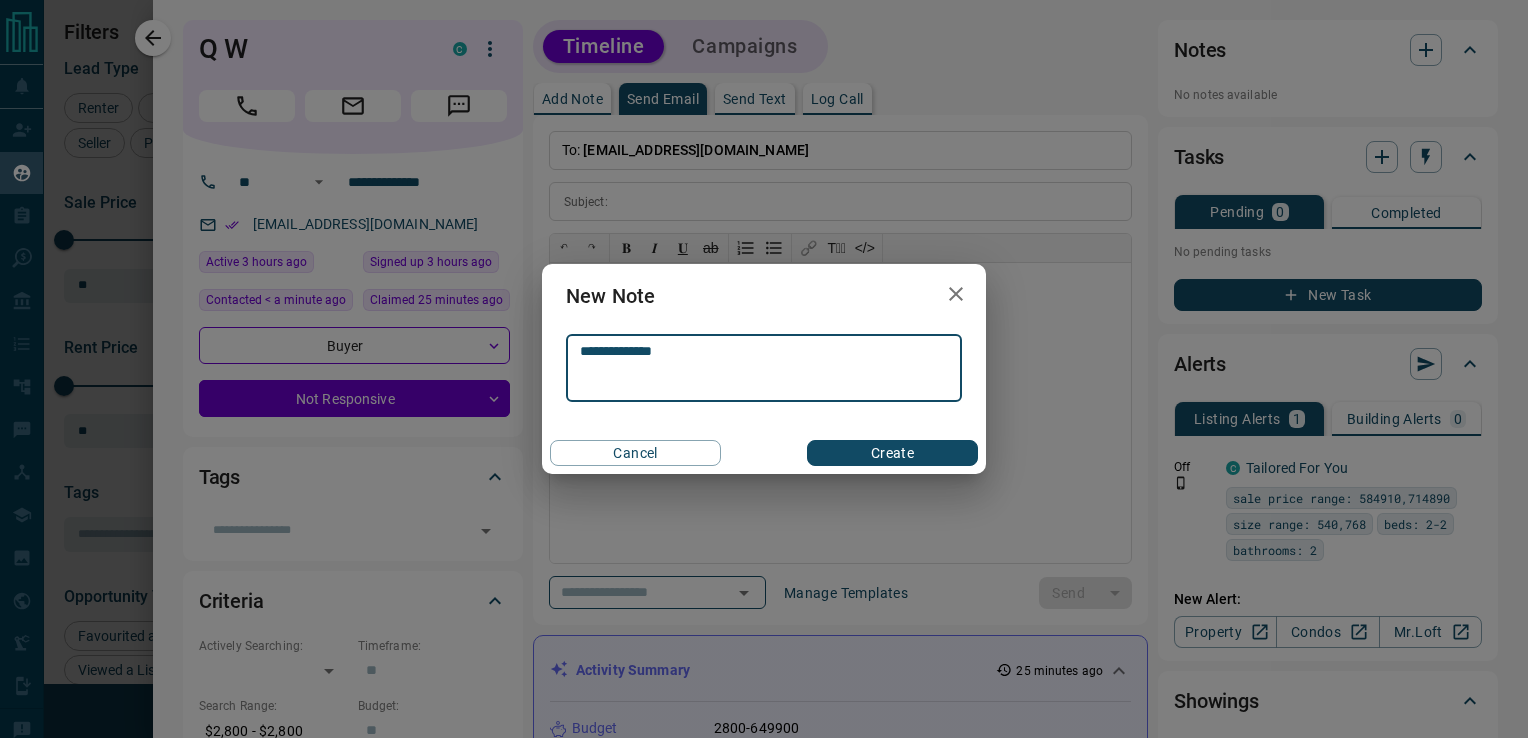 click on "Create" at bounding box center (892, 453) 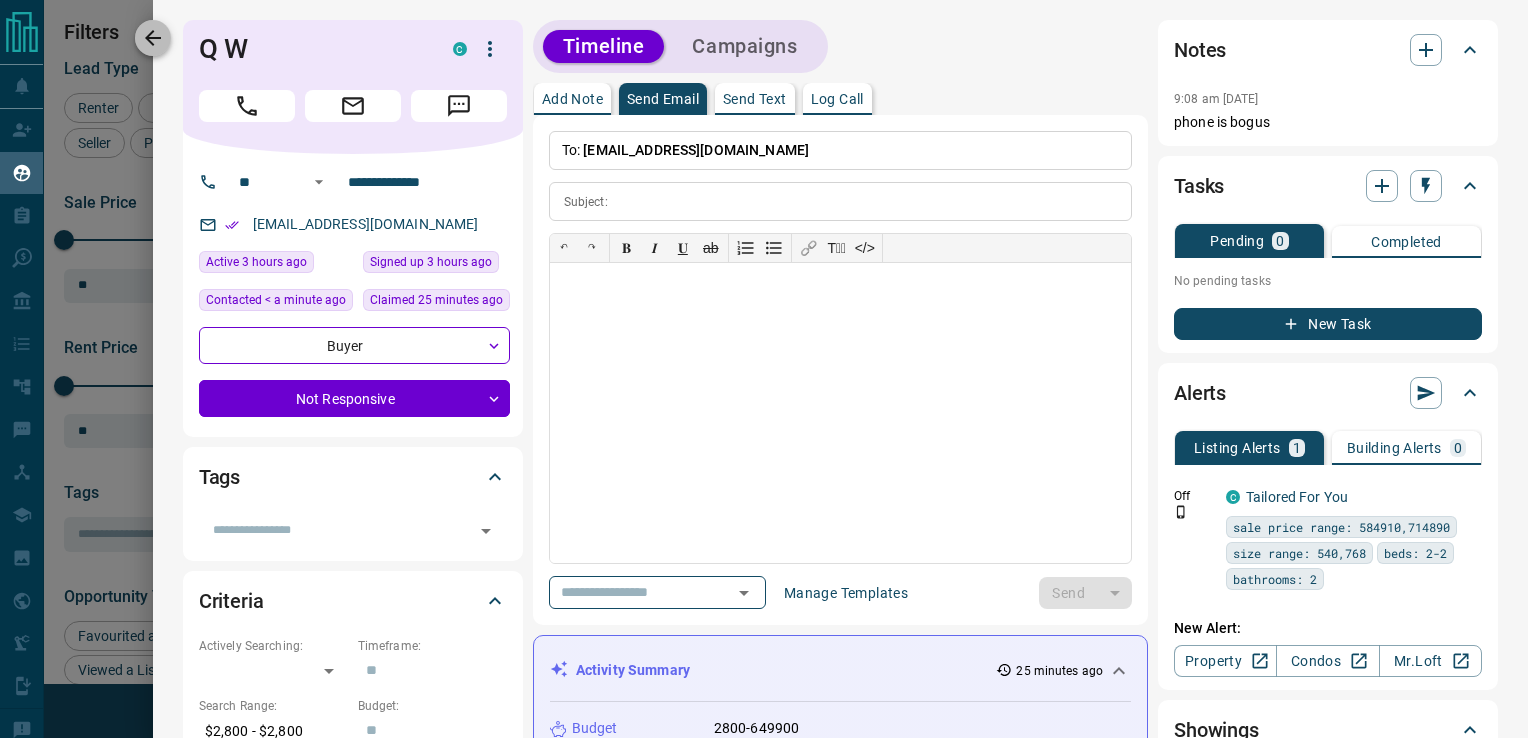 click 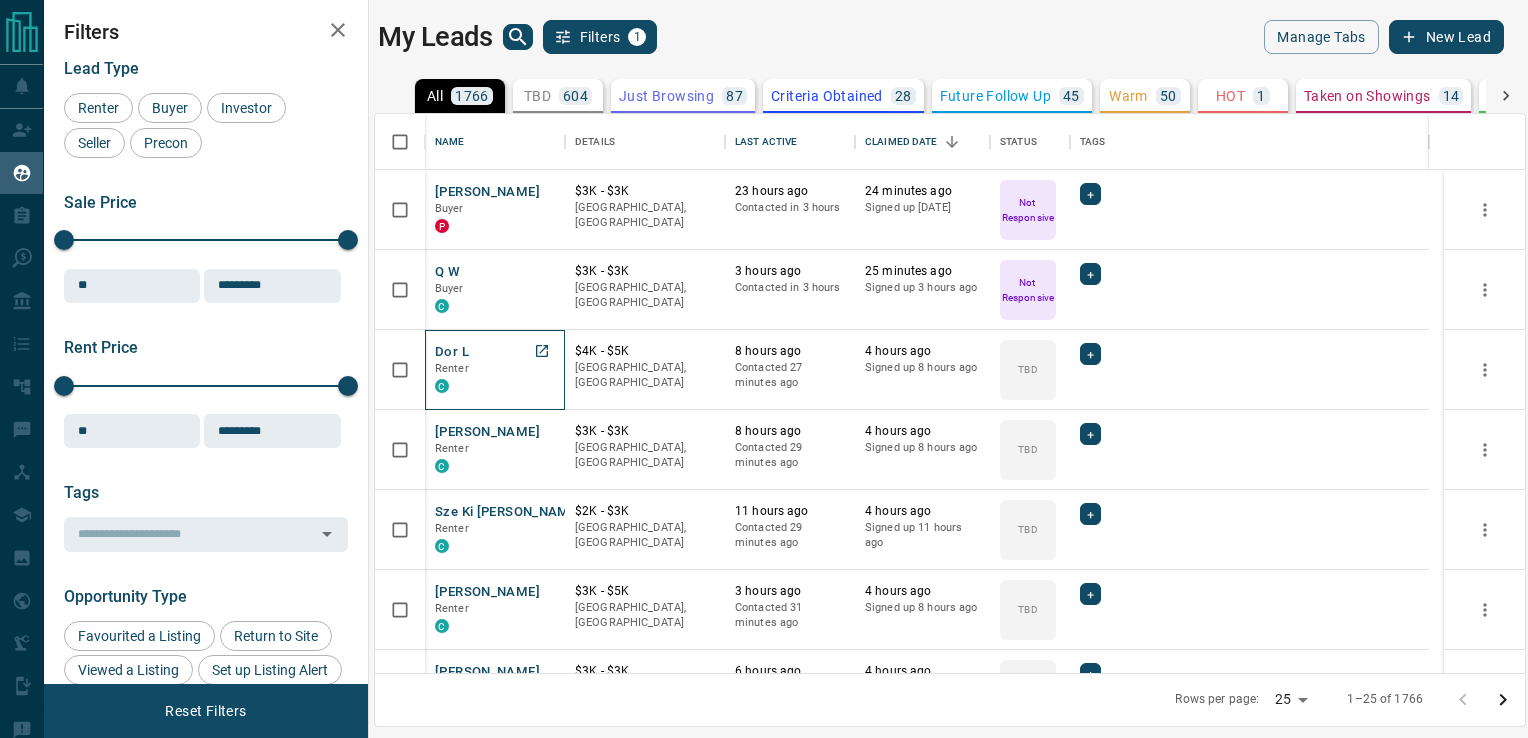 click on "Dor L Renter C" at bounding box center [495, 370] 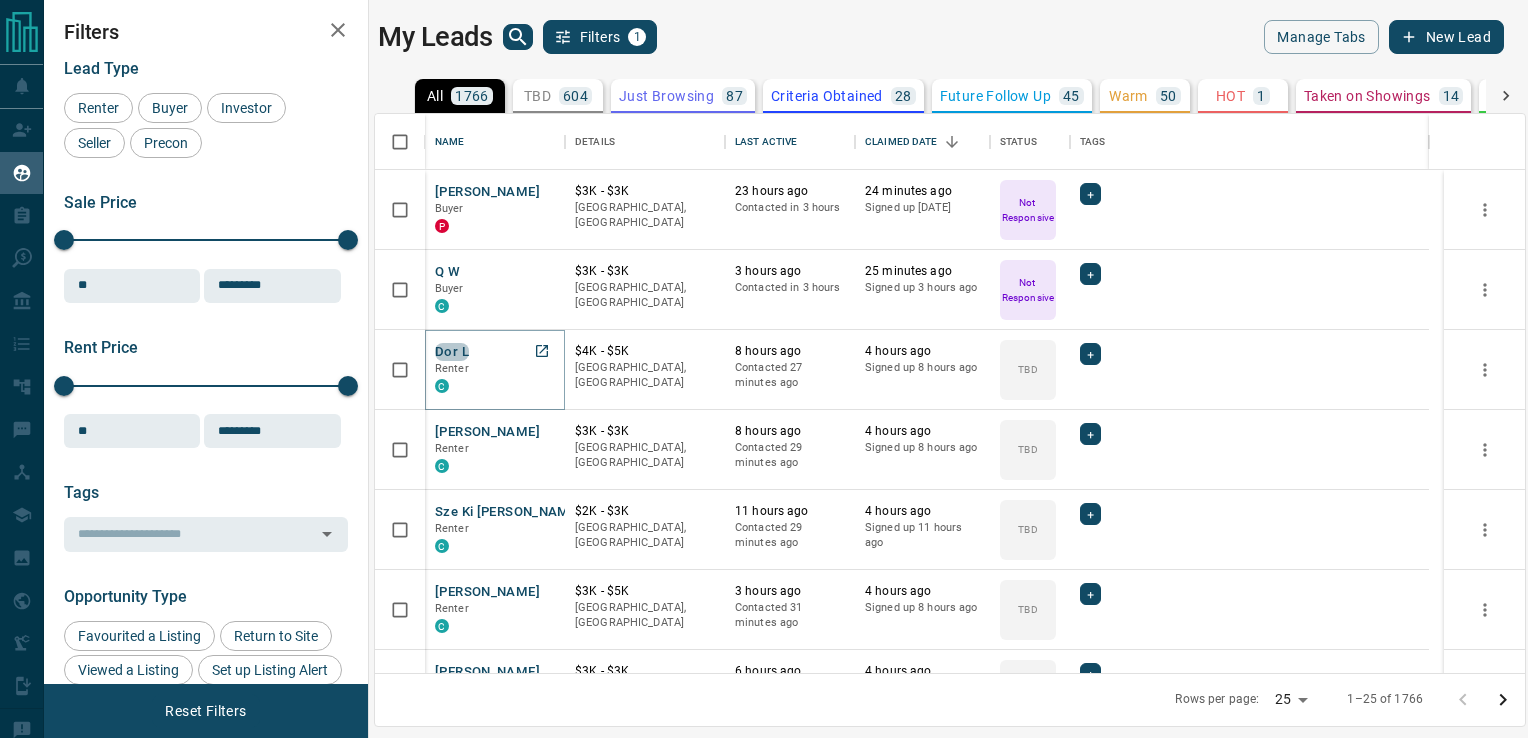 click on "Dor L" at bounding box center [452, 352] 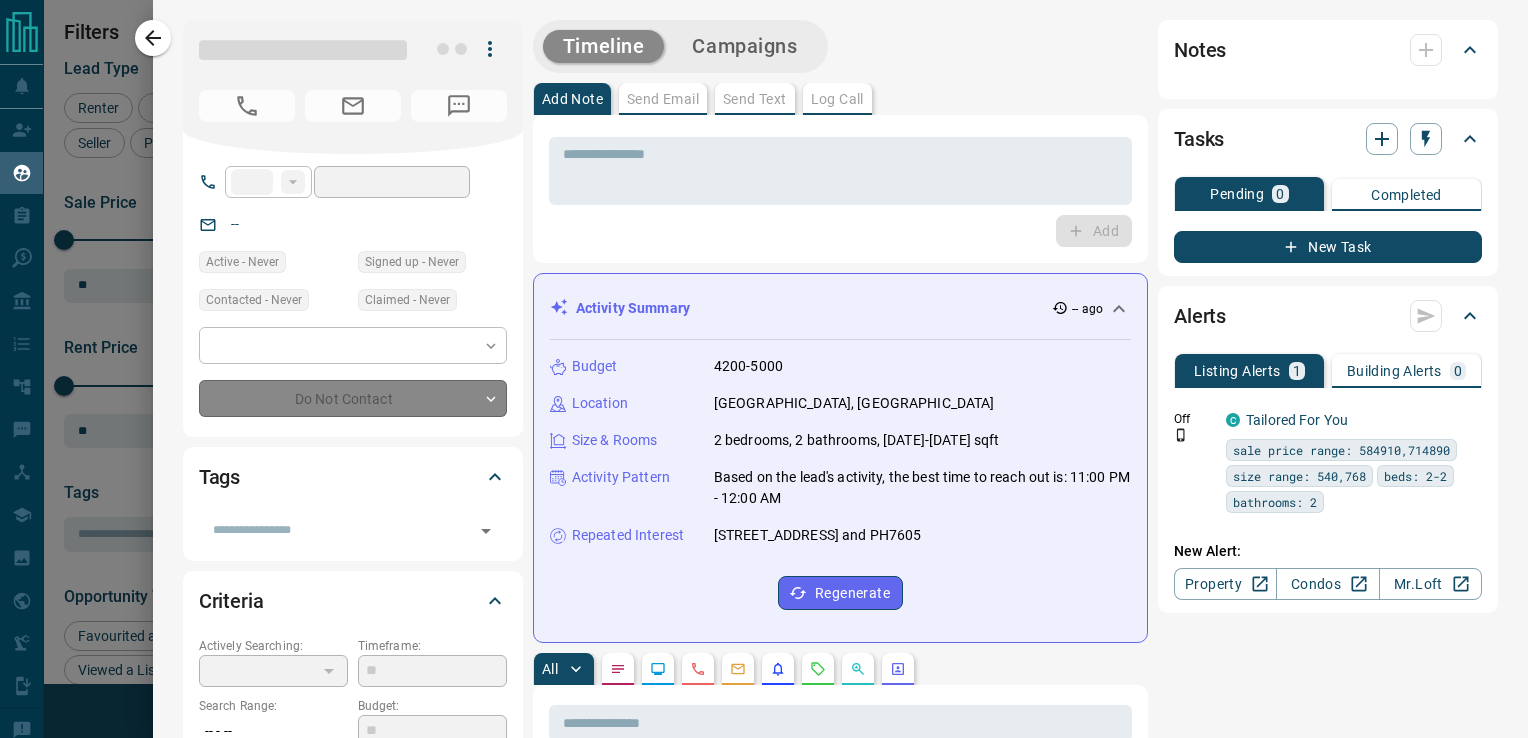 type on "**" 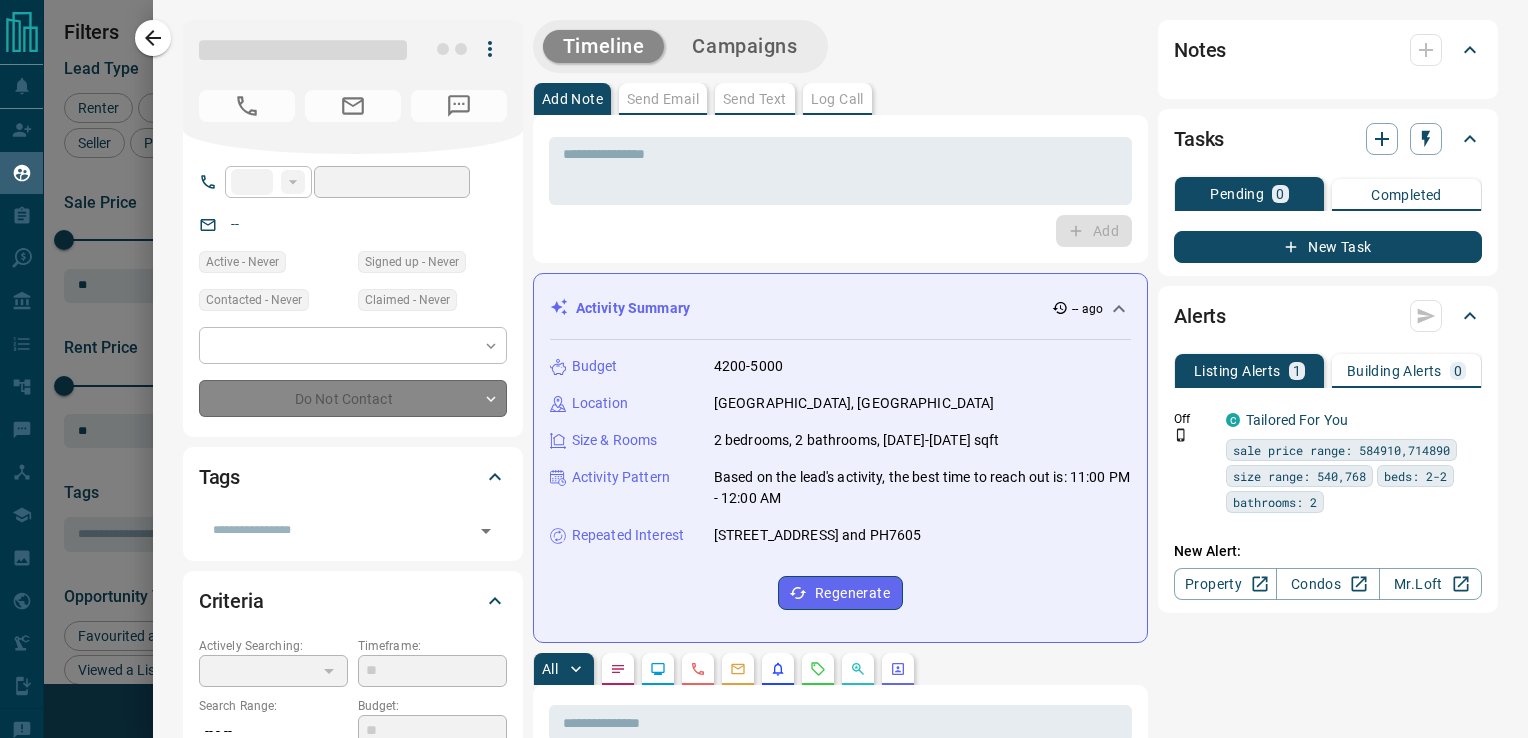 type on "**********" 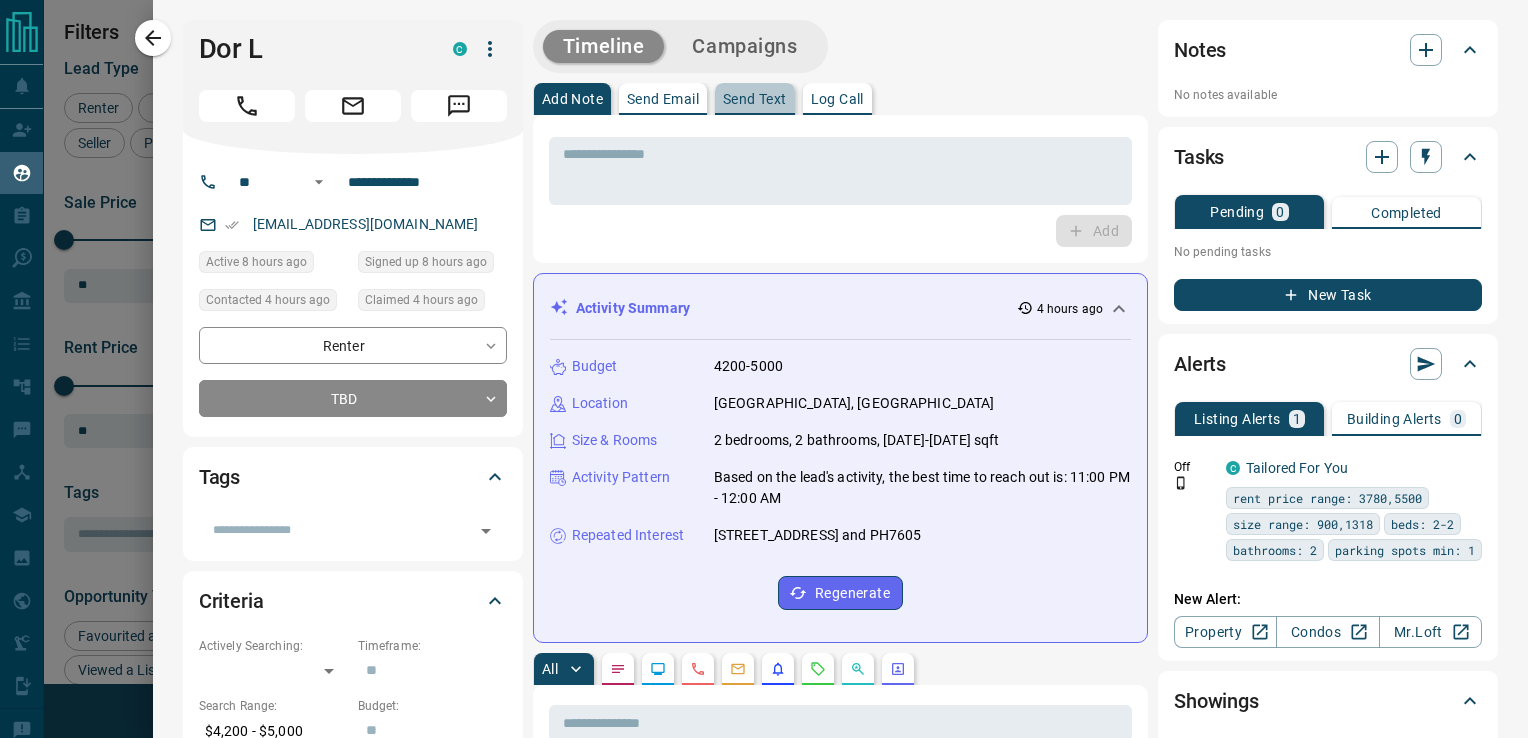 click on "Send Text" at bounding box center [755, 99] 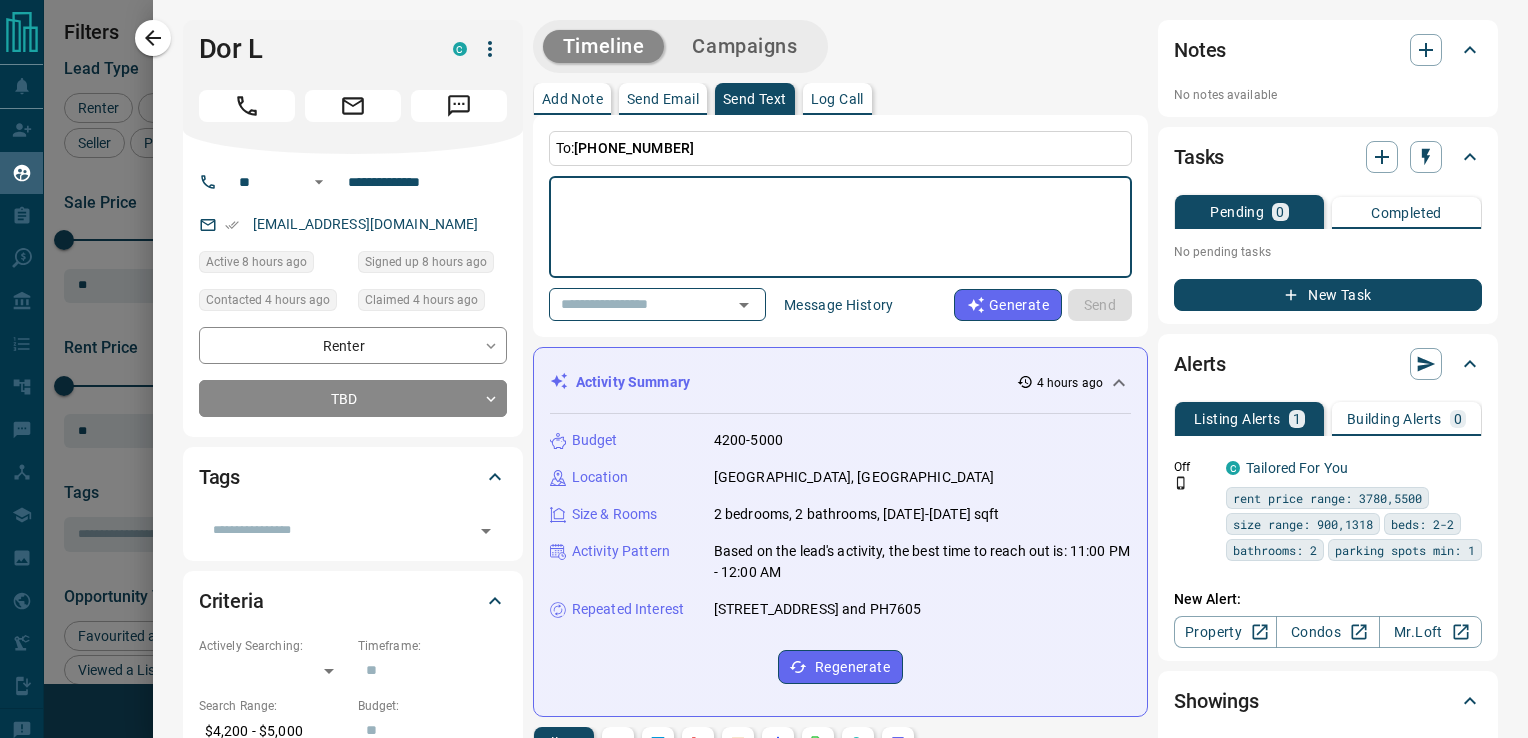 click at bounding box center (840, 227) 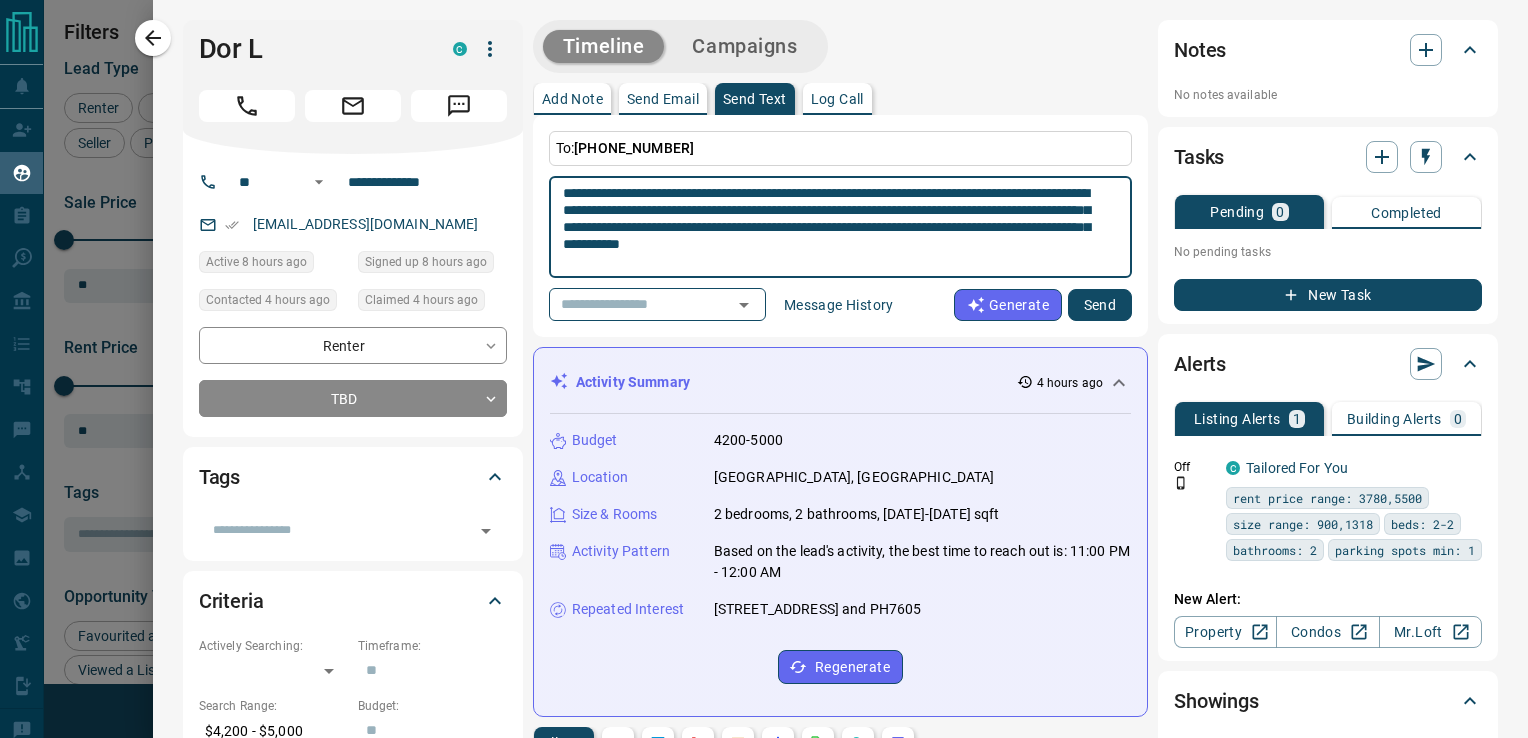click on "**********" at bounding box center (833, 227) 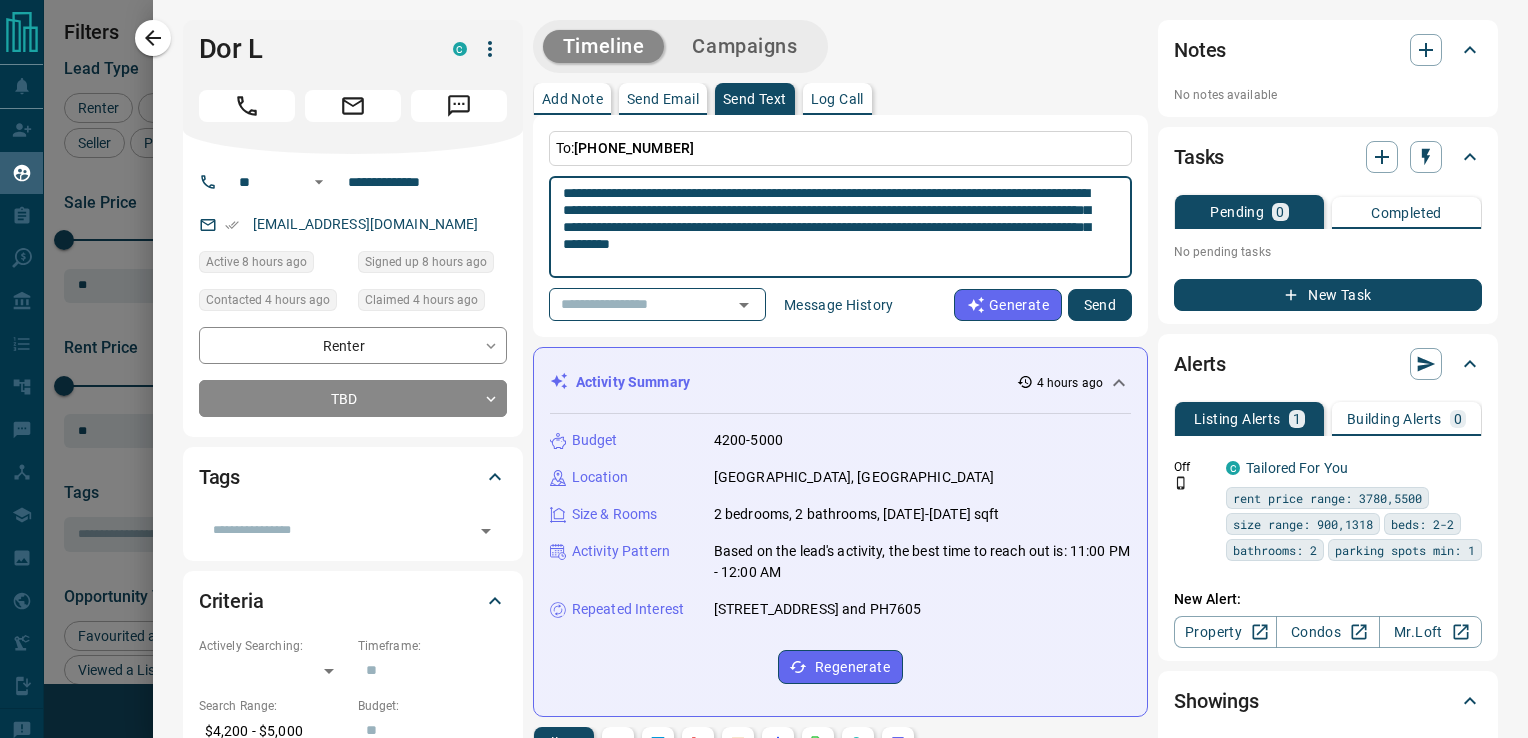 type on "**********" 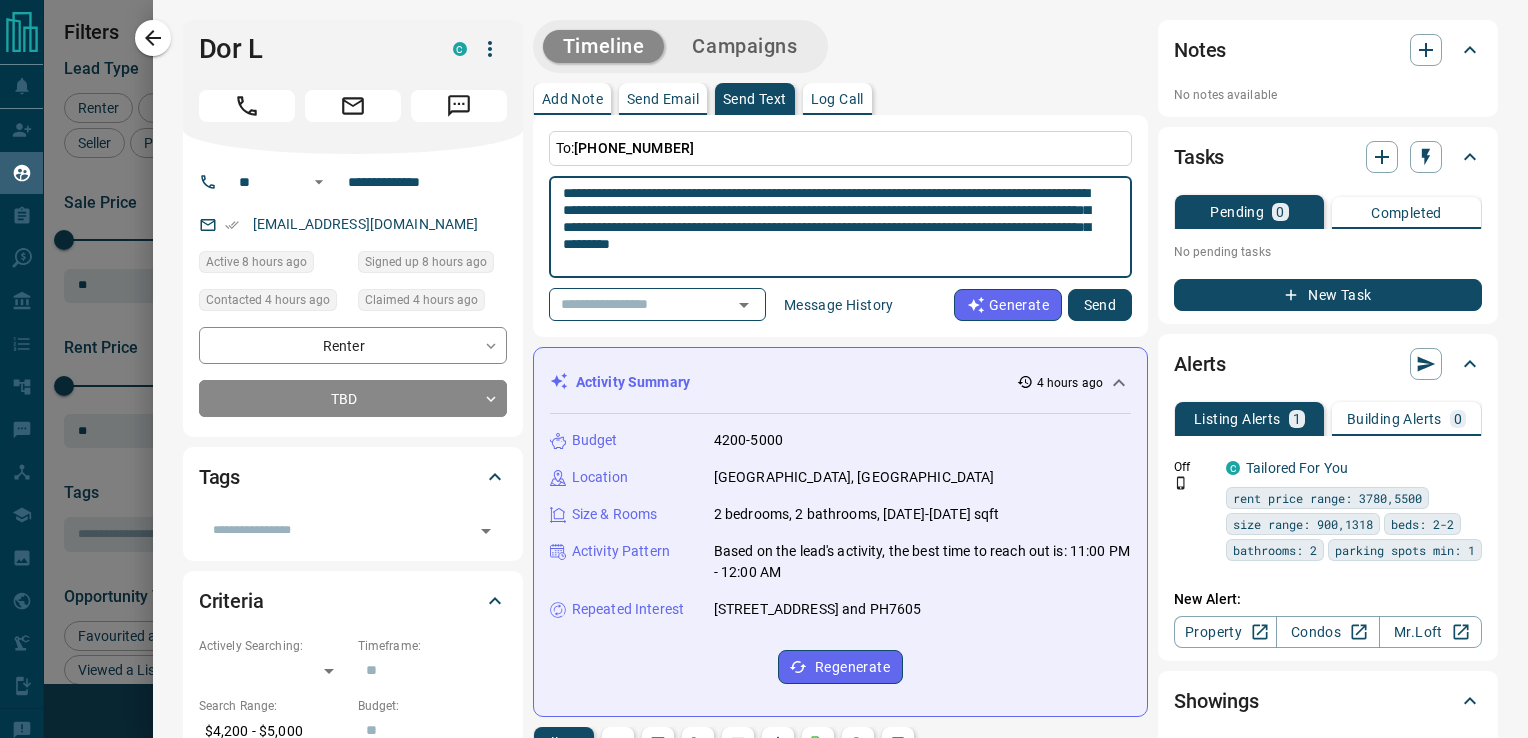 click on "Send" at bounding box center (1100, 305) 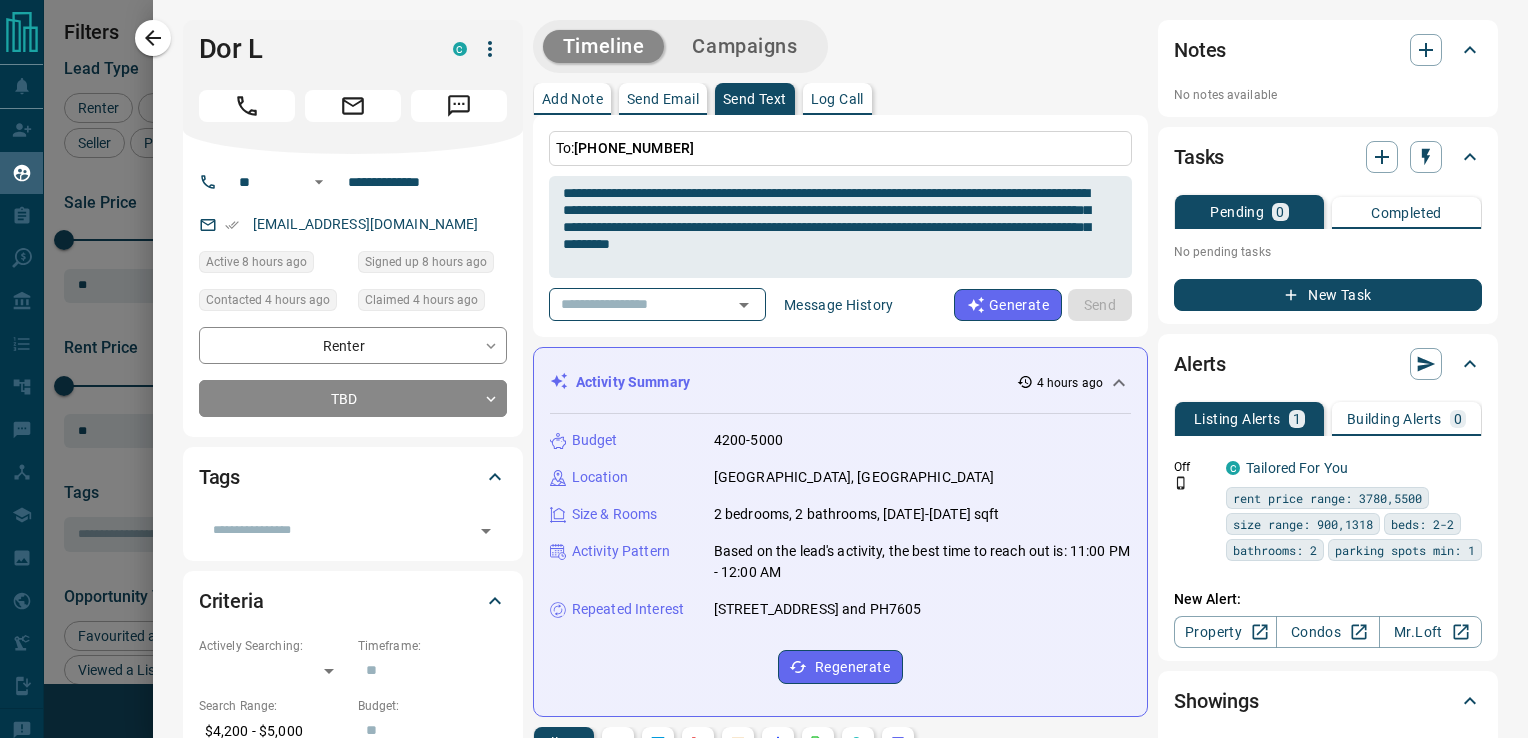 type 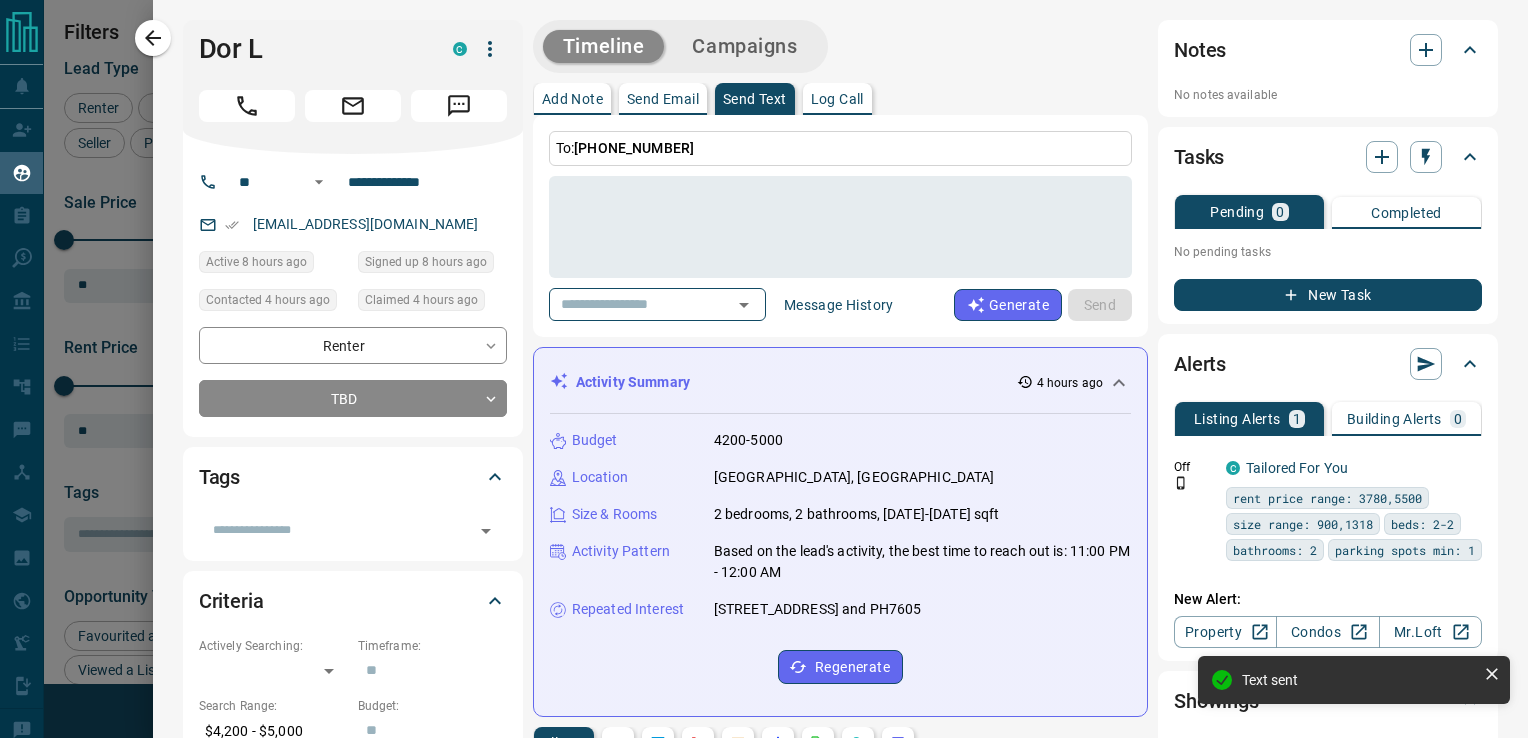click 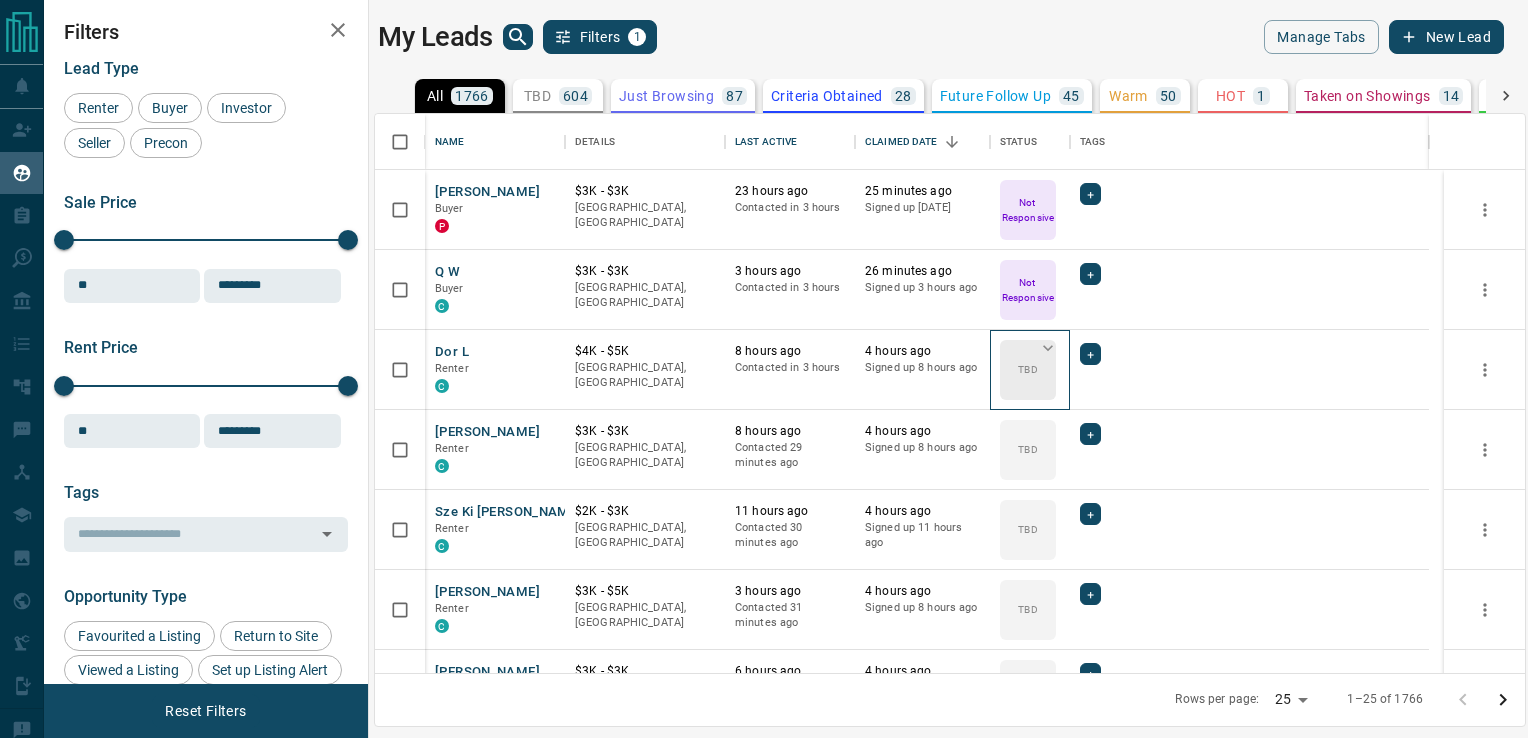 click 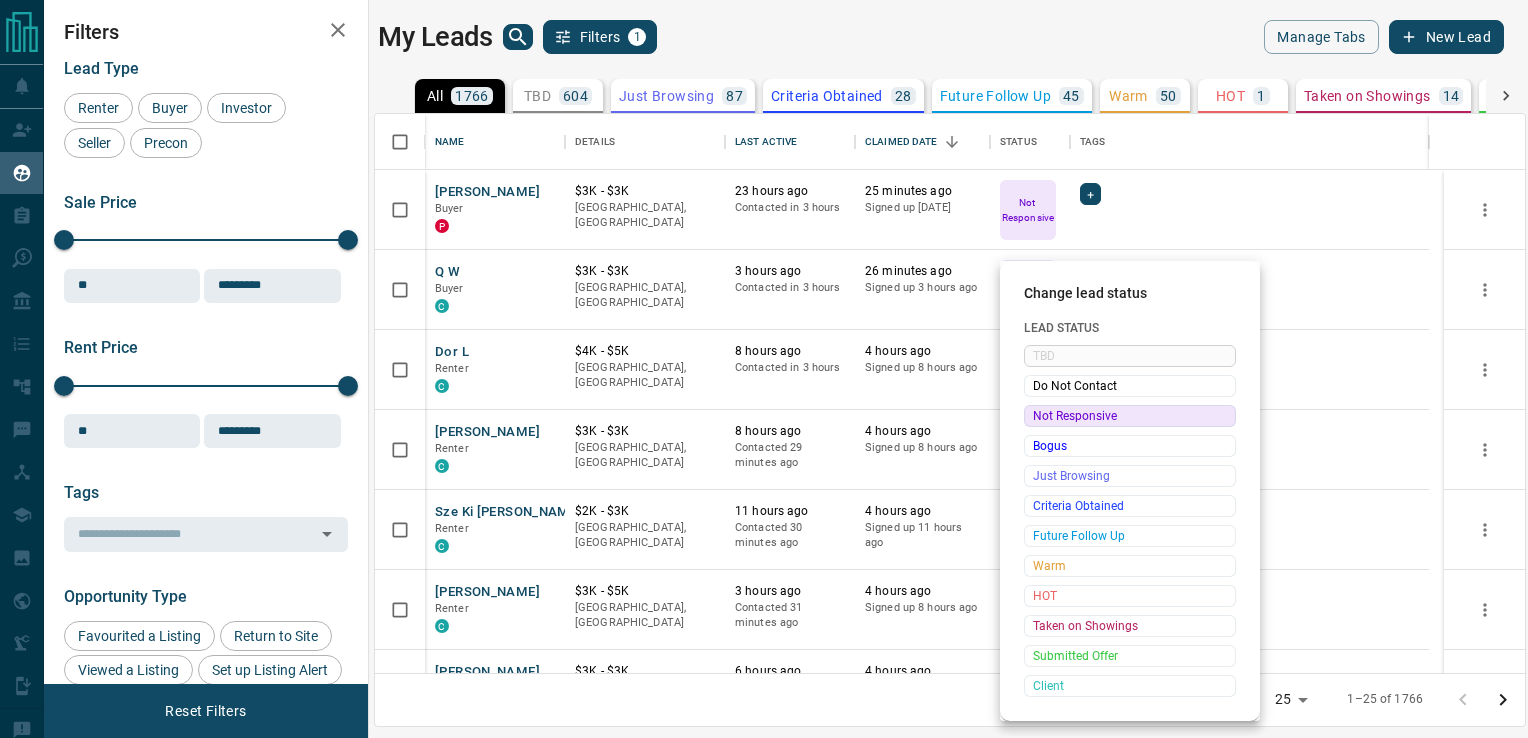 click on "Not Responsive" at bounding box center (1130, 416) 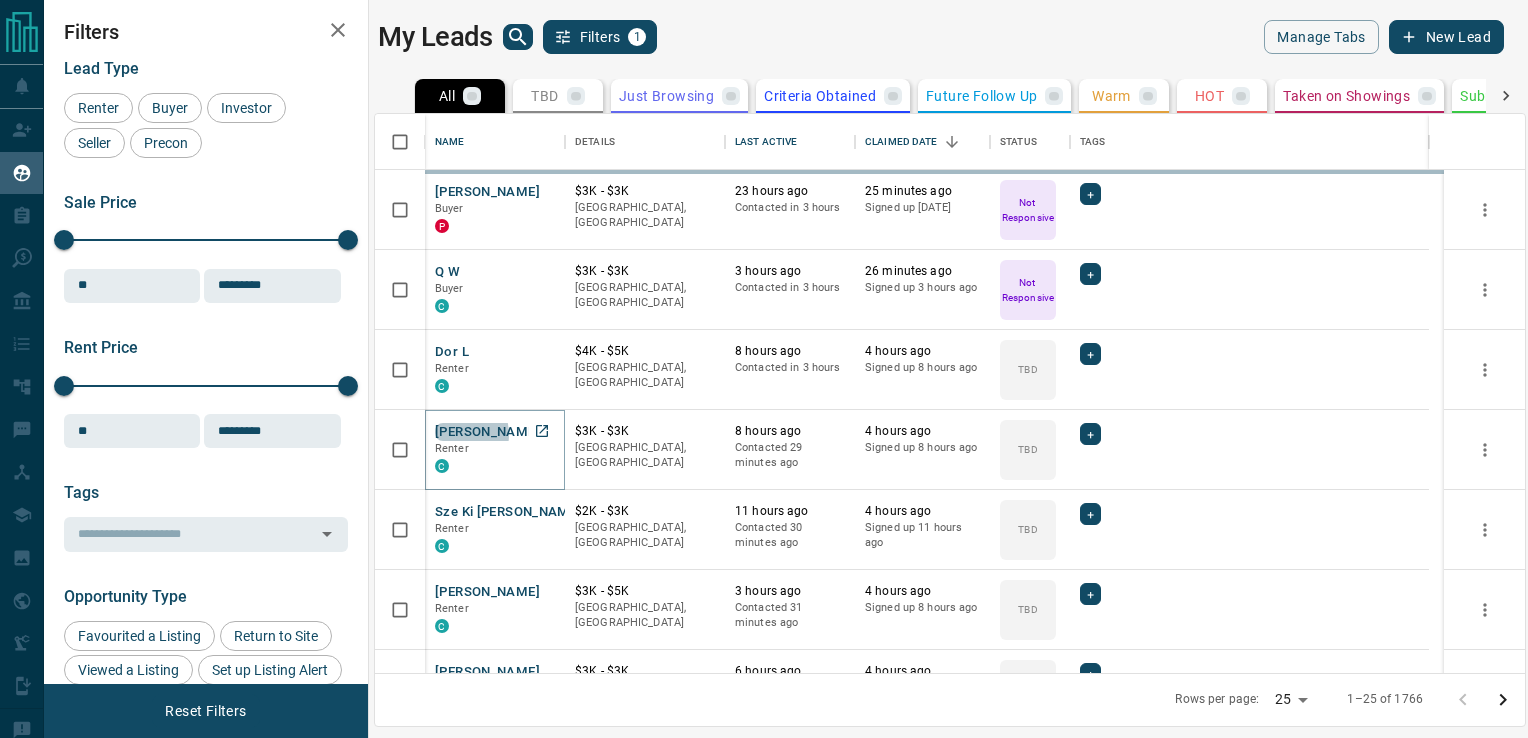 click on "[PERSON_NAME]" at bounding box center [487, 432] 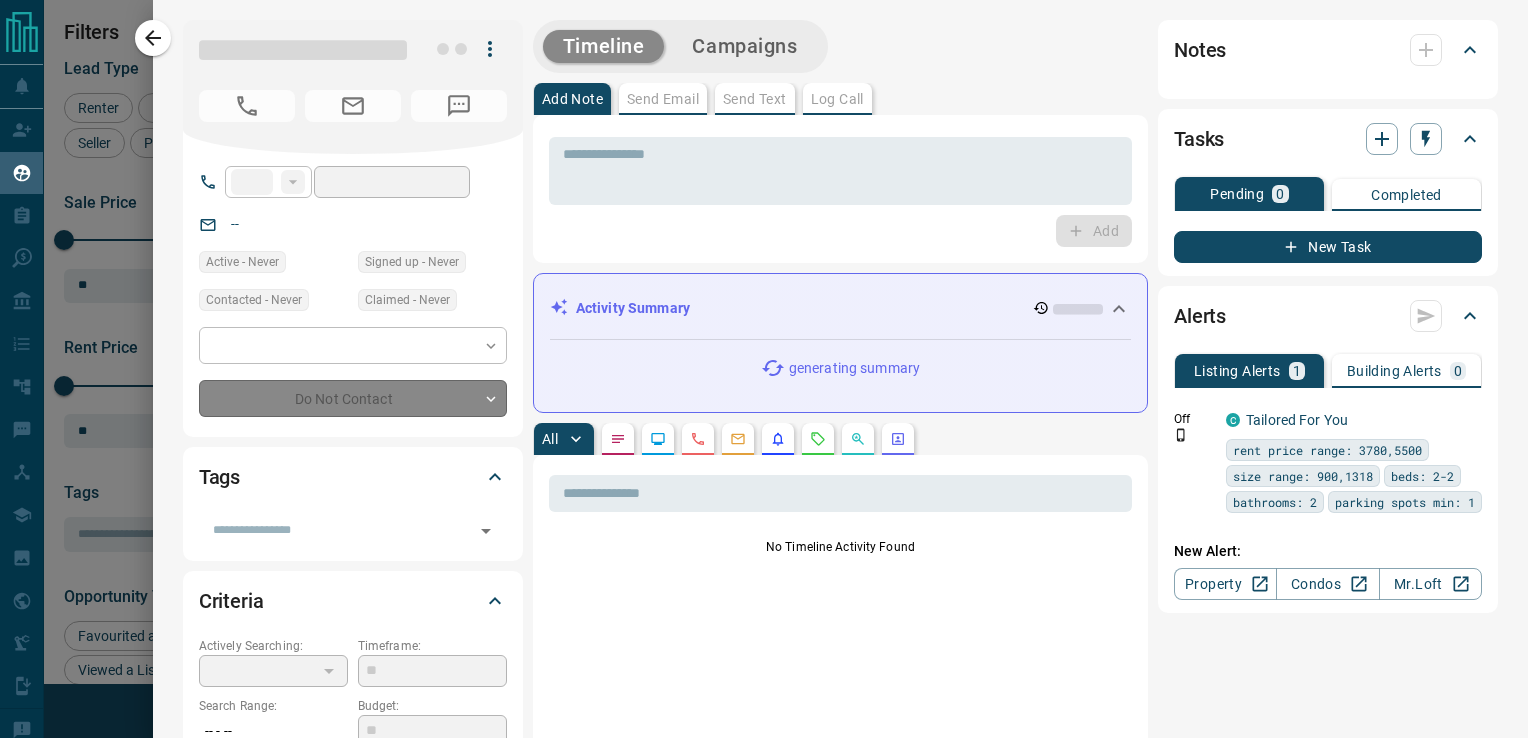 type on "**" 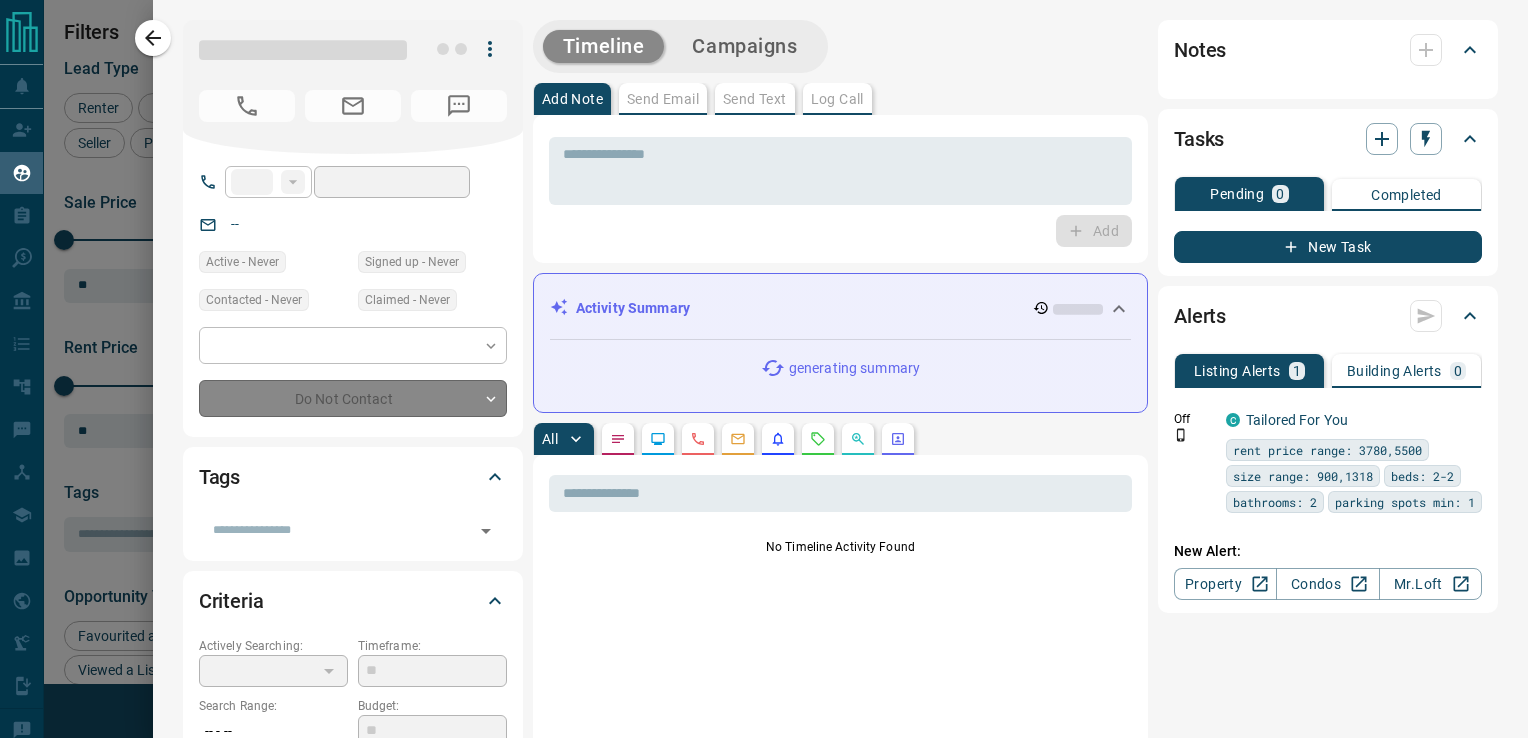 type on "**********" 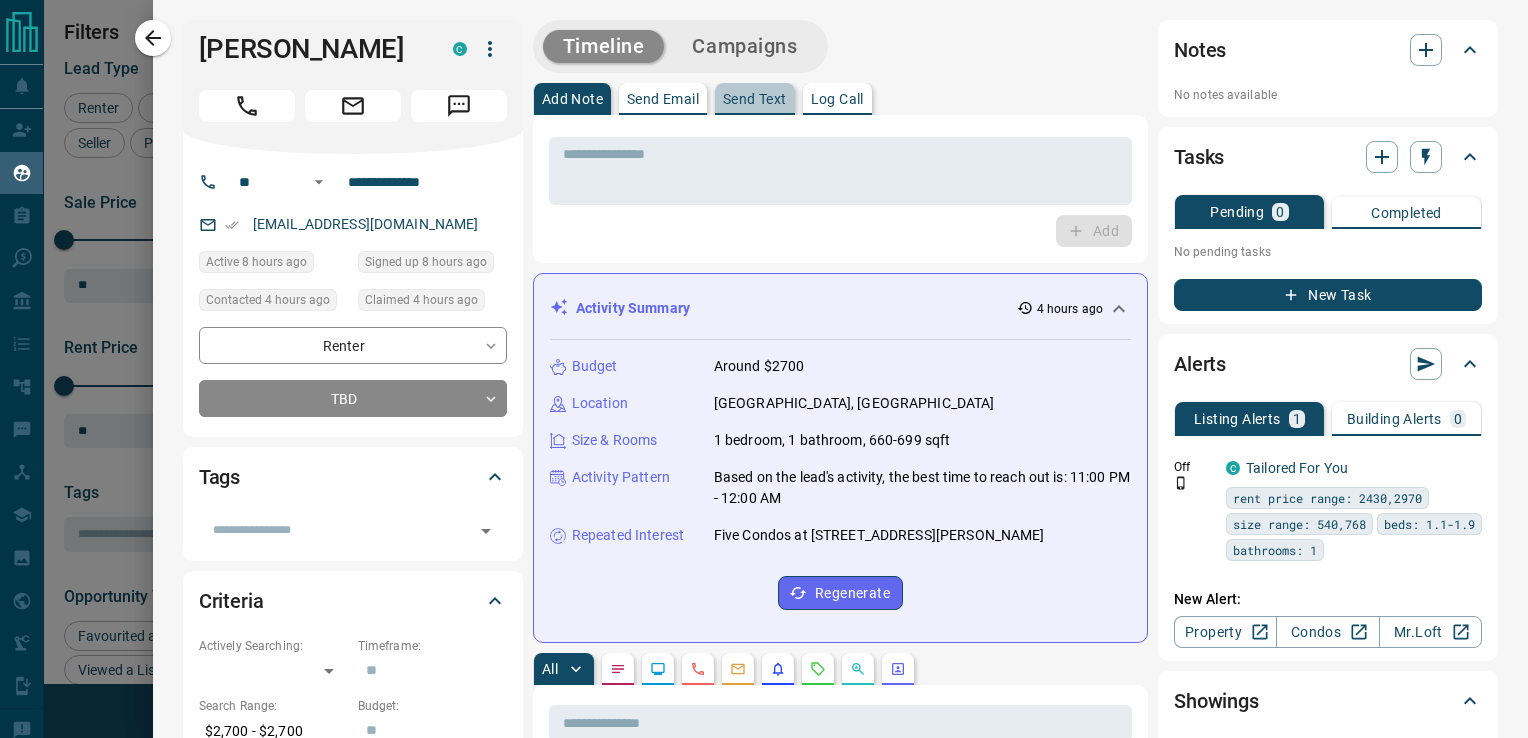 click on "Send Text" at bounding box center (755, 99) 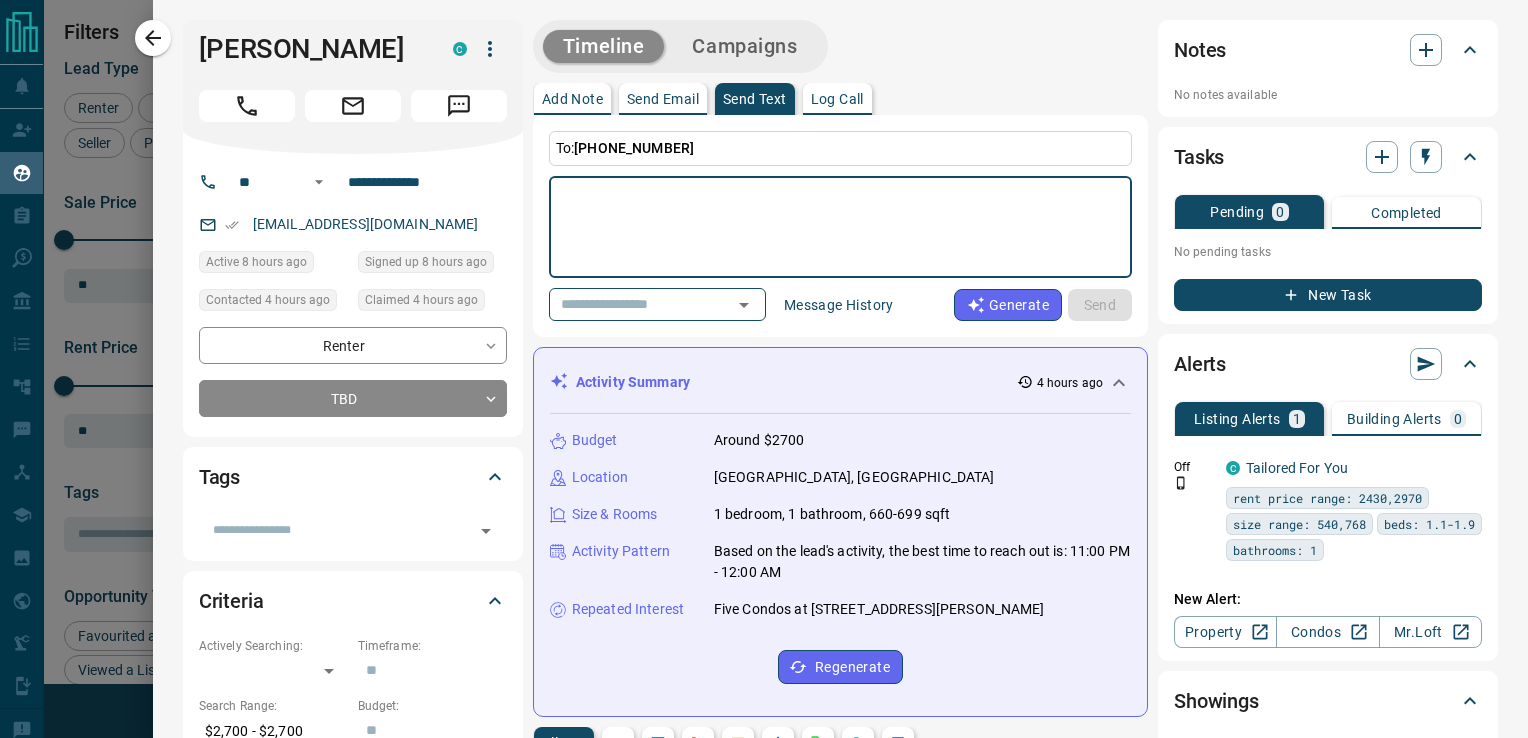 drag, startPoint x: 730, startPoint y: 176, endPoint x: 718, endPoint y: 189, distance: 17.691807 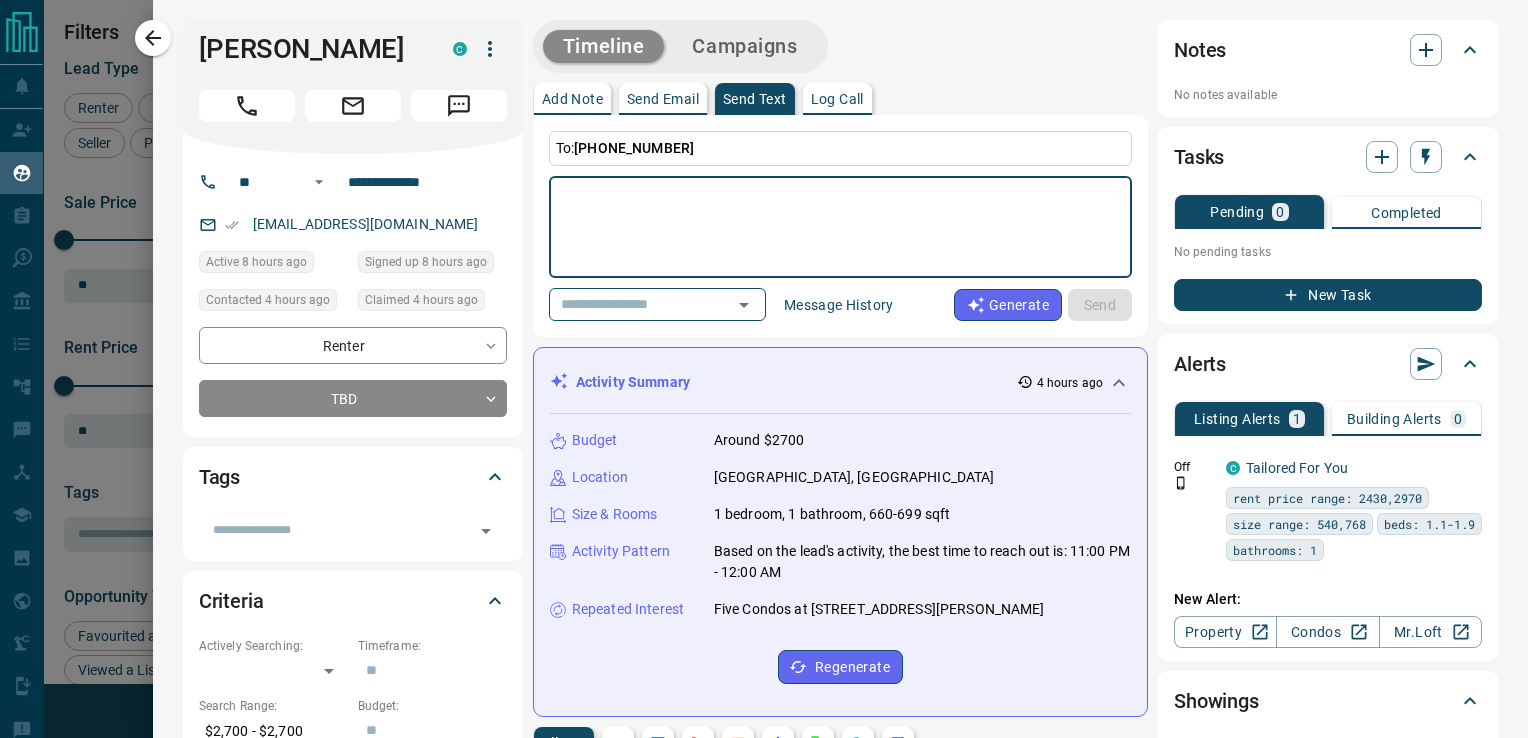 click on "To:  [PHONE_NUMBER] * ​ ​ Message History Generate Send" at bounding box center (840, 226) 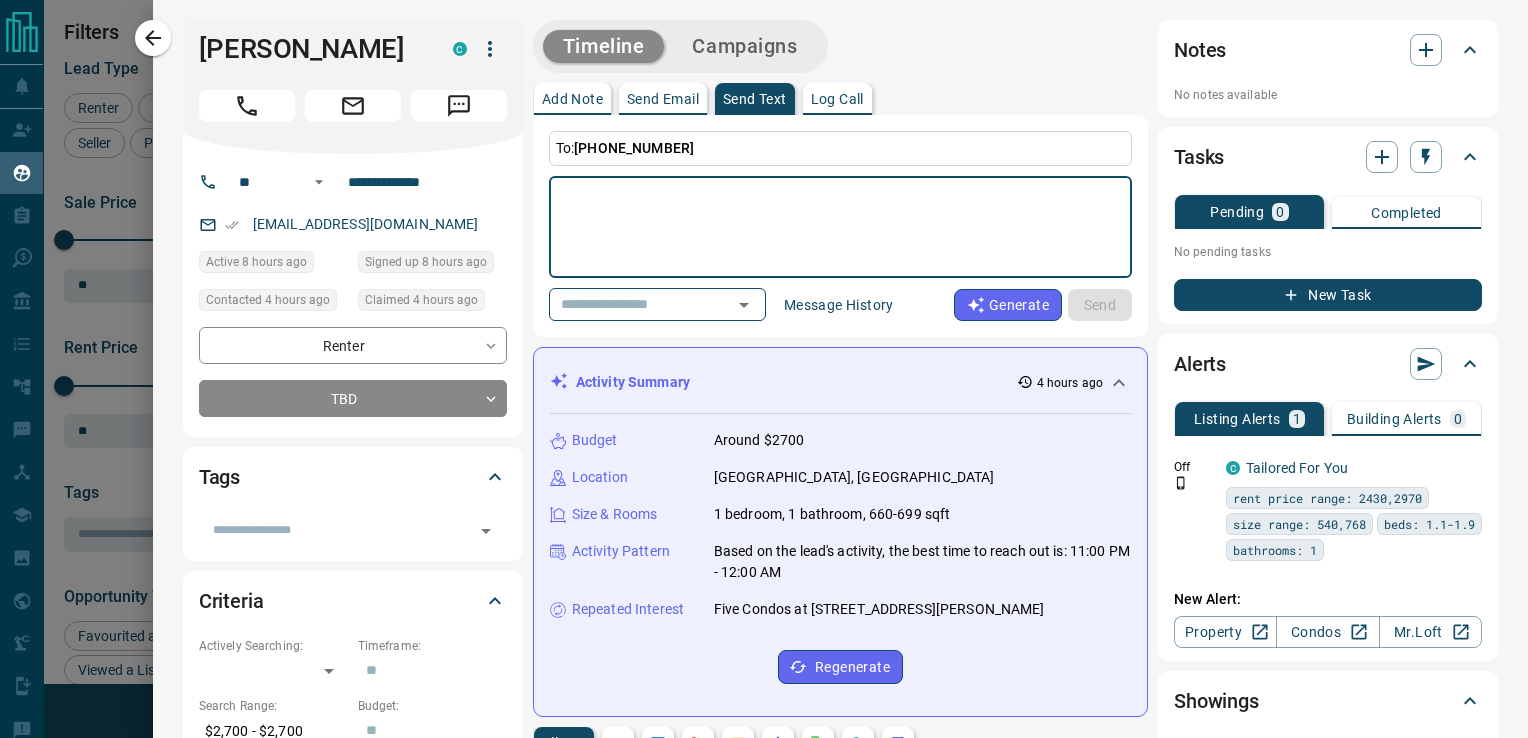 paste on "**********" 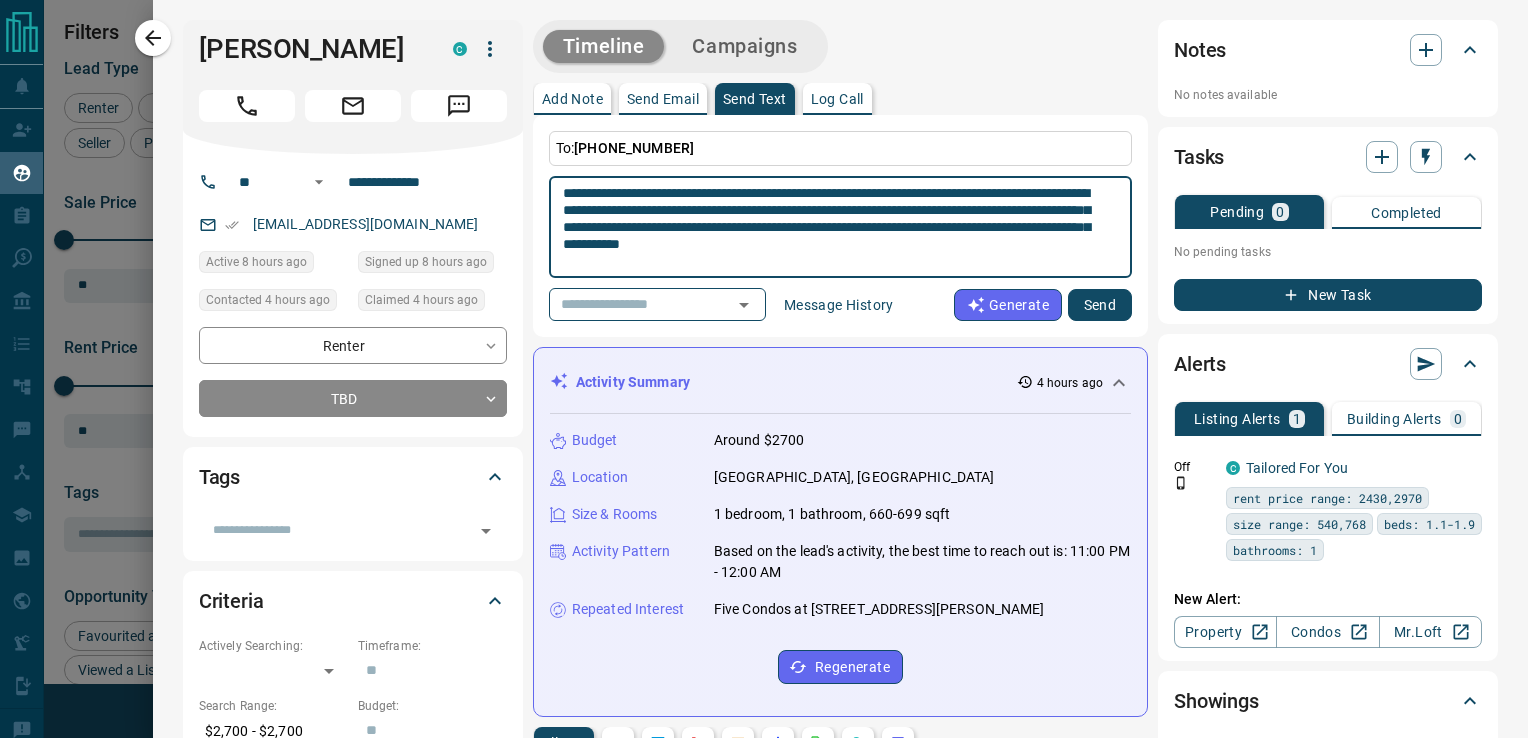 click on "**********" at bounding box center [833, 227] 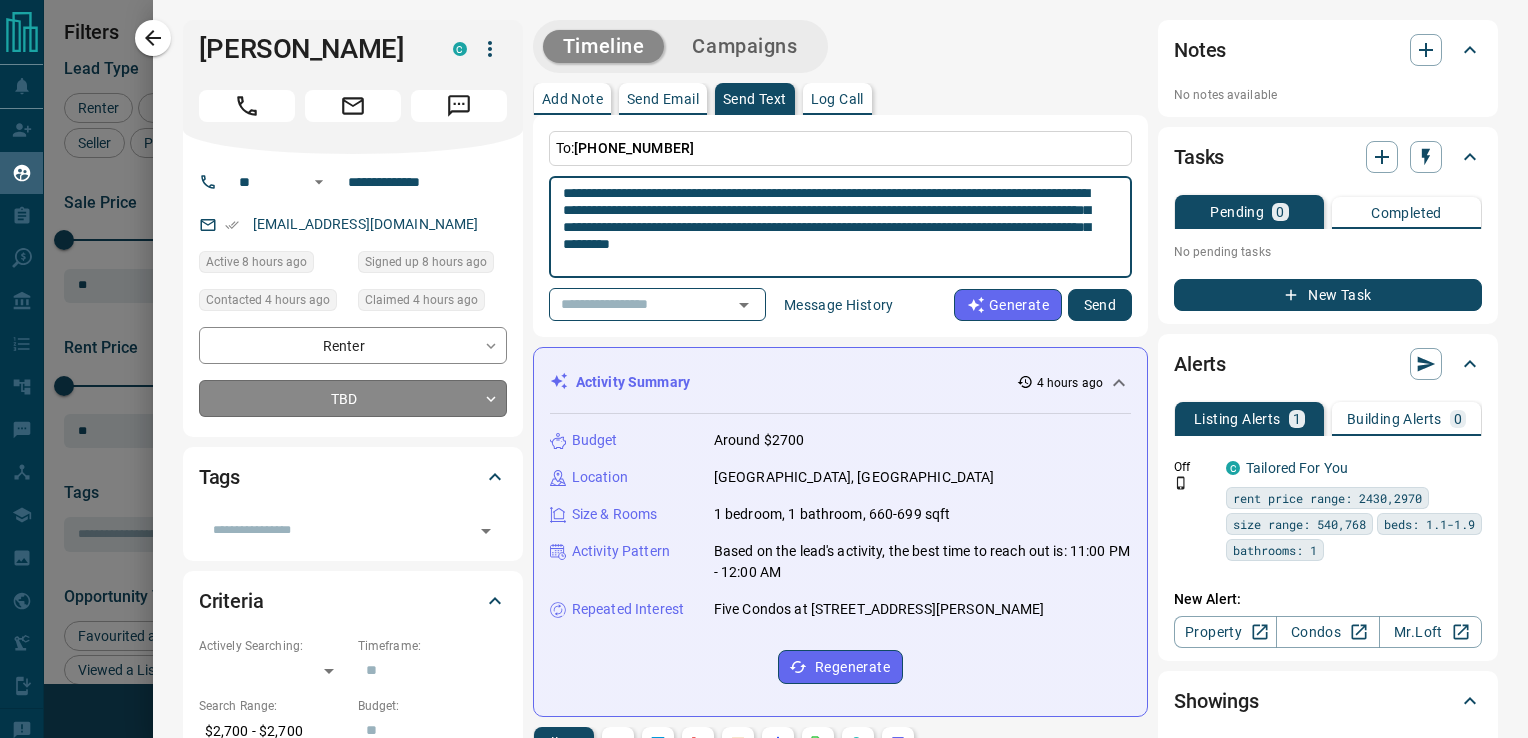 type on "**********" 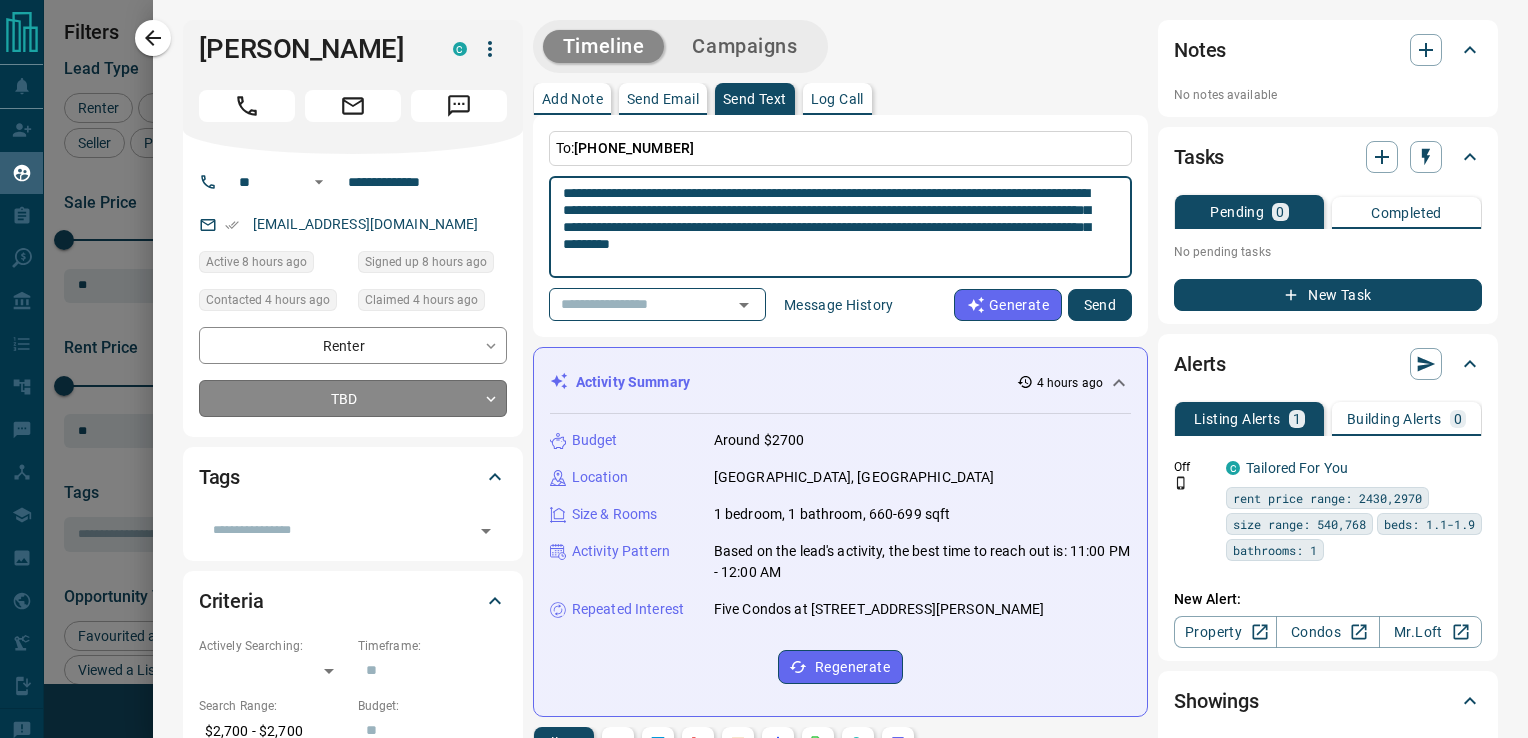 click on "Lead Transfers Claim Leads My Leads Tasks Opportunities Deals Campaigns Automations Messages Broker Bay Training Media Services Agent Resources Precon Worksheet Mobile Apps Disclosure Logout My Leads Filters 1 Manage Tabs New Lead All 1766 TBD 603 Do Not Contact - Not Responsive 901 Bogus 10 Just Browsing 87 Criteria Obtained 28 Future Follow Up 45 Warm 50 HOT 1 Taken on Showings 14 Submitted Offer - Client 27 Name Details Last Active Claimed Date Status Tags [PERSON_NAME] P $3K - $3K Downtown, [GEOGRAPHIC_DATA] 23 hours ago Contacted in 3 hours 25 minutes ago Signed up [DATE] Not Responsive + Q W Buyer C $3K - $3K Downtown, [GEOGRAPHIC_DATA] 3 hours ago Contacted in 3 hours 26 minutes ago Signed up 3 hours ago Not Responsive + Dor L Renter C $4K - $5K Downtown, [GEOGRAPHIC_DATA] 8 hours ago Contacted in 3 hours 4 hours ago Signed up 8 hours ago Not Responsive + [PERSON_NAME] Renter C $3K - $3K Downtown, [GEOGRAPHIC_DATA] 8 hours ago Contacted 29 minutes ago 4 hours ago Signed up 8 hours ago TBD + Sze Ki [PERSON_NAME] C $2K - $3[GEOGRAPHIC_DATA], [GEOGRAPHIC_DATA] +" at bounding box center [764, 356] 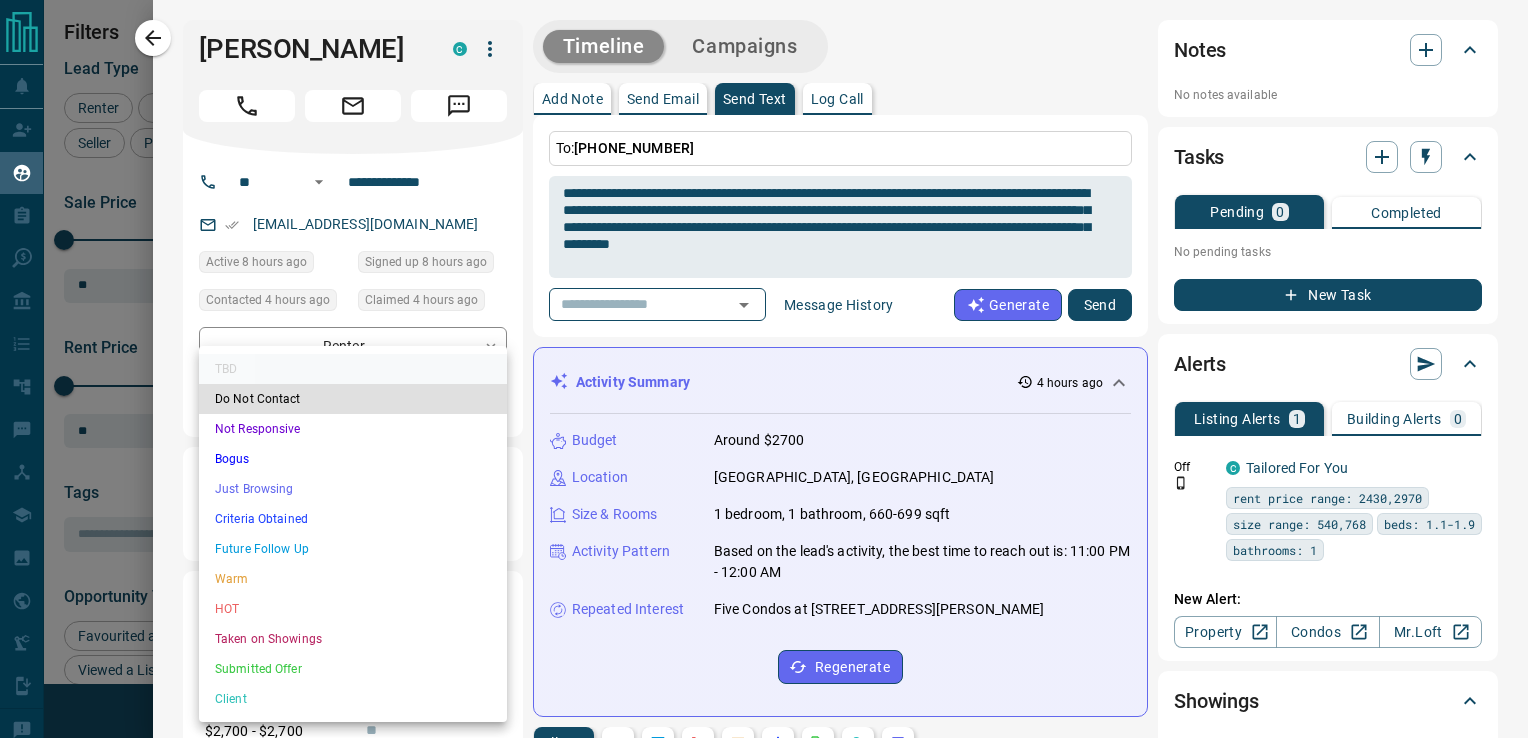 click on "Not Responsive" at bounding box center (353, 429) 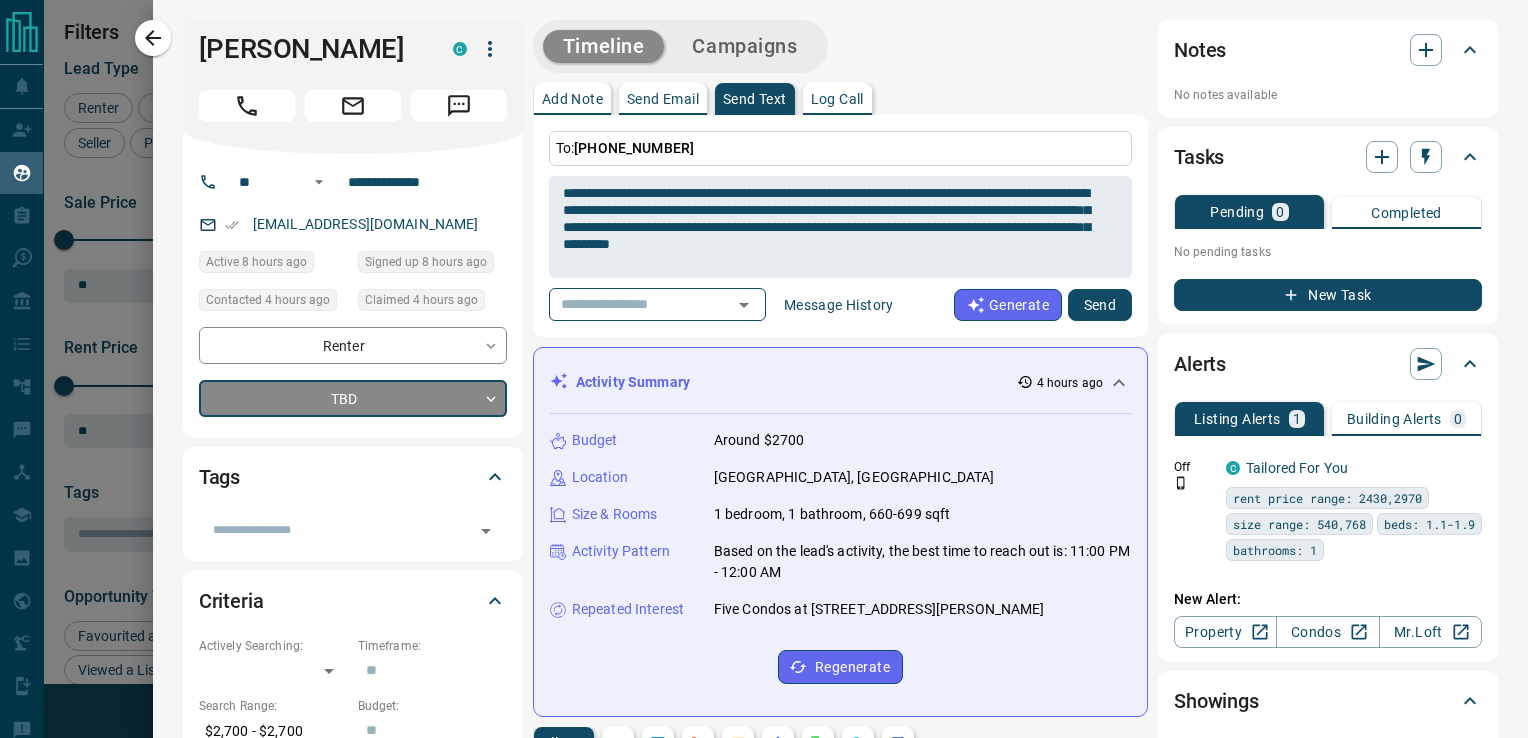 type on "*" 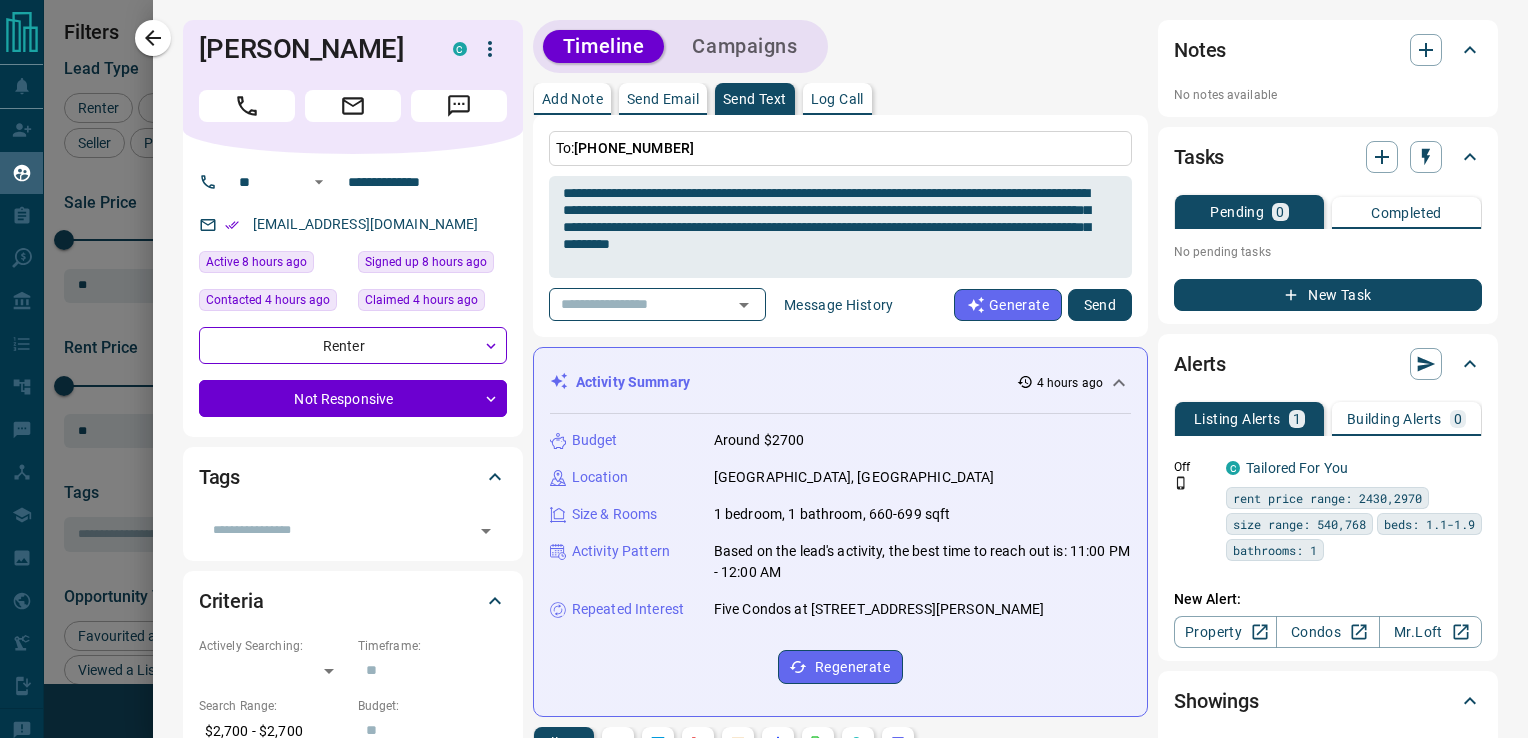 click on "Send" at bounding box center (1100, 305) 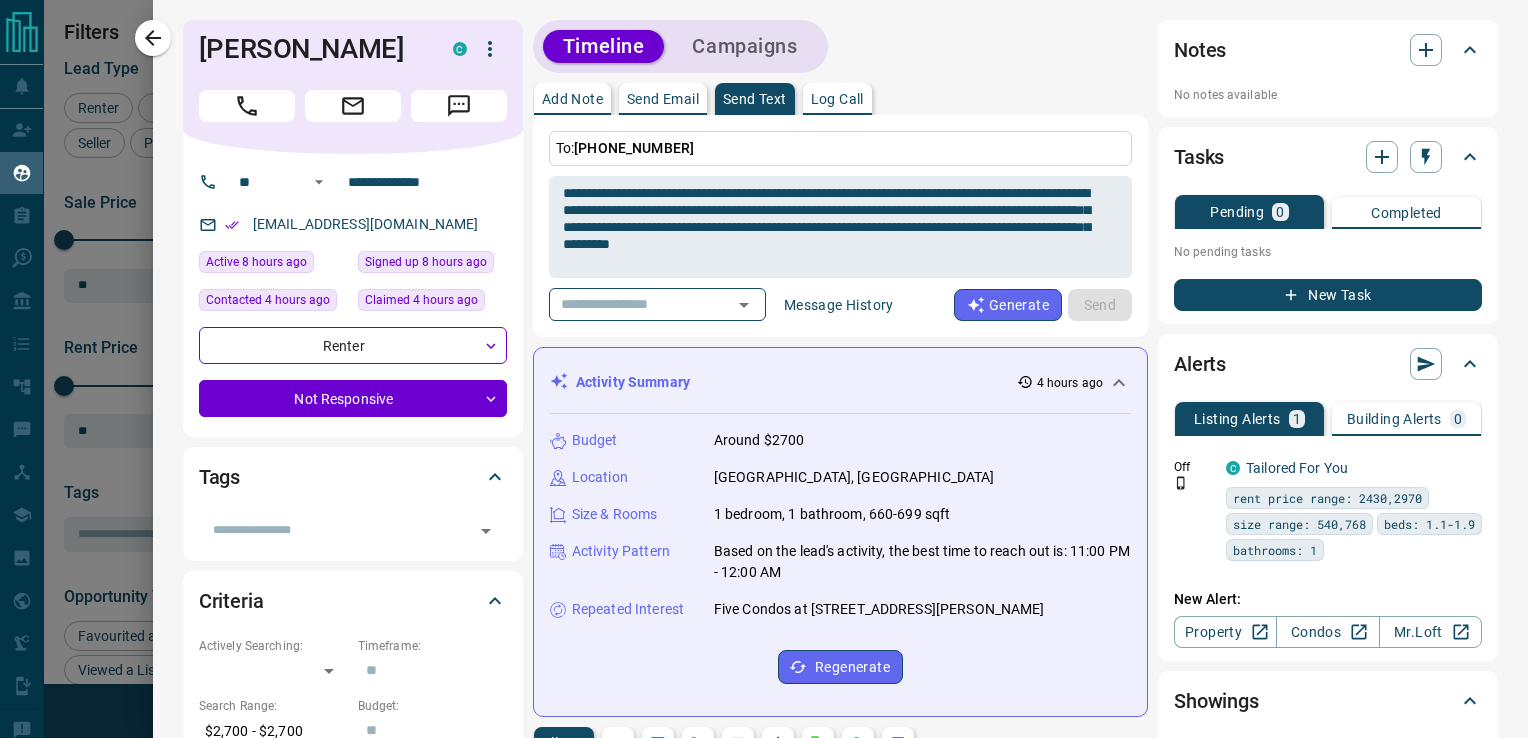 type 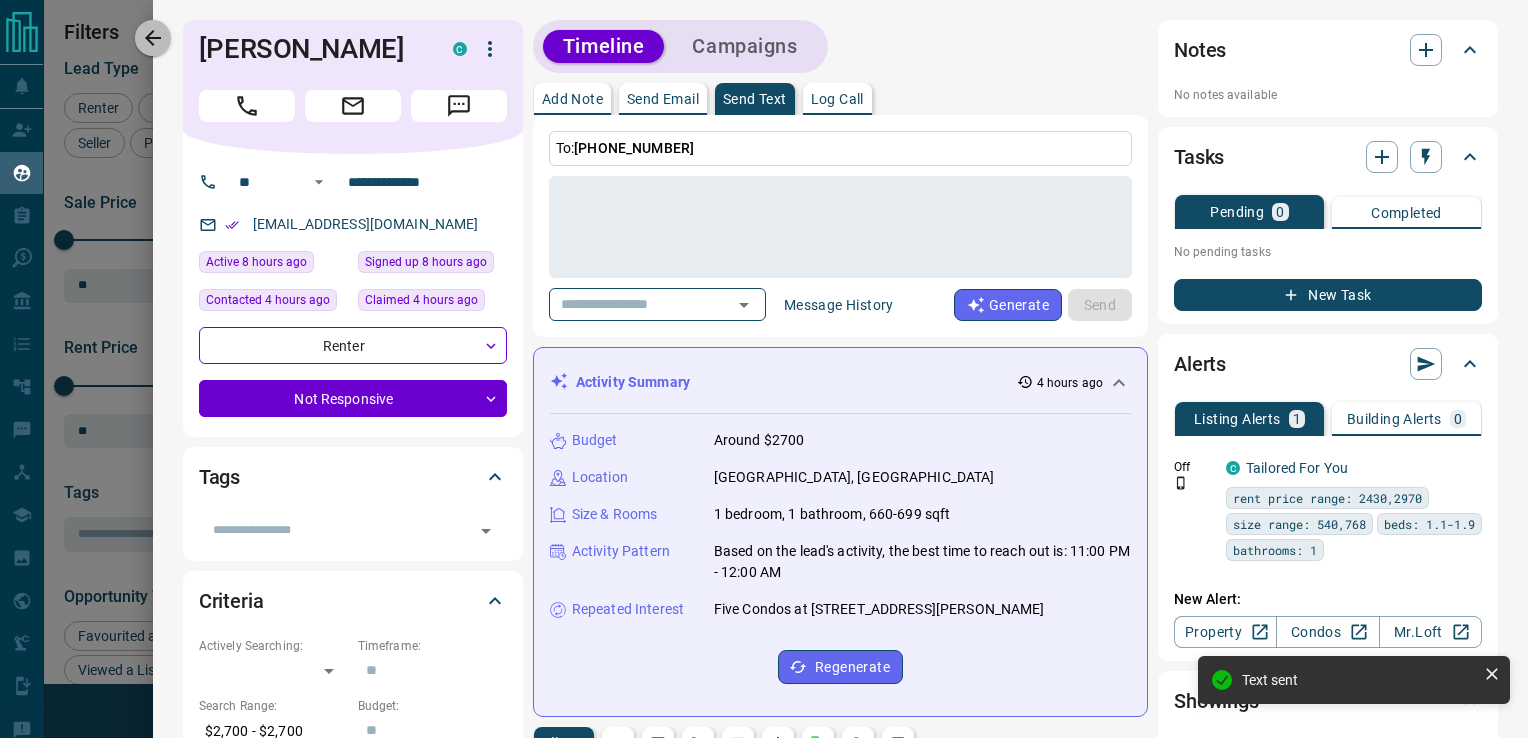 drag, startPoint x: 159, startPoint y: 47, endPoint x: 316, endPoint y: 298, distance: 296.05743 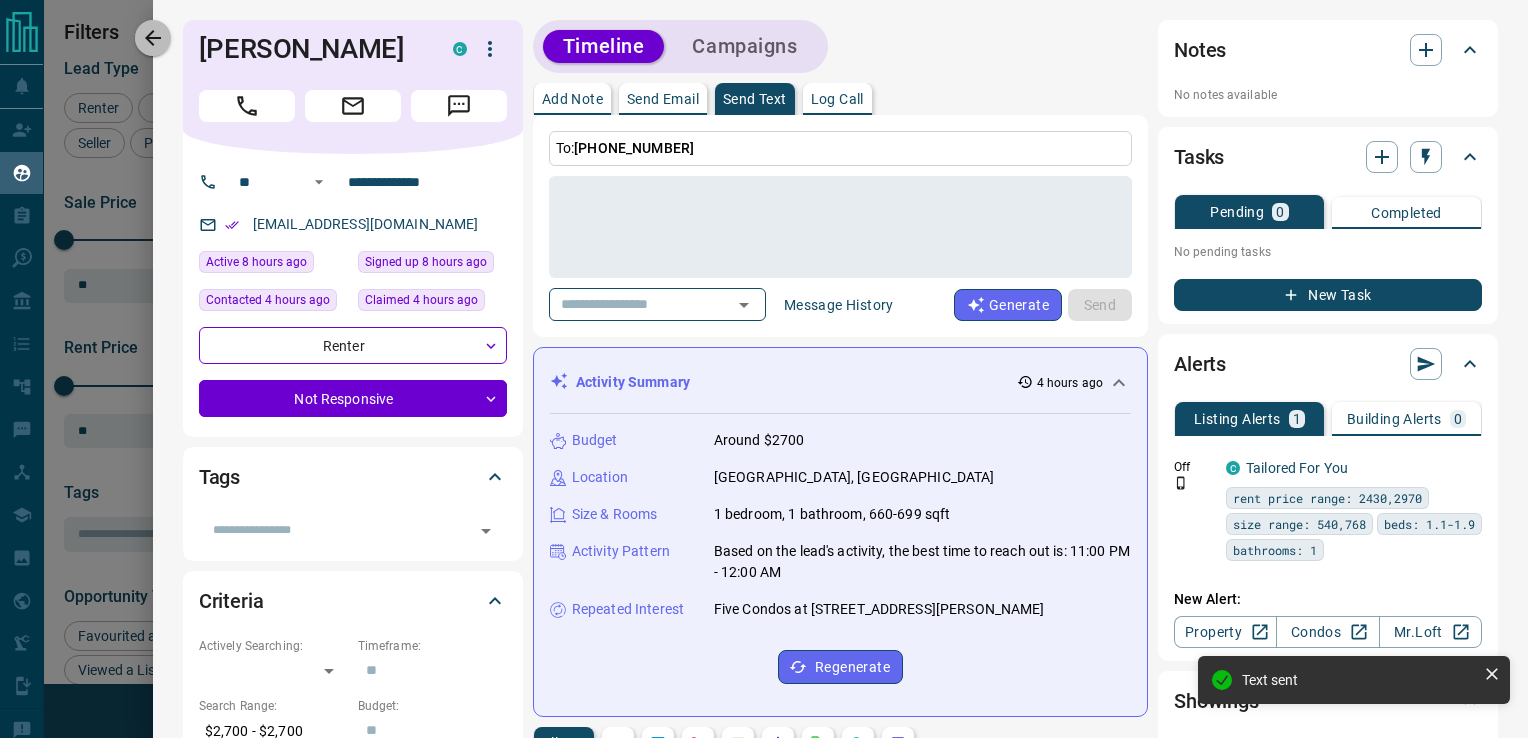 click 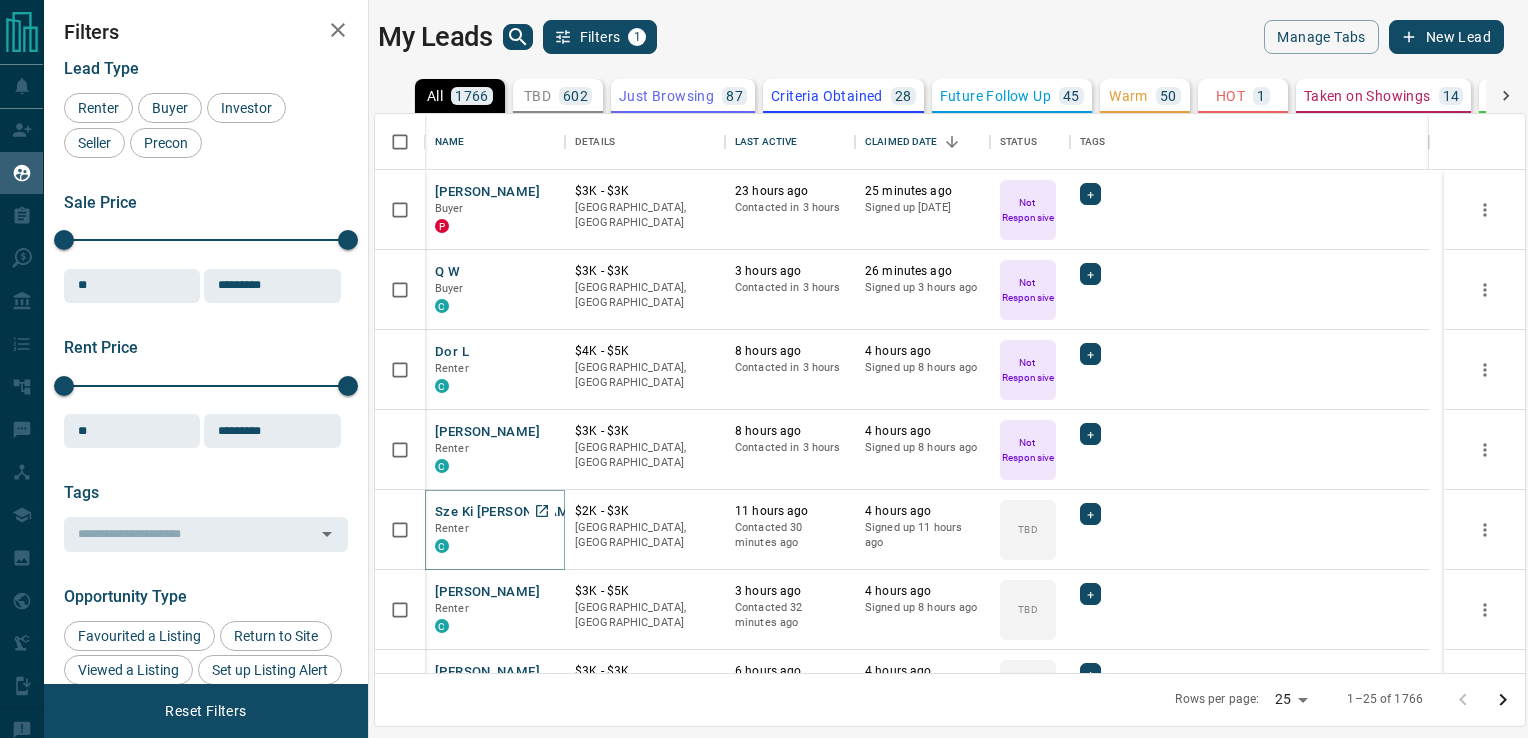 click on "Sze Ki [PERSON_NAME]" at bounding box center [508, 512] 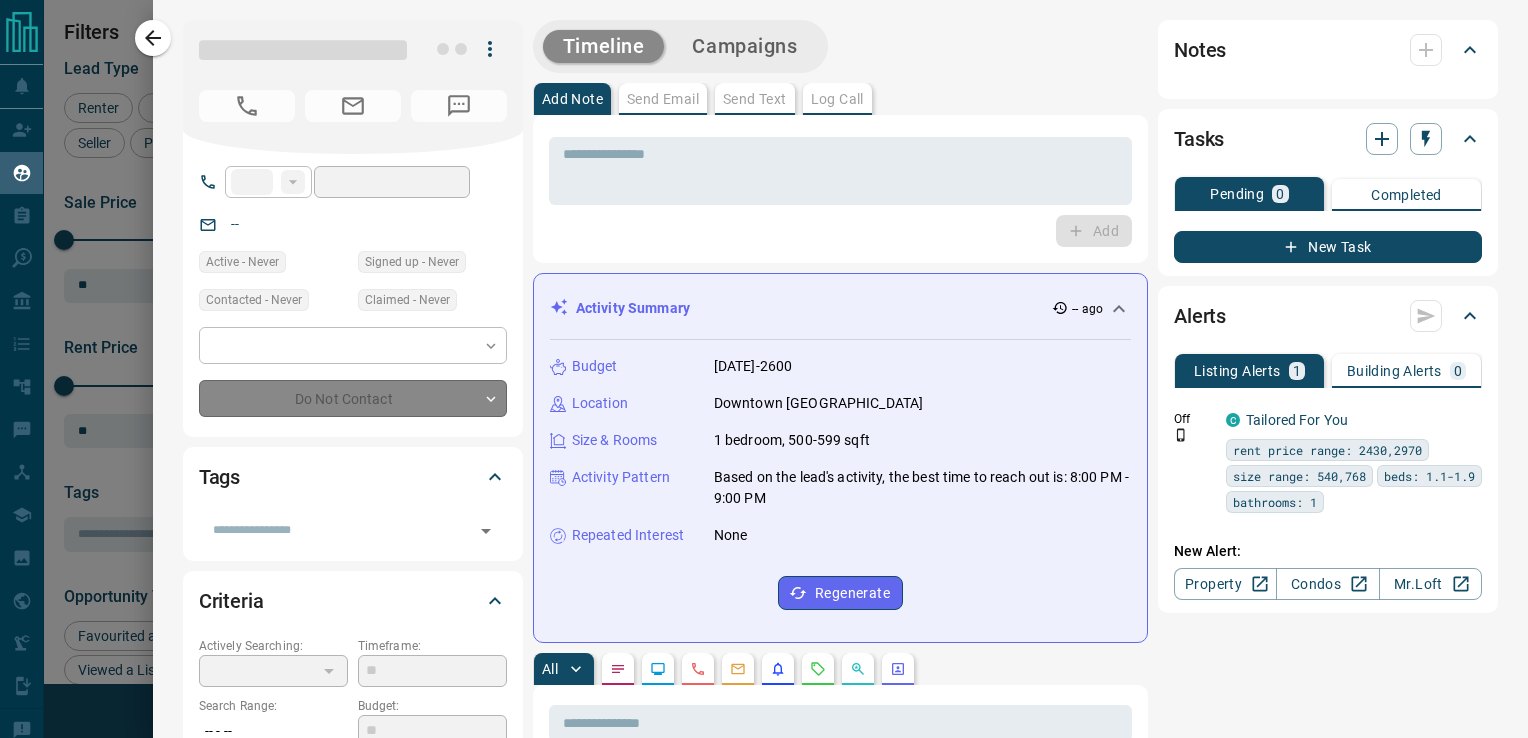 type on "**" 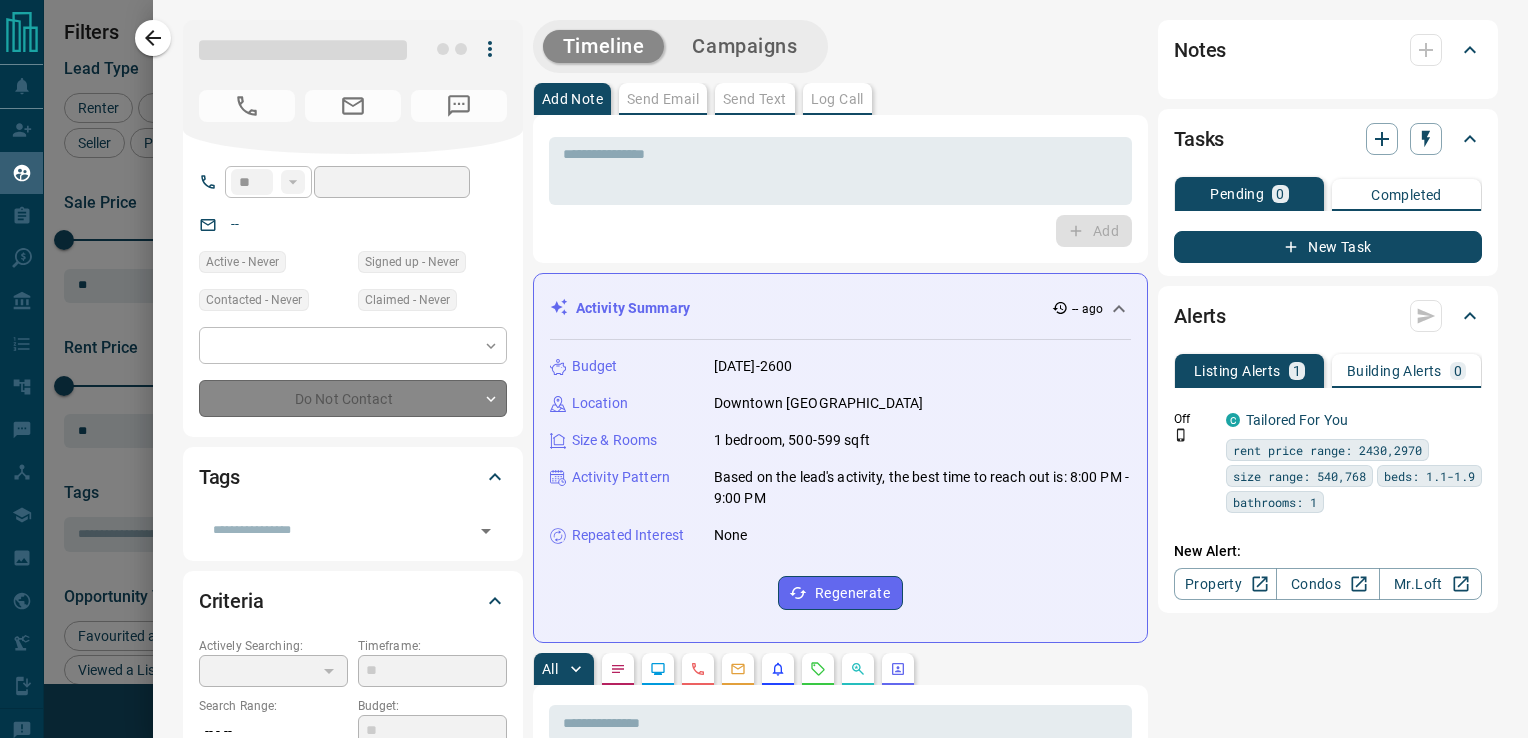 type on "**********" 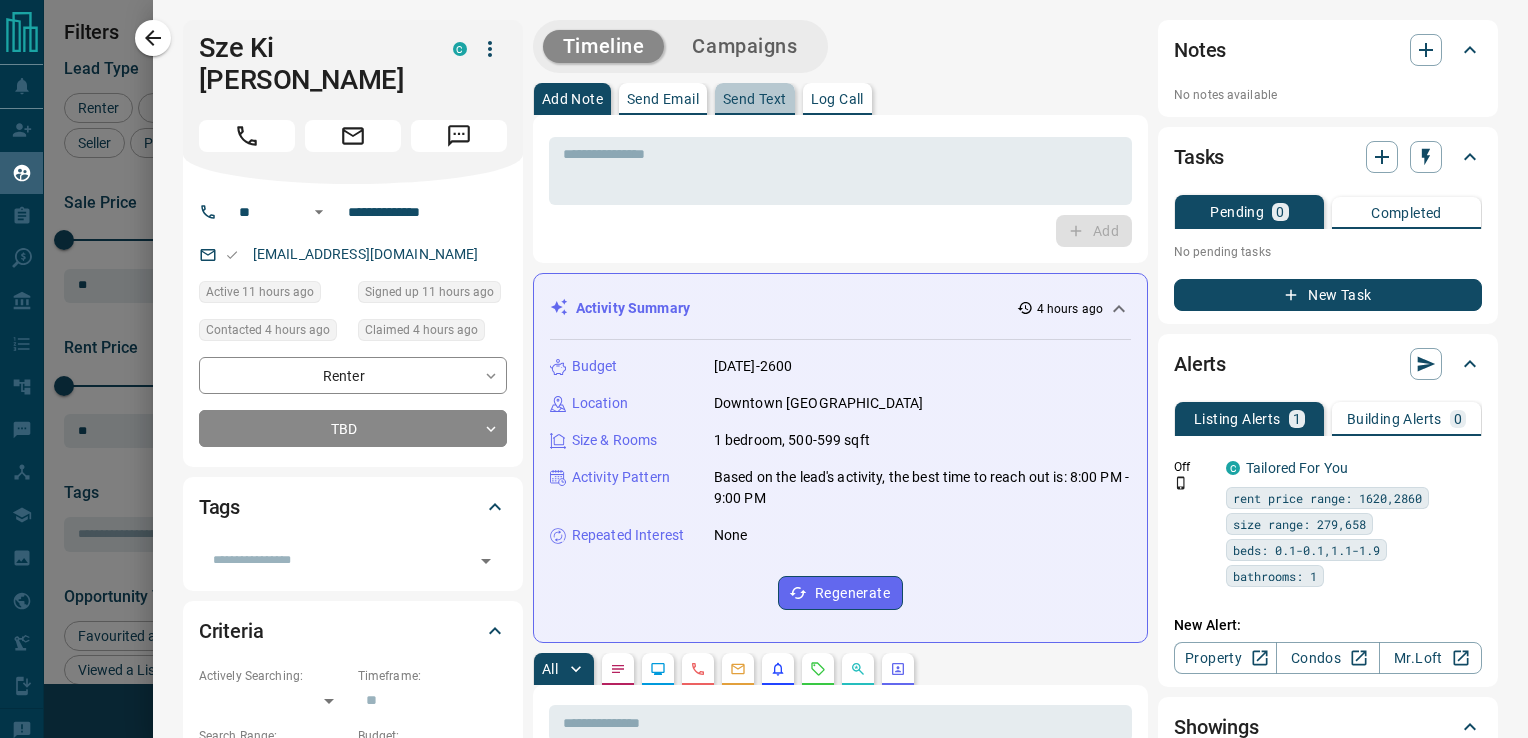 click on "Send Text" at bounding box center [755, 99] 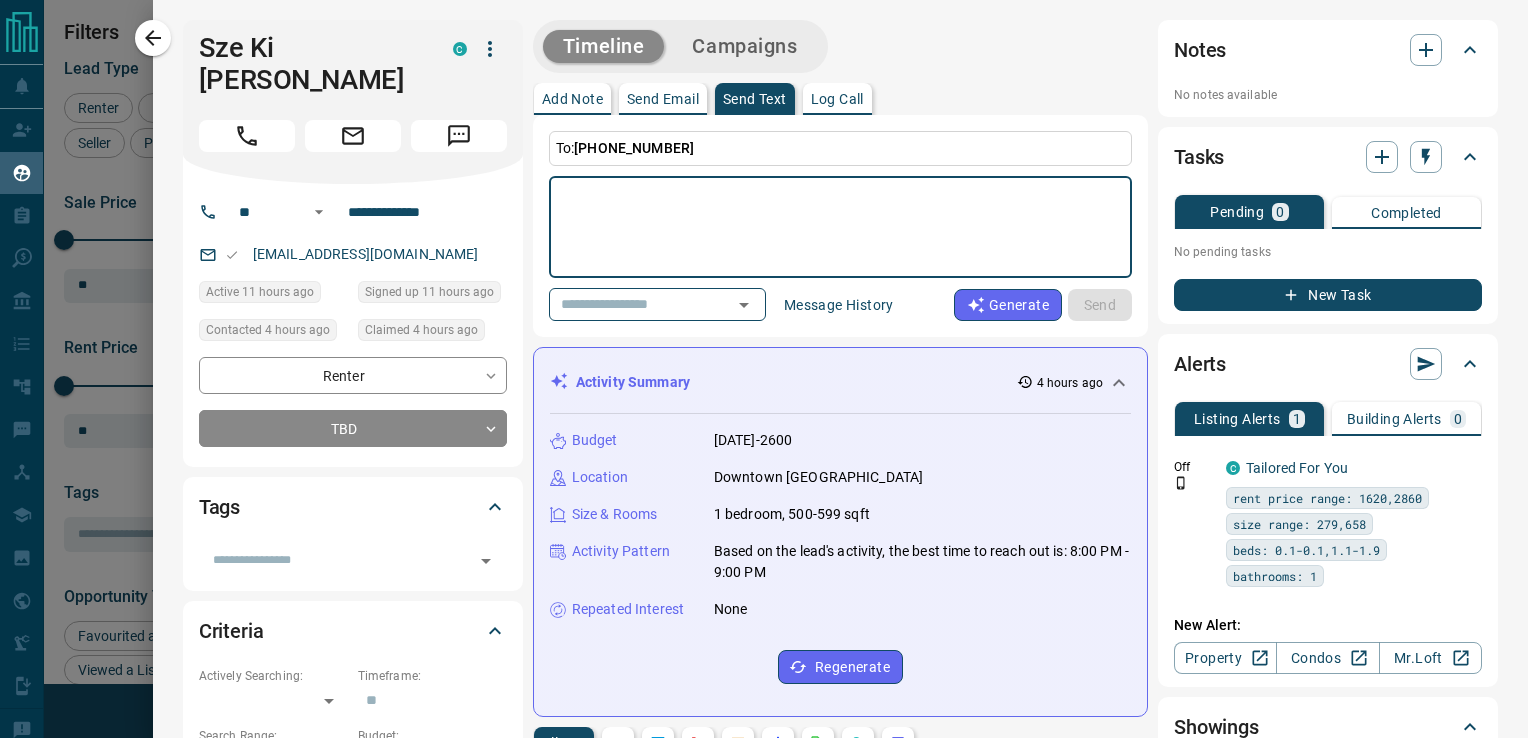 click at bounding box center (840, 227) 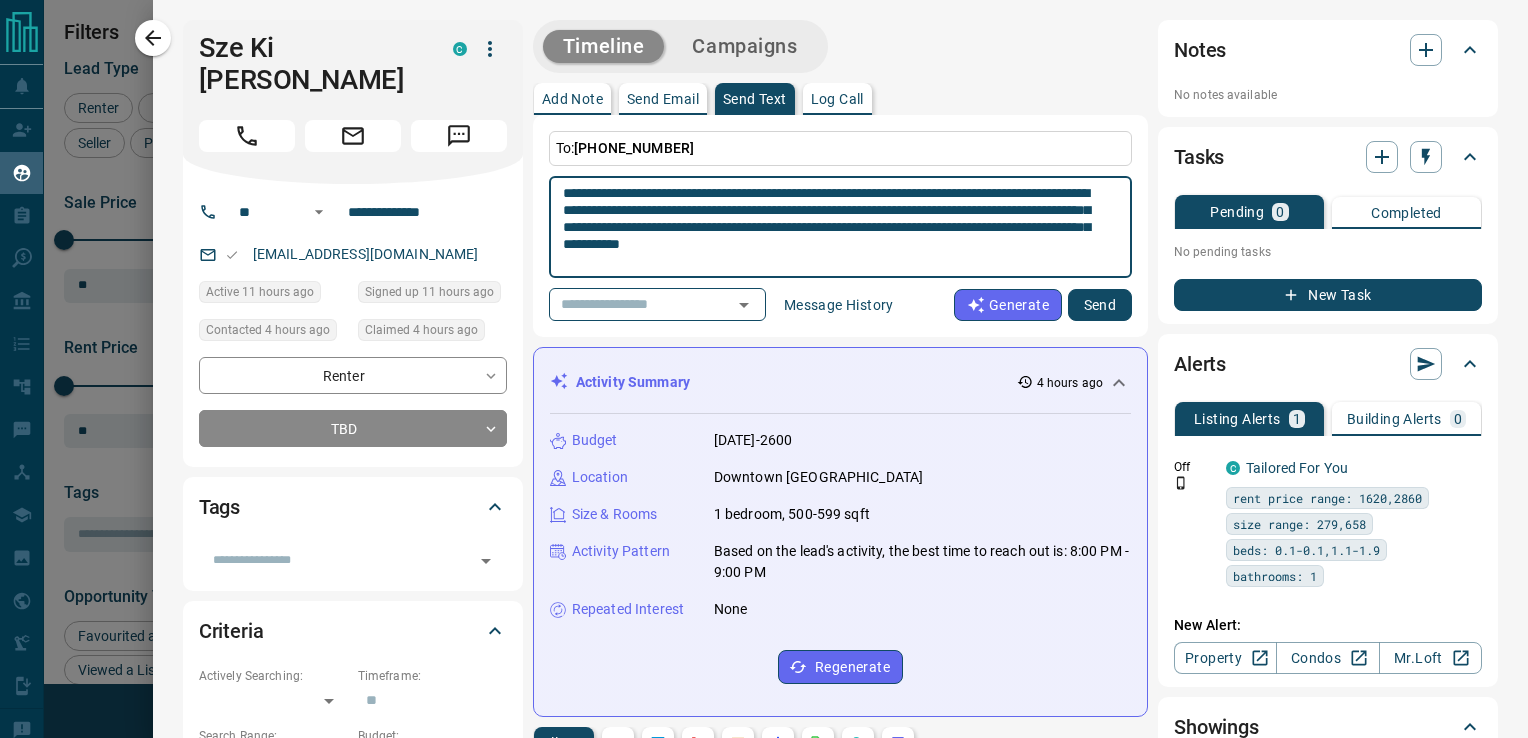 click on "**********" at bounding box center (833, 227) 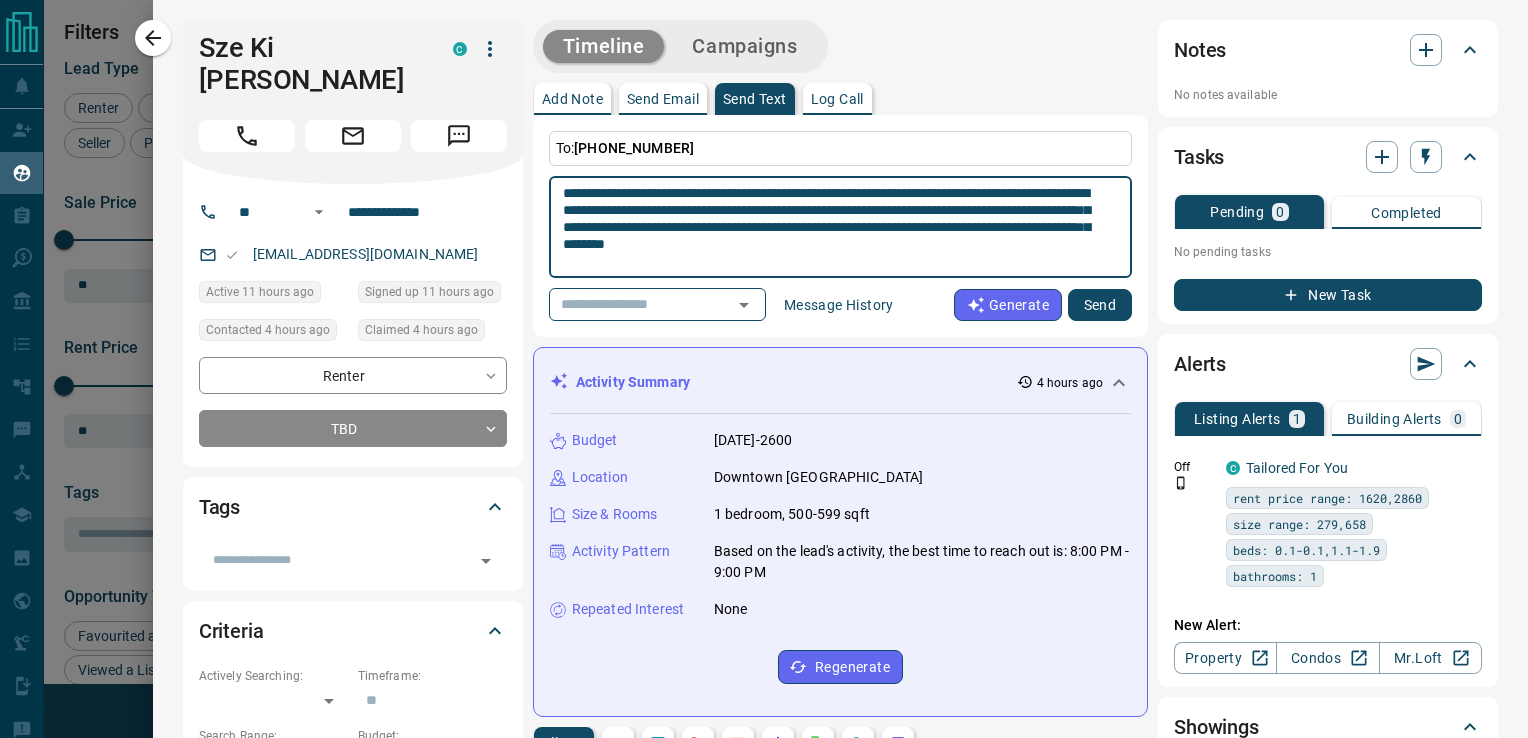 type on "**********" 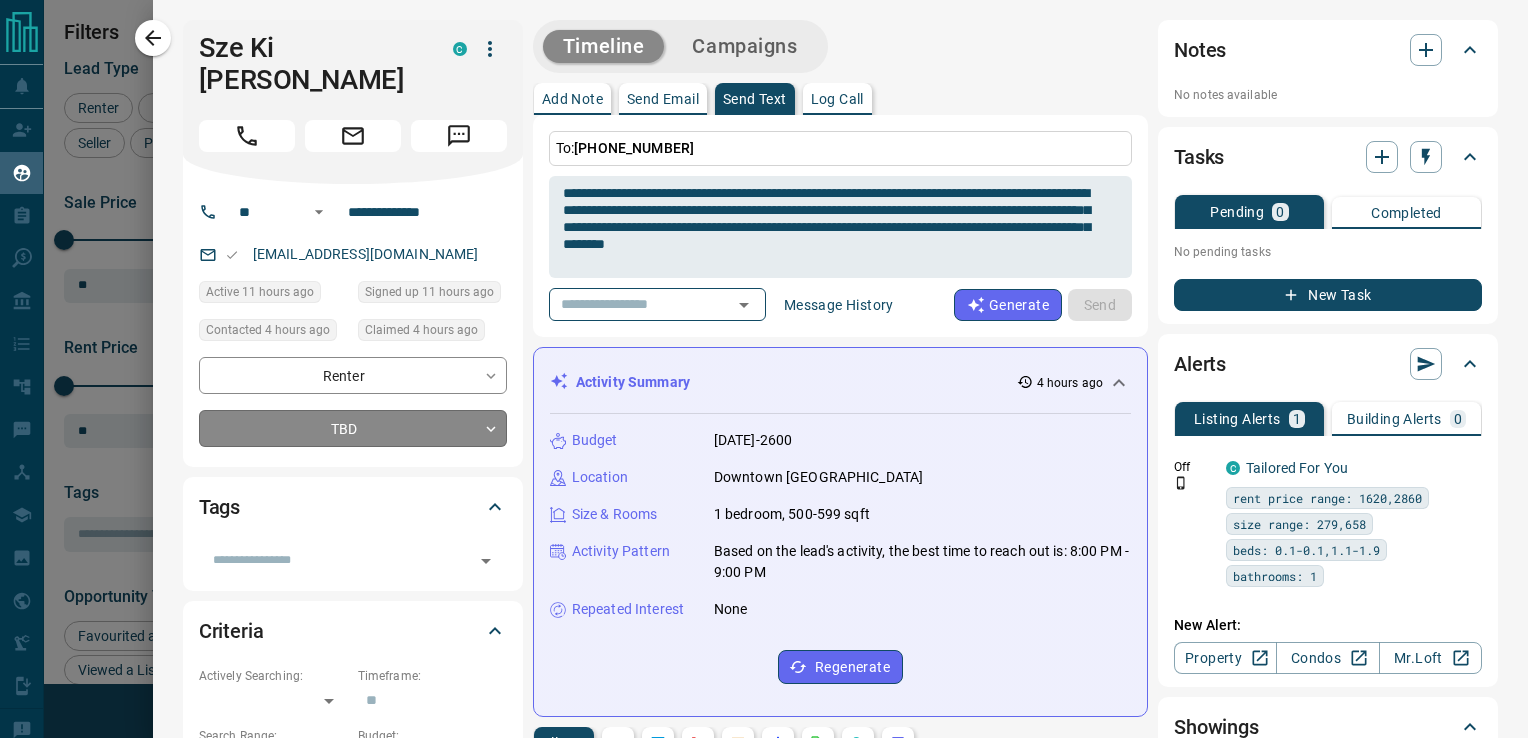 type 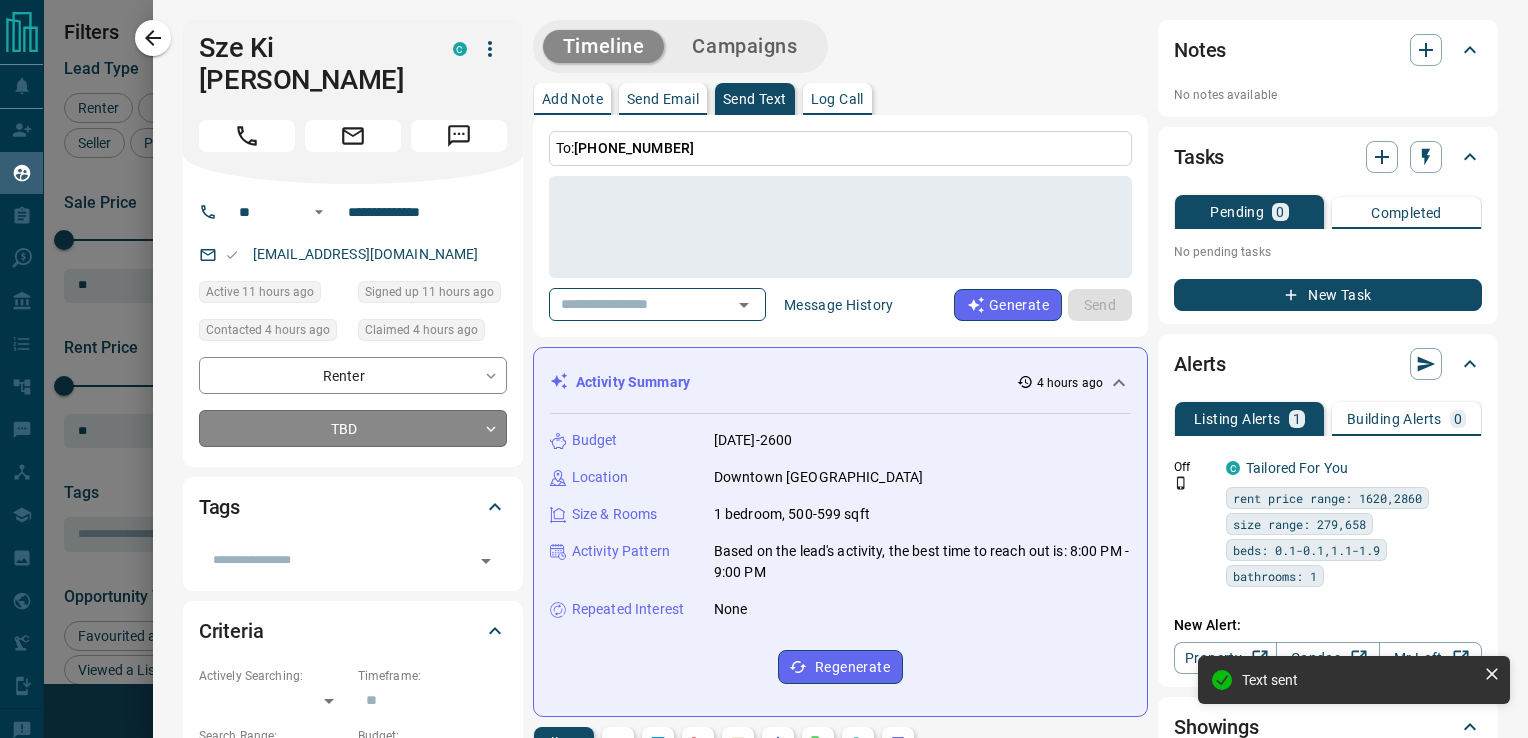 click on "Lead Transfers Claim Leads My Leads Tasks Opportunities Deals Campaigns Automations Messages Broker Bay Training Media Services Agent Resources Precon Worksheet Mobile Apps Disclosure Logout My Leads Filters 1 Manage Tabs New Lead All 1766 TBD 602 Do Not Contact - Not Responsive 902 Bogus 10 Just Browsing 87 Criteria Obtained 28 Future Follow Up 45 Warm 50 HOT 1 Taken on Showings 14 Submitted Offer - Client 27 Name Details Last Active Claimed Date Status Tags [PERSON_NAME] P $3K - $3K Downtown, [GEOGRAPHIC_DATA] 23 hours ago Contacted in 3 hours 26 minutes ago Signed up [DATE] Not Responsive + Q W Buyer C $3K - $3K Downtown, [GEOGRAPHIC_DATA] 3 hours ago Contacted in 3 hours 27 minutes ago Signed up 3 hours ago Not Responsive + Dor L Renter C $4K - $5K Downtown, [GEOGRAPHIC_DATA] 8 hours ago Contacted in 3 hours 4 hours ago Signed up 8 hours ago Not Responsive + [PERSON_NAME] Renter C $3K - $3K Downtown, [GEOGRAPHIC_DATA] 8 hours ago Contacted in 3 hours 4 hours ago Signed up 8 hours ago Not Responsive + Sze Ki [PERSON_NAME] C $2K - $3K 11 hours ago" at bounding box center [764, 356] 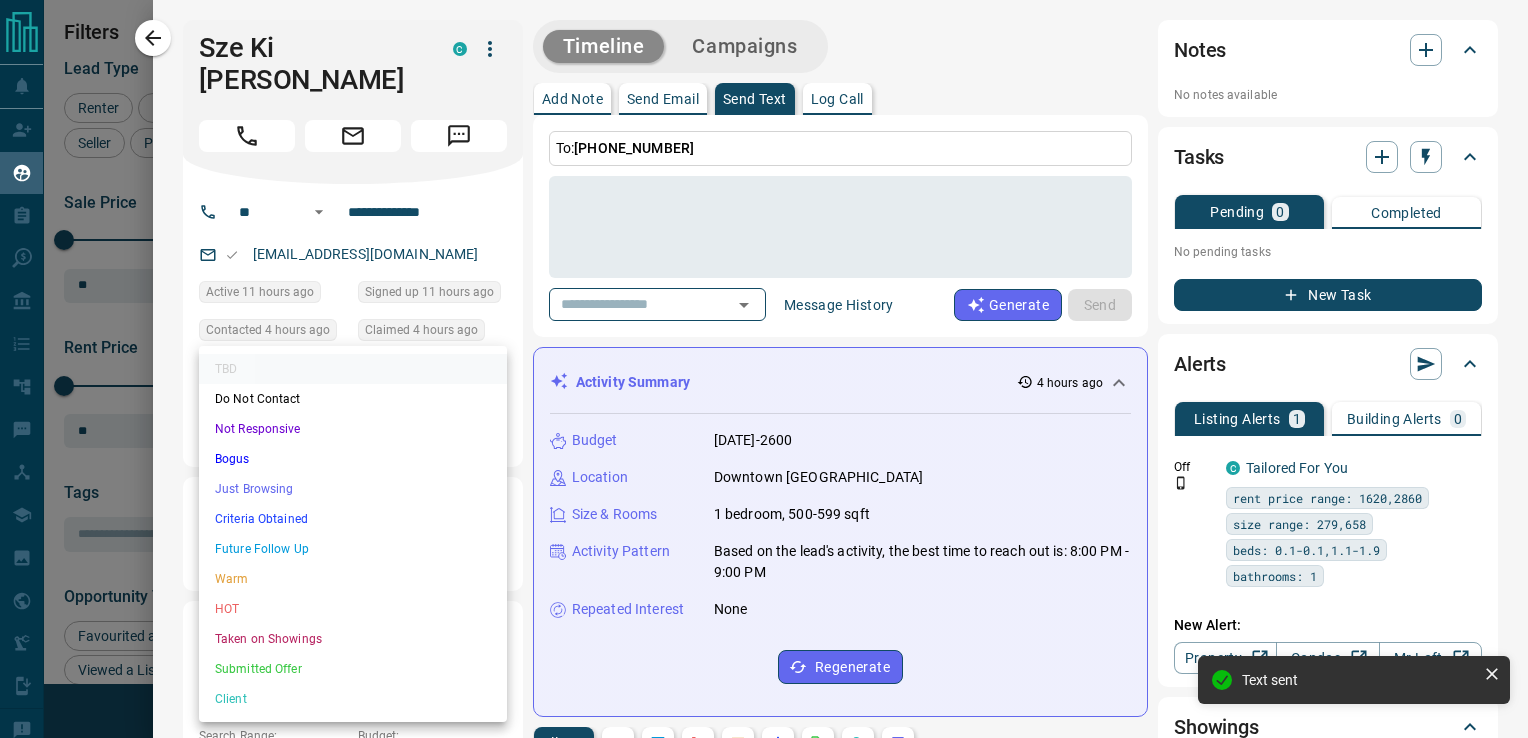 click on "Not Responsive" at bounding box center [353, 429] 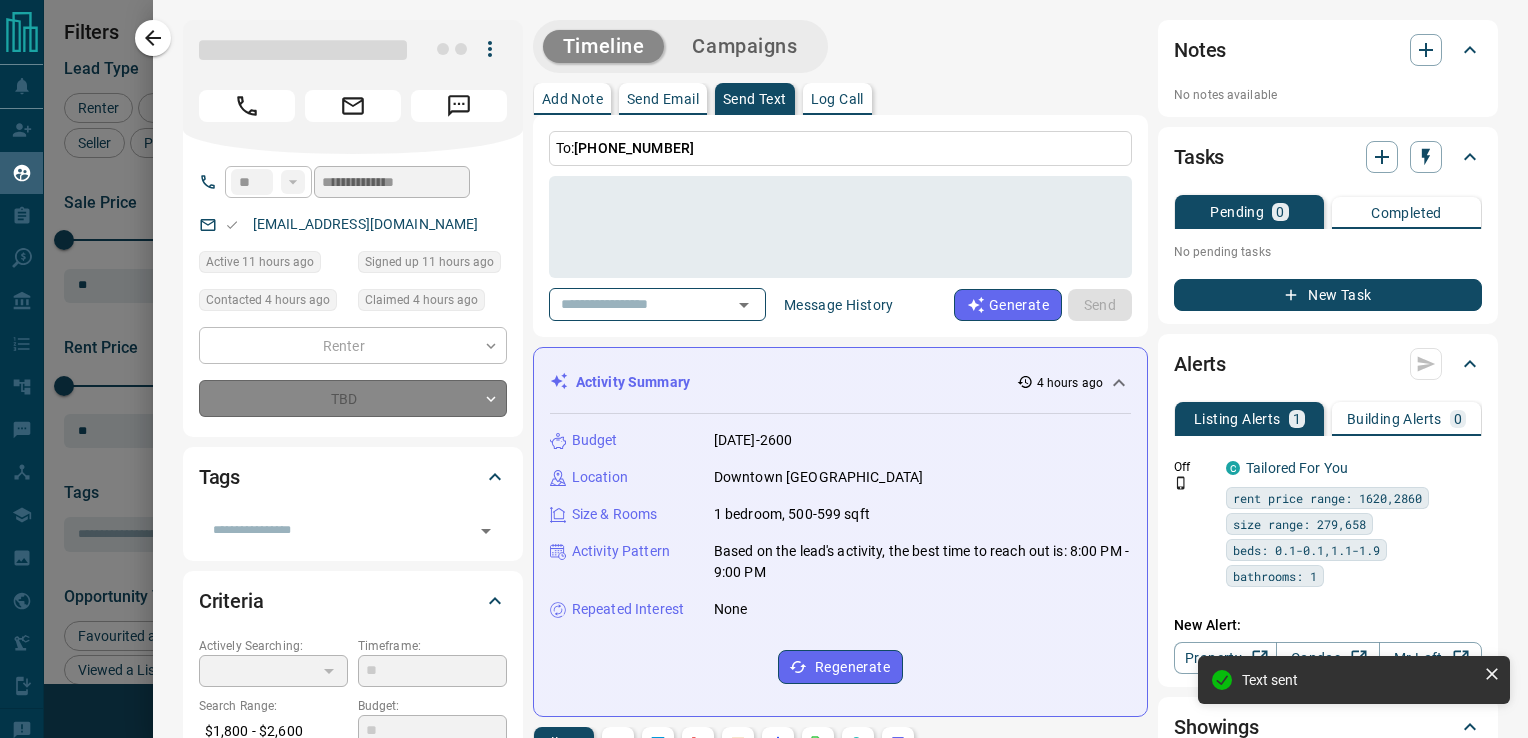 type on "*" 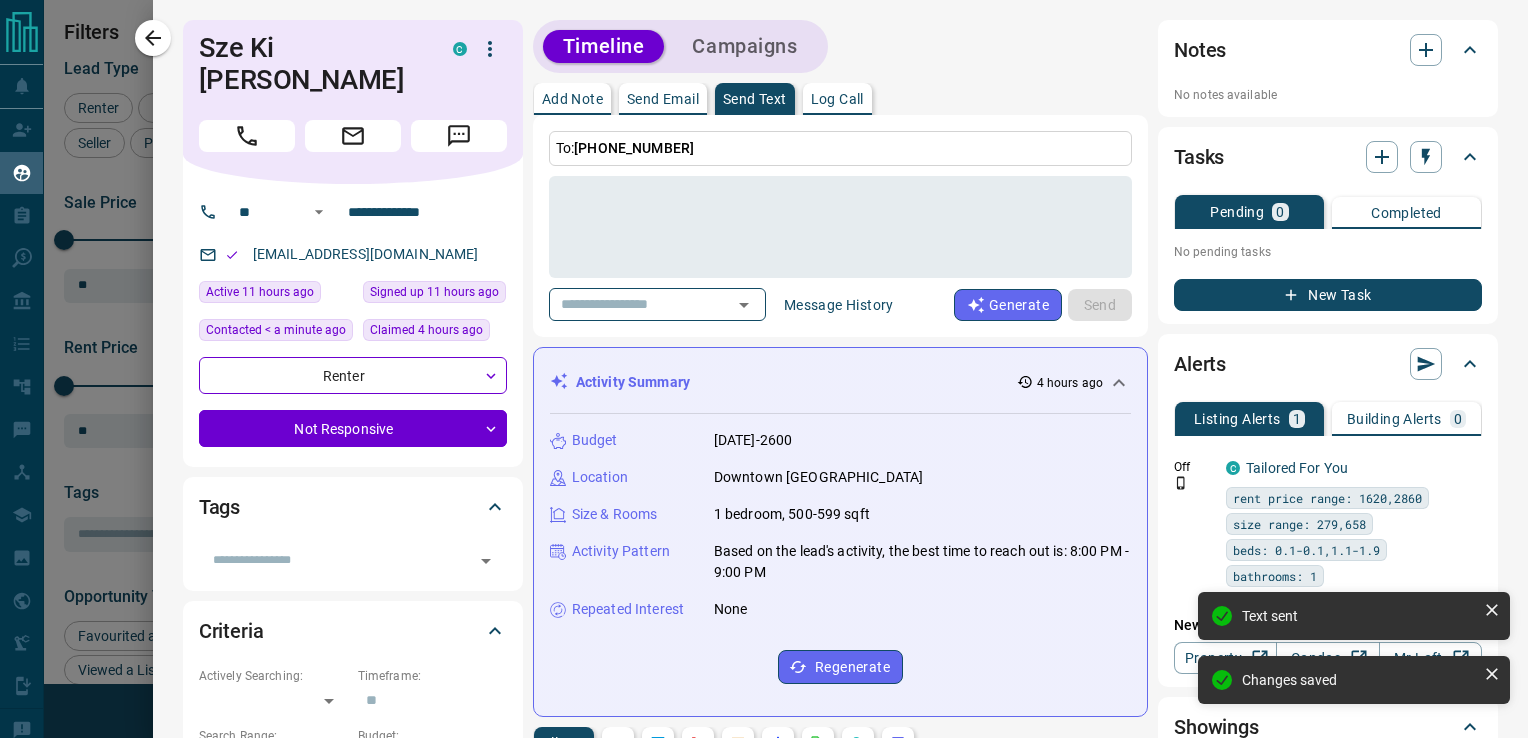 click 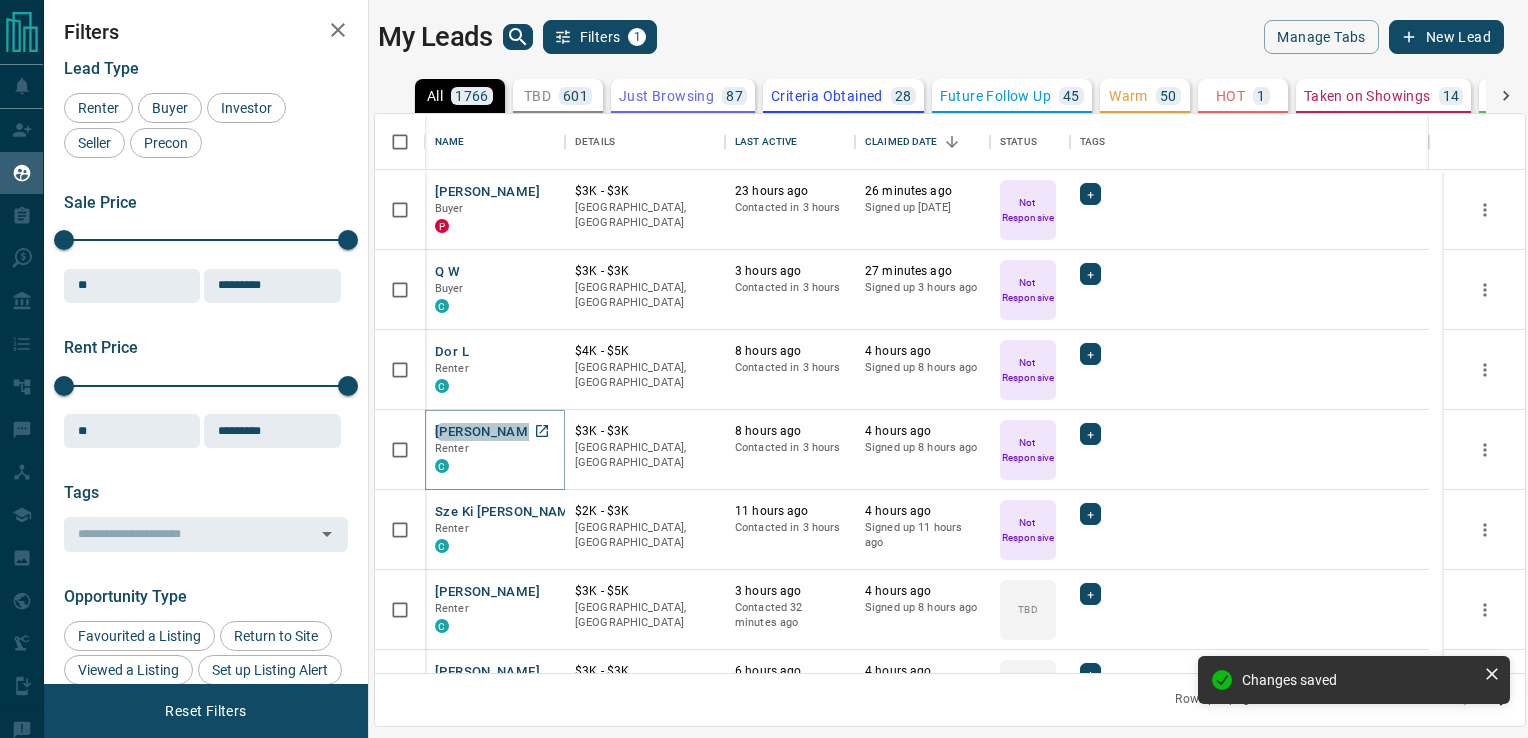 click on "[PERSON_NAME]" at bounding box center (487, 432) 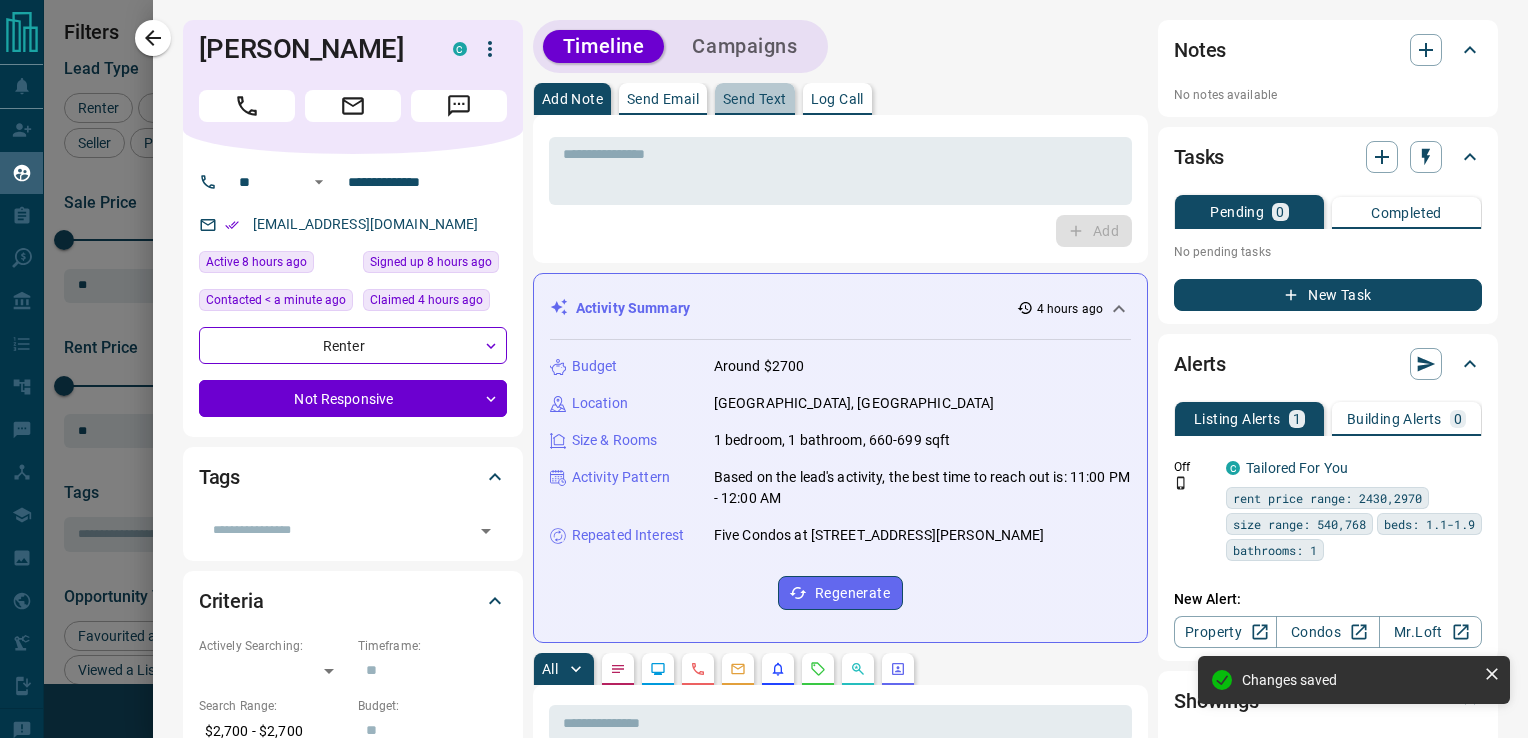 click on "Send Text" at bounding box center [755, 99] 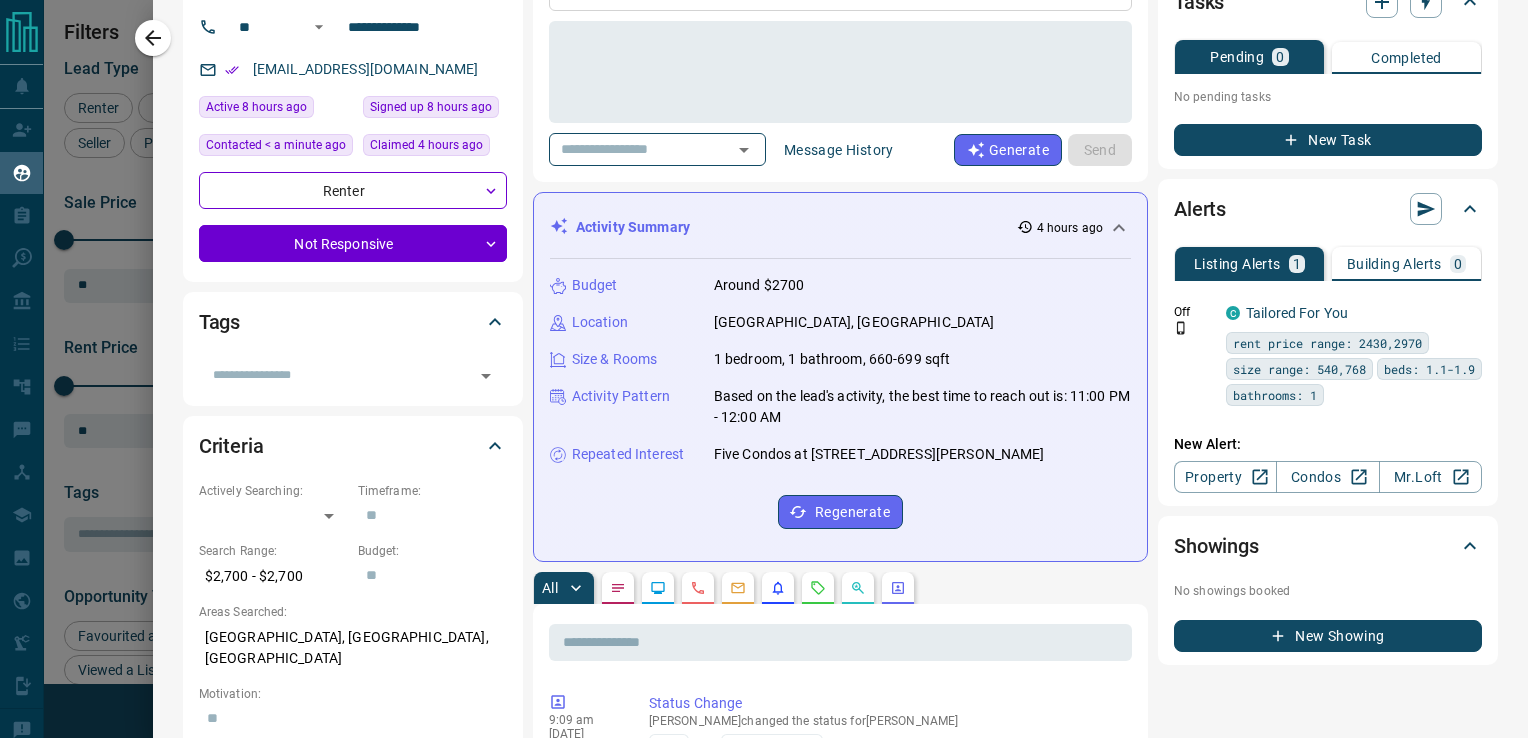 scroll, scrollTop: 0, scrollLeft: 0, axis: both 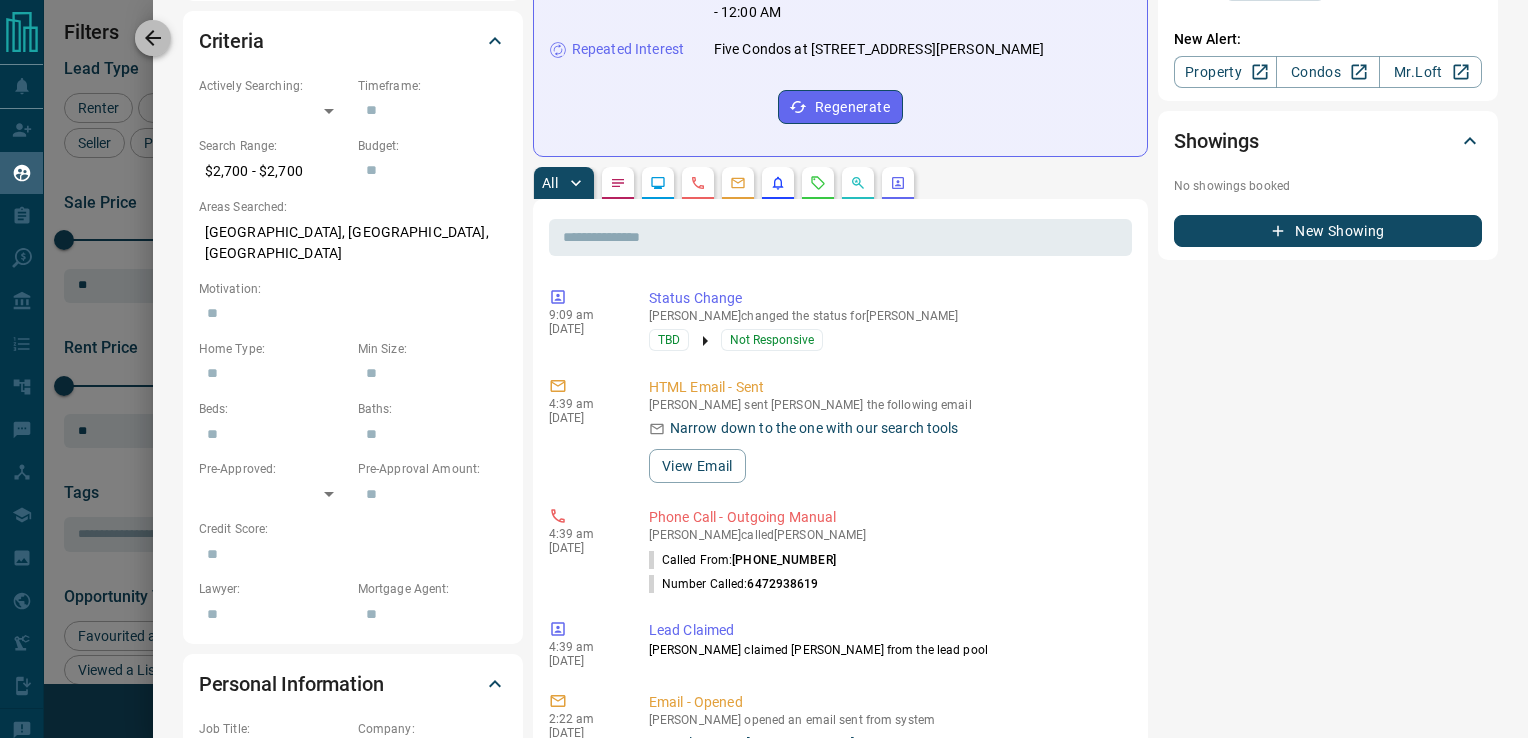 click 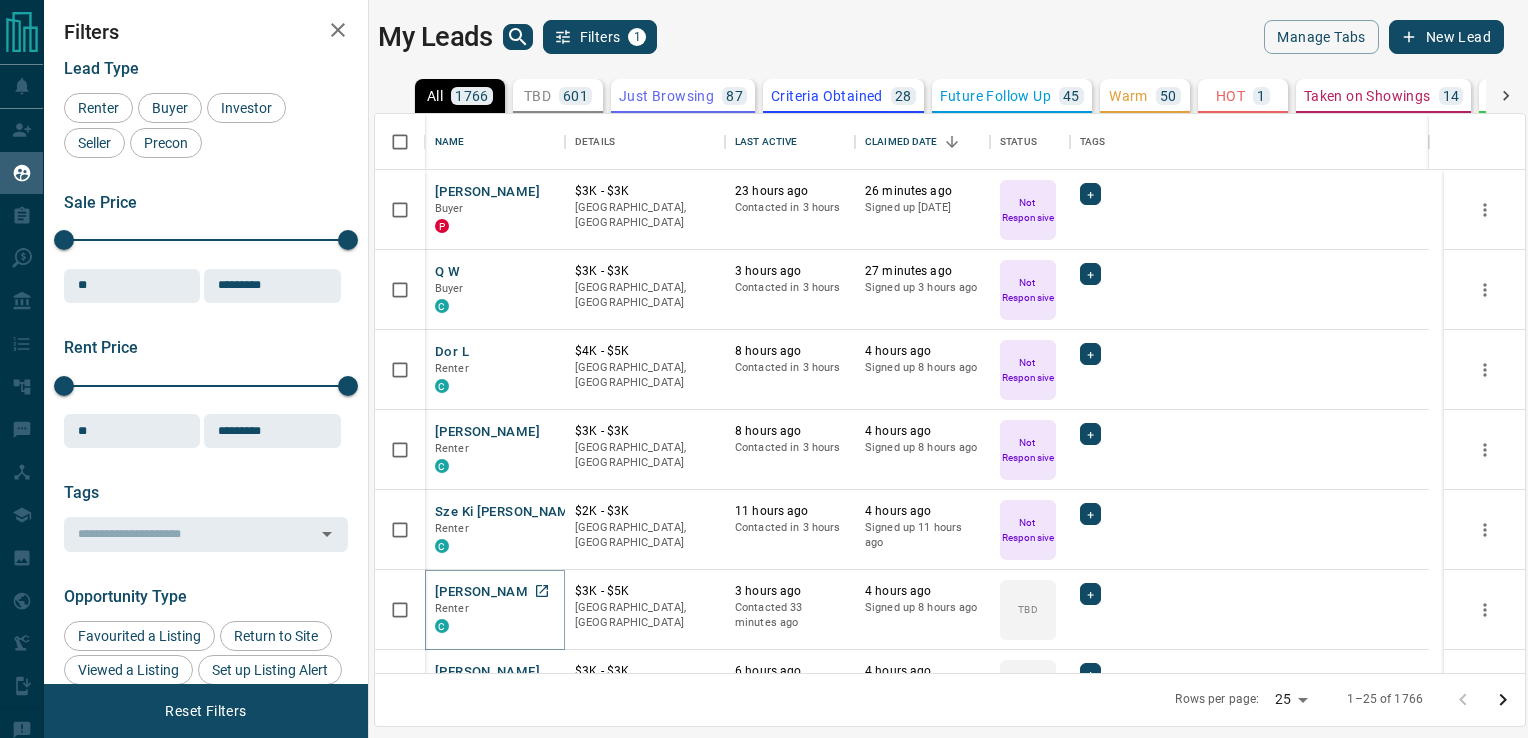 click on "[PERSON_NAME]" at bounding box center [487, 592] 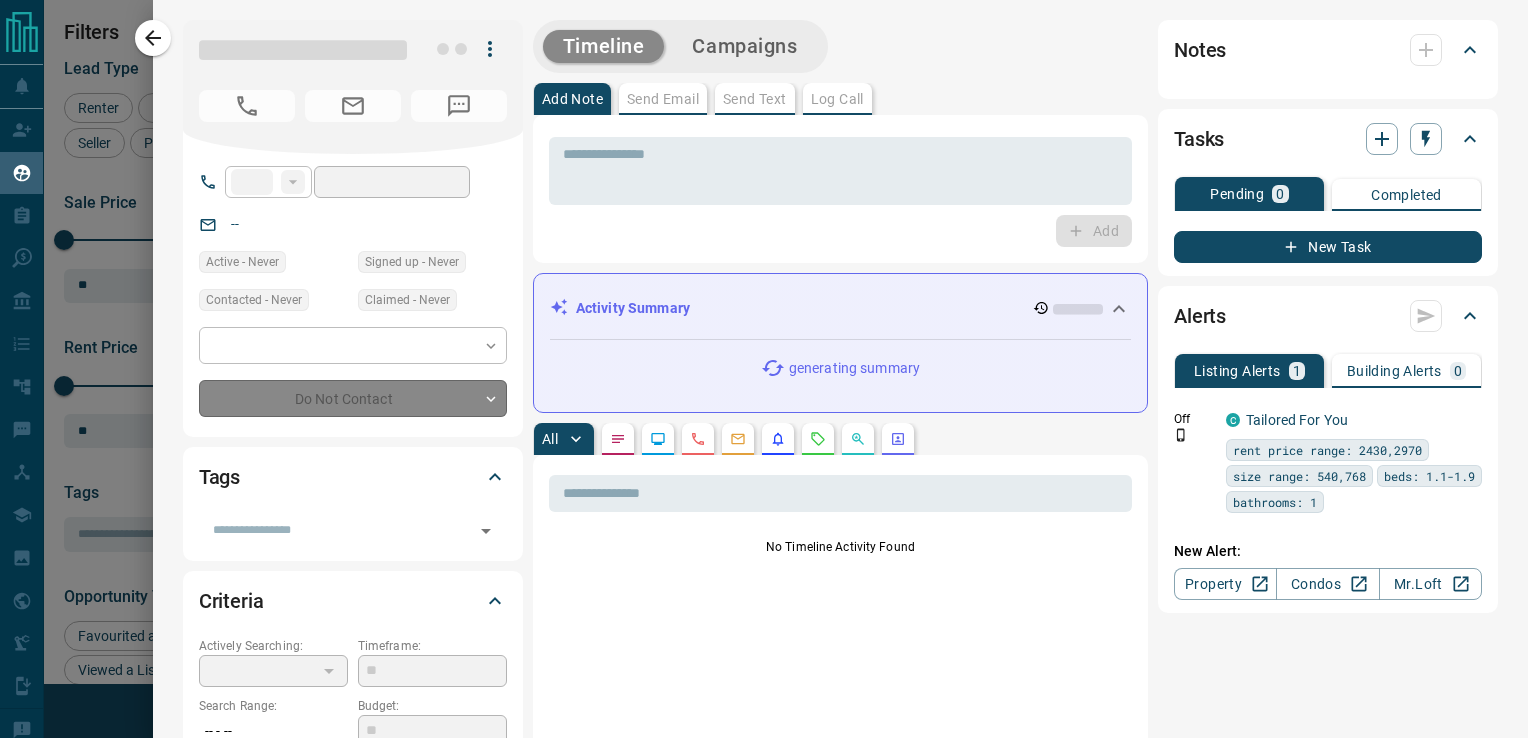 type on "**" 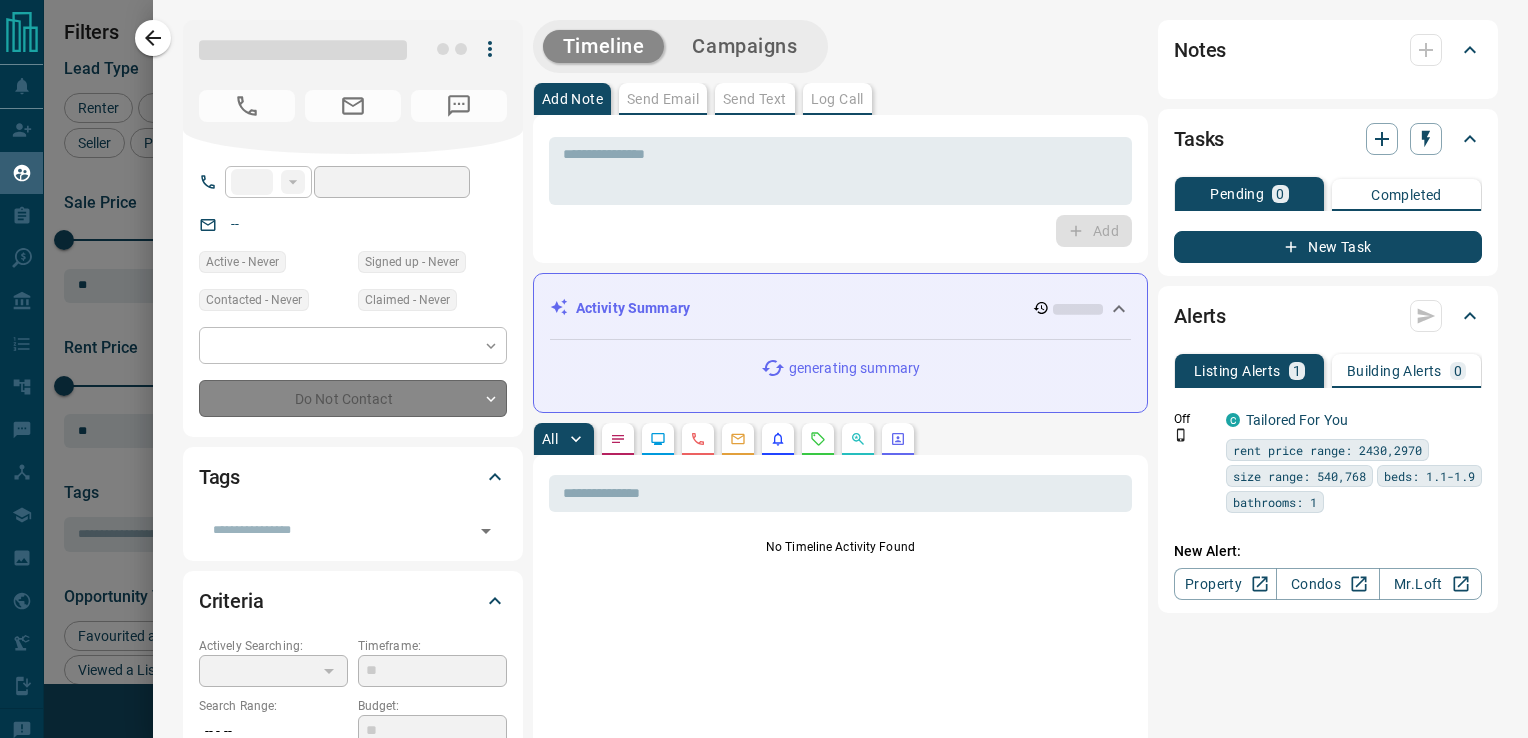 type on "**********" 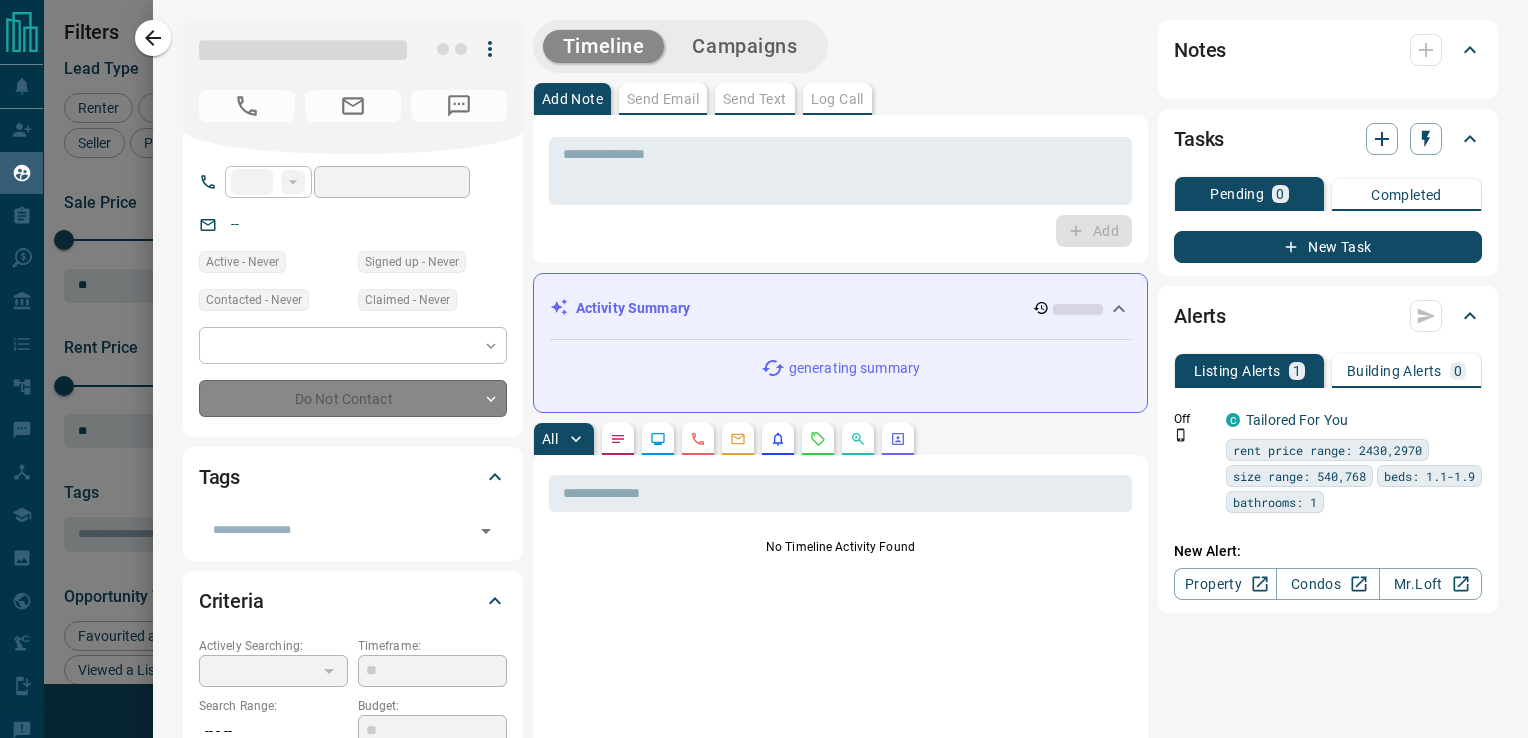 type on "**" 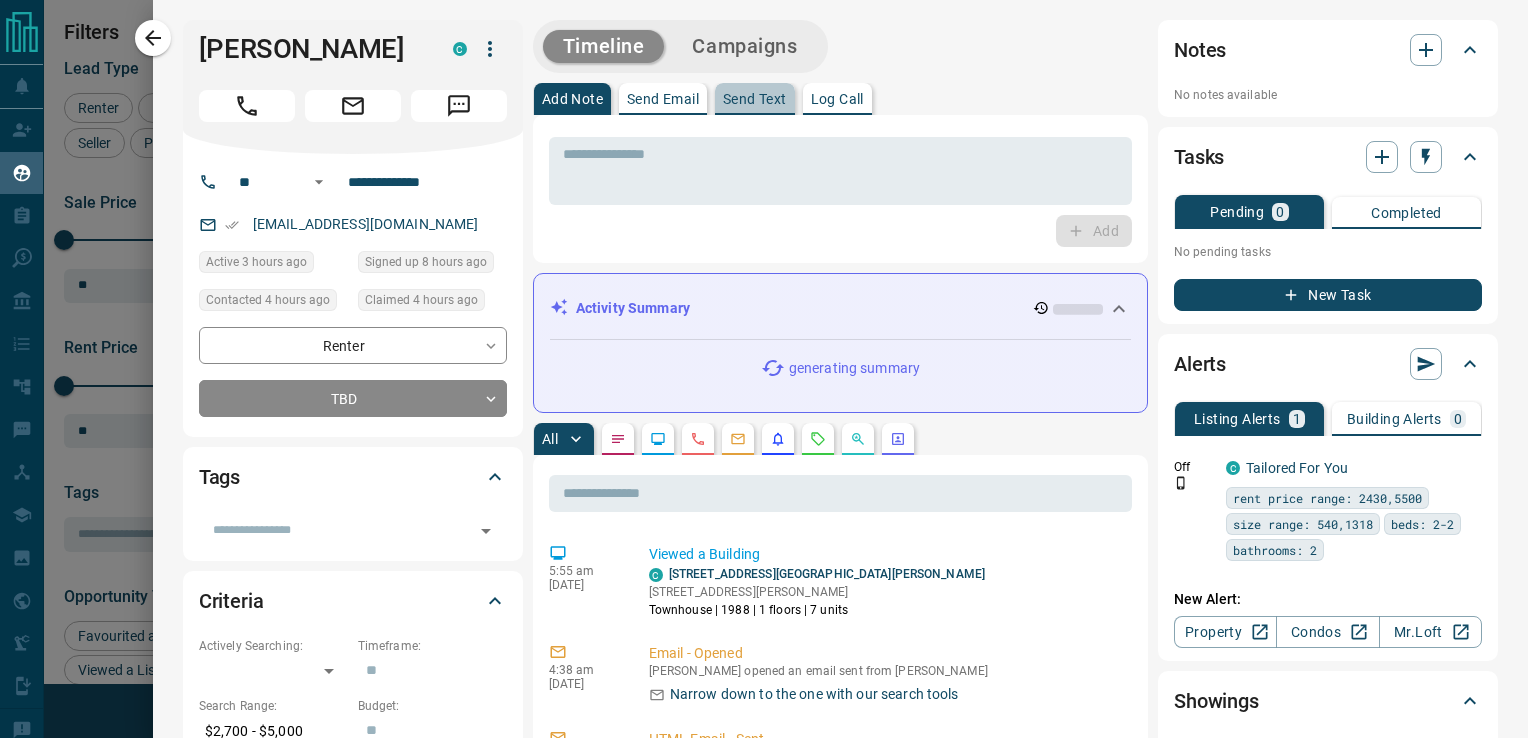 click on "Send Text" at bounding box center (755, 99) 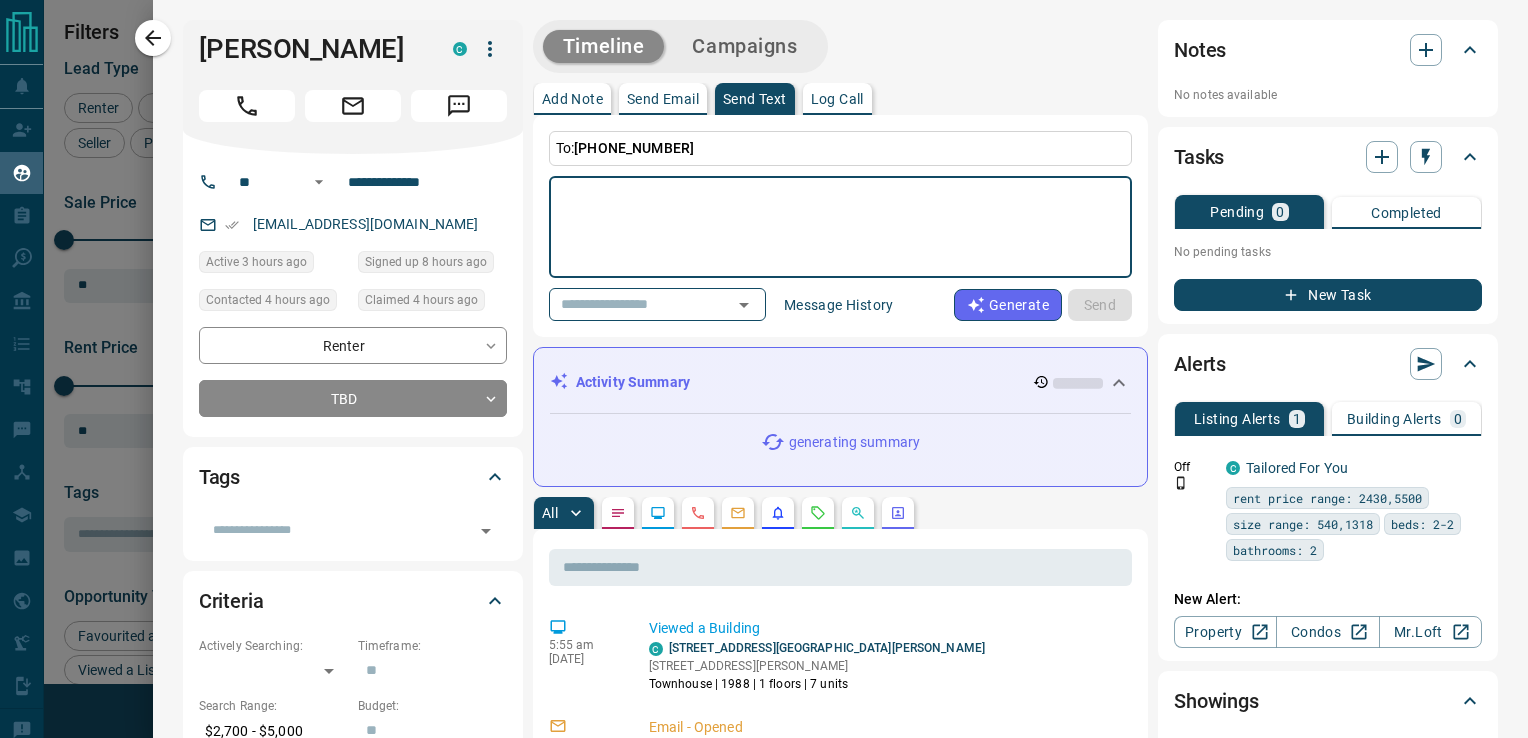 click at bounding box center [840, 227] 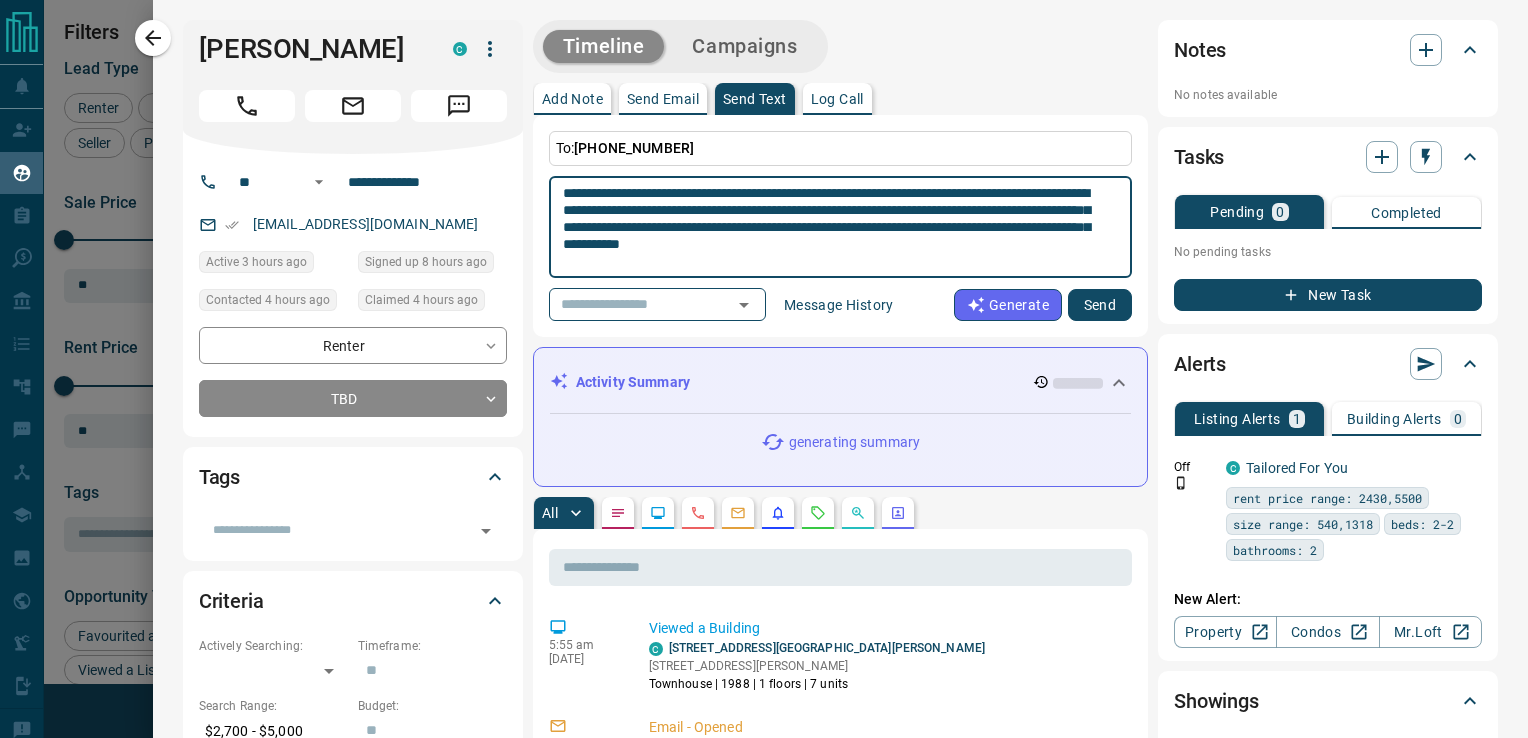click on "**********" at bounding box center [833, 227] 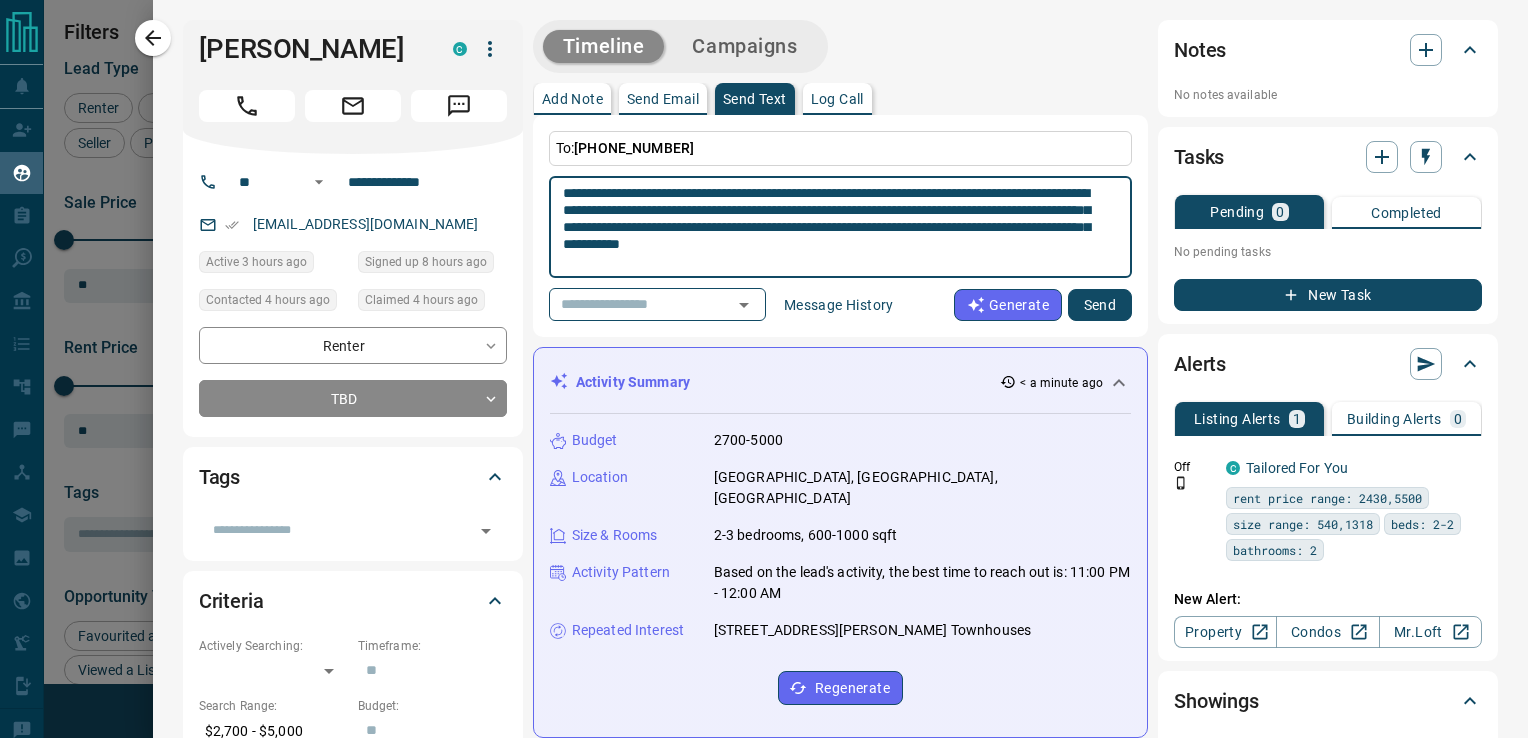 type on "**********" 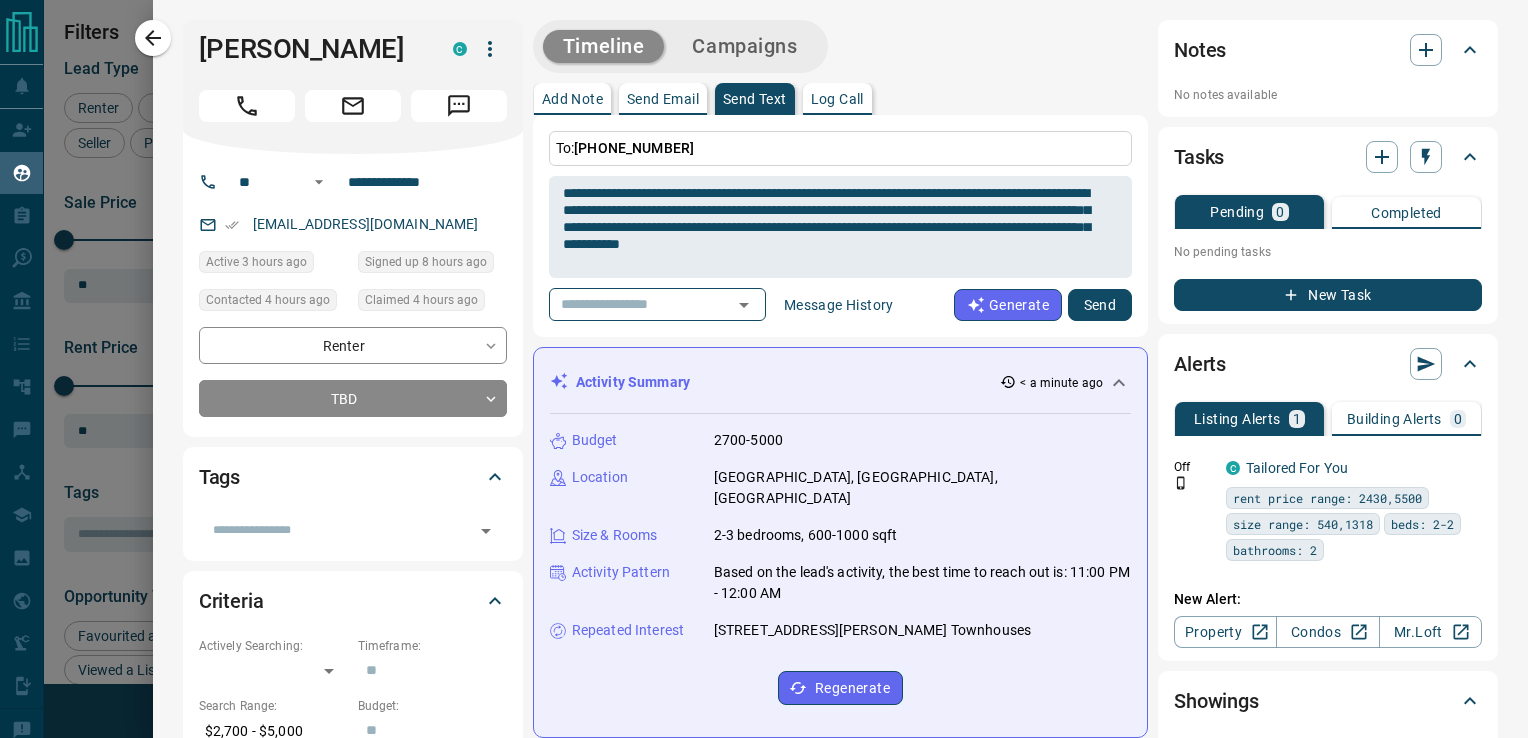 click on "**********" at bounding box center (840, 226) 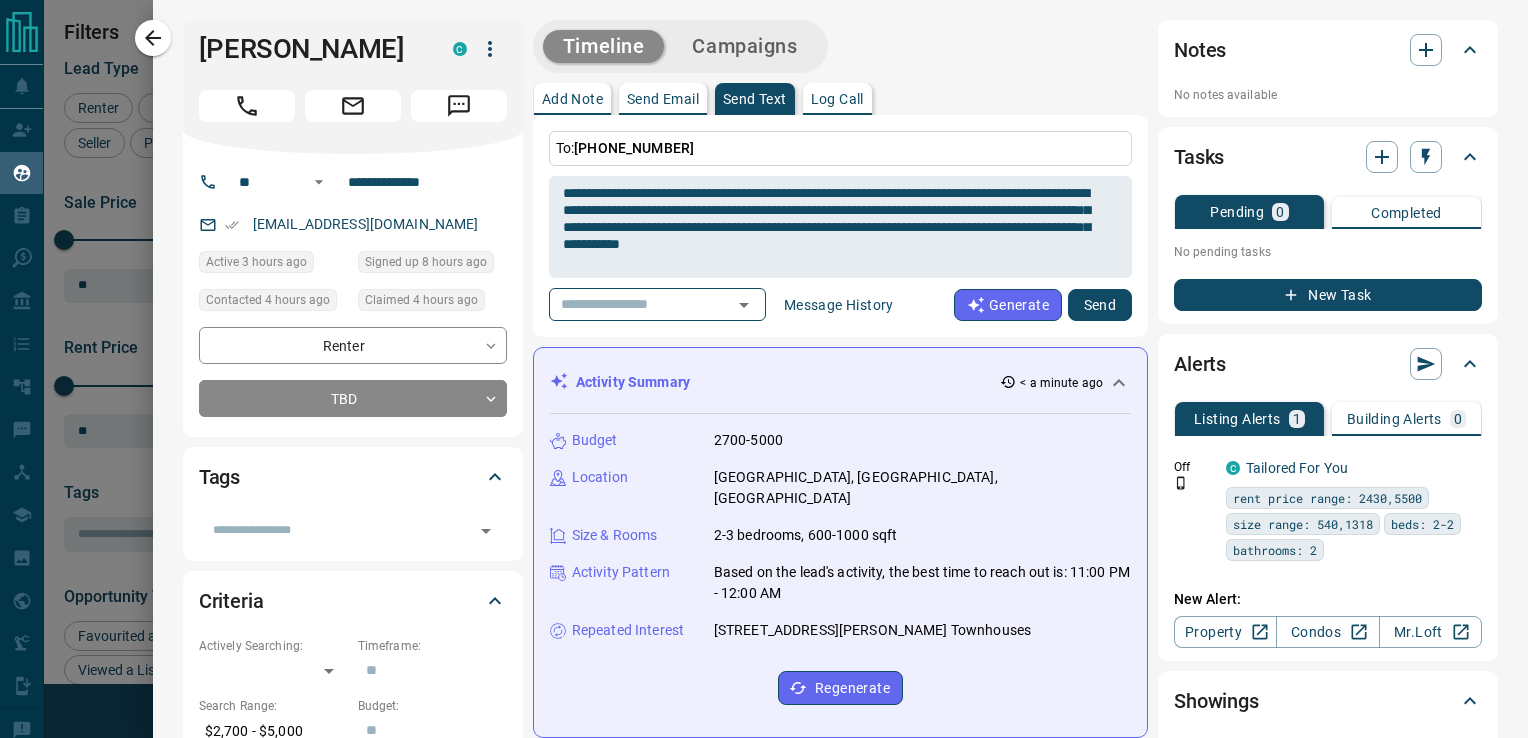 click on "Send" at bounding box center [1100, 305] 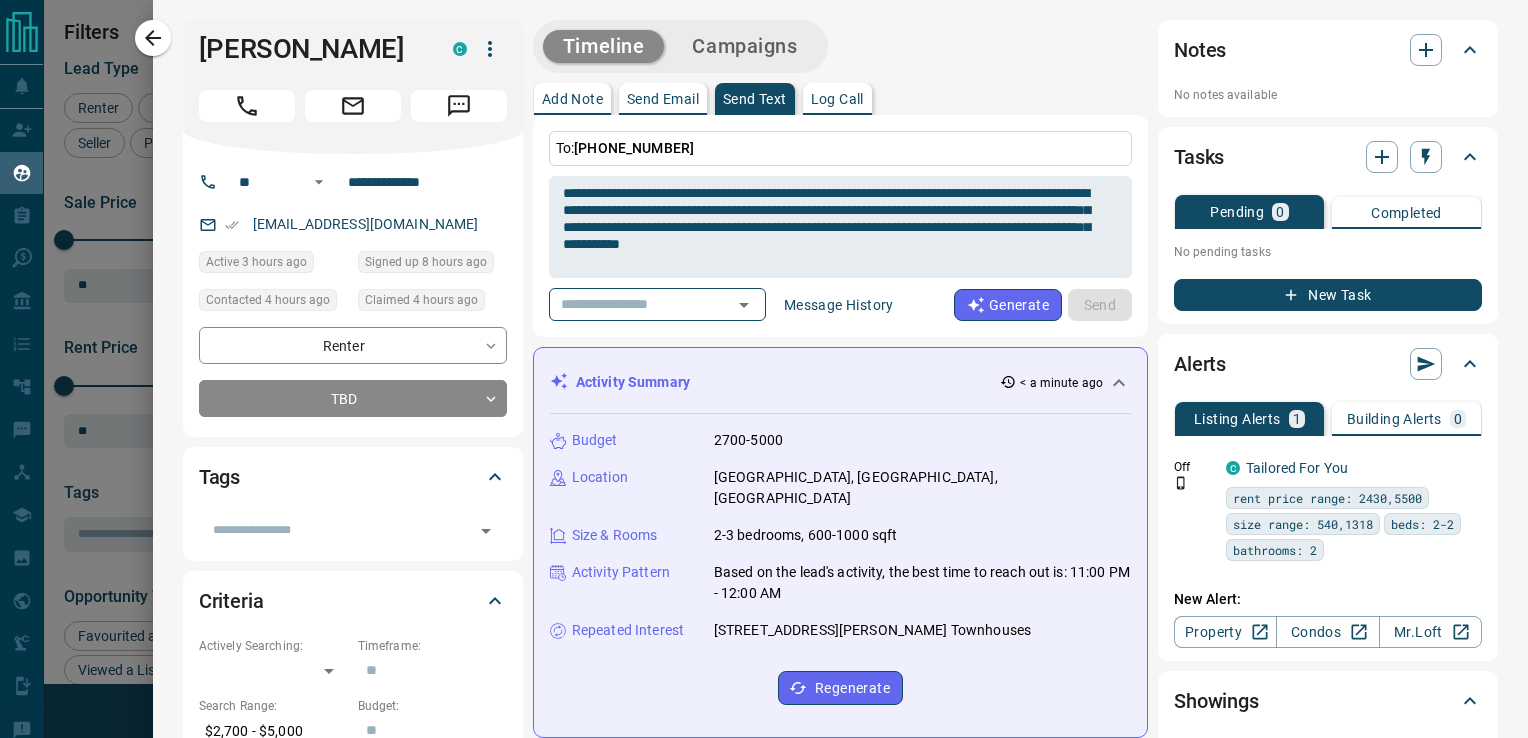 type 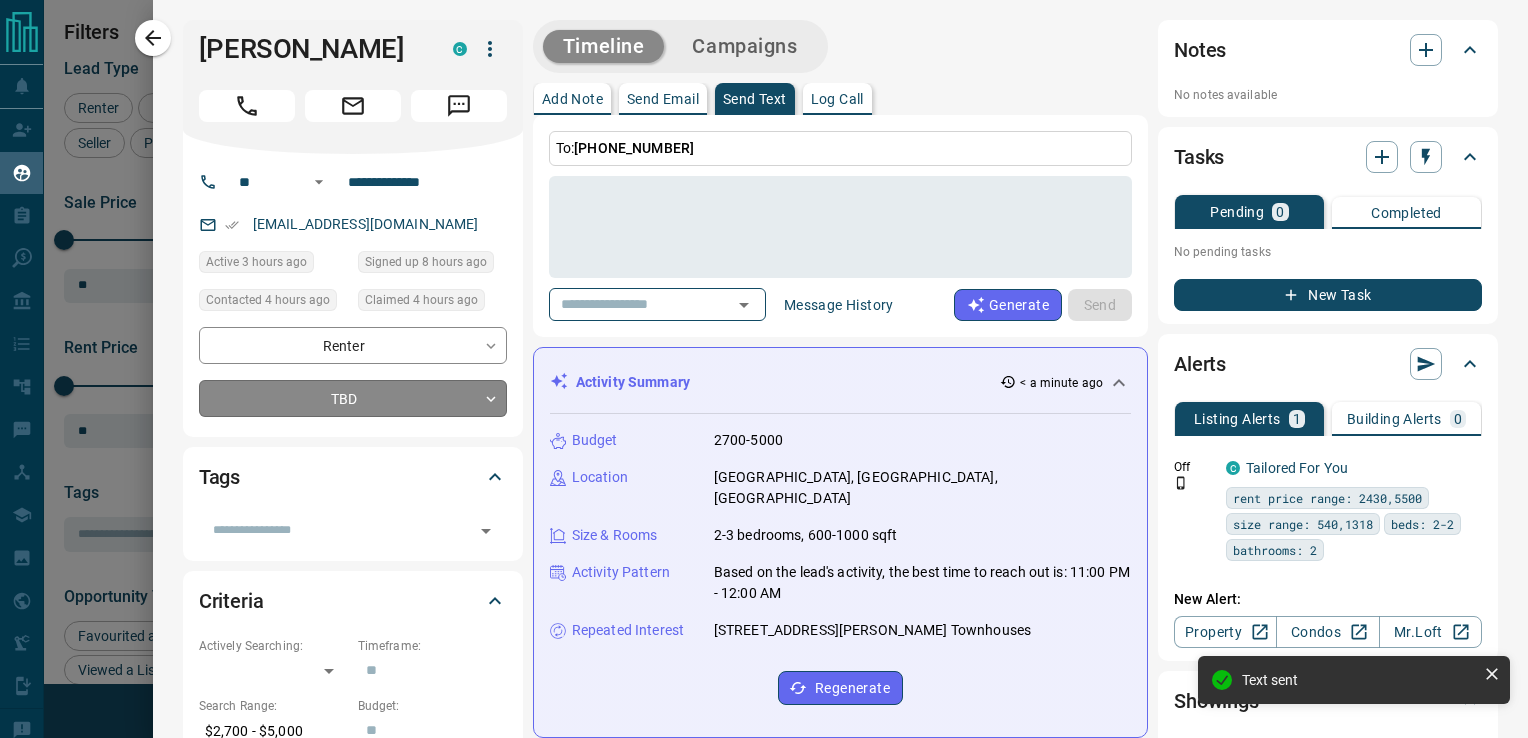 click on "Lead Transfers Claim Leads My Leads Tasks Opportunities Deals Campaigns Automations Messages Broker Bay Training Media Services Agent Resources Precon Worksheet Mobile Apps Disclosure Logout My Leads Filters 1 Manage Tabs New Lead All 1766 TBD 601 Do Not Contact - Not Responsive 903 Bogus 10 Just Browsing 87 Criteria Obtained 28 Future Follow Up 45 Warm 50 HOT 1 Taken on Showings 14 Submitted Offer - Client 27 Name Details Last Active Claimed Date Status Tags [PERSON_NAME] P $3K - $3K Downtown, [GEOGRAPHIC_DATA] 23 hours ago Contacted in 3 hours 26 minutes ago Signed up [DATE] Not Responsive + Q W Buyer C $3K - $3K Downtown, [GEOGRAPHIC_DATA] 3 hours ago Contacted in 3 hours 27 minutes ago Signed up 3 hours ago Not Responsive + Dor L Renter C $4K - $5K Downtown, [GEOGRAPHIC_DATA] 8 hours ago Contacted in 3 hours 4 hours ago Signed up 8 hours ago Not Responsive + [PERSON_NAME] Renter C $3K - $3K Downtown, [GEOGRAPHIC_DATA] 8 hours ago Contacted in 3 hours 4 hours ago Signed up 8 hours ago Not Responsive + Sze Ki [PERSON_NAME] C $2K - $3K 11 hours ago" at bounding box center (764, 356) 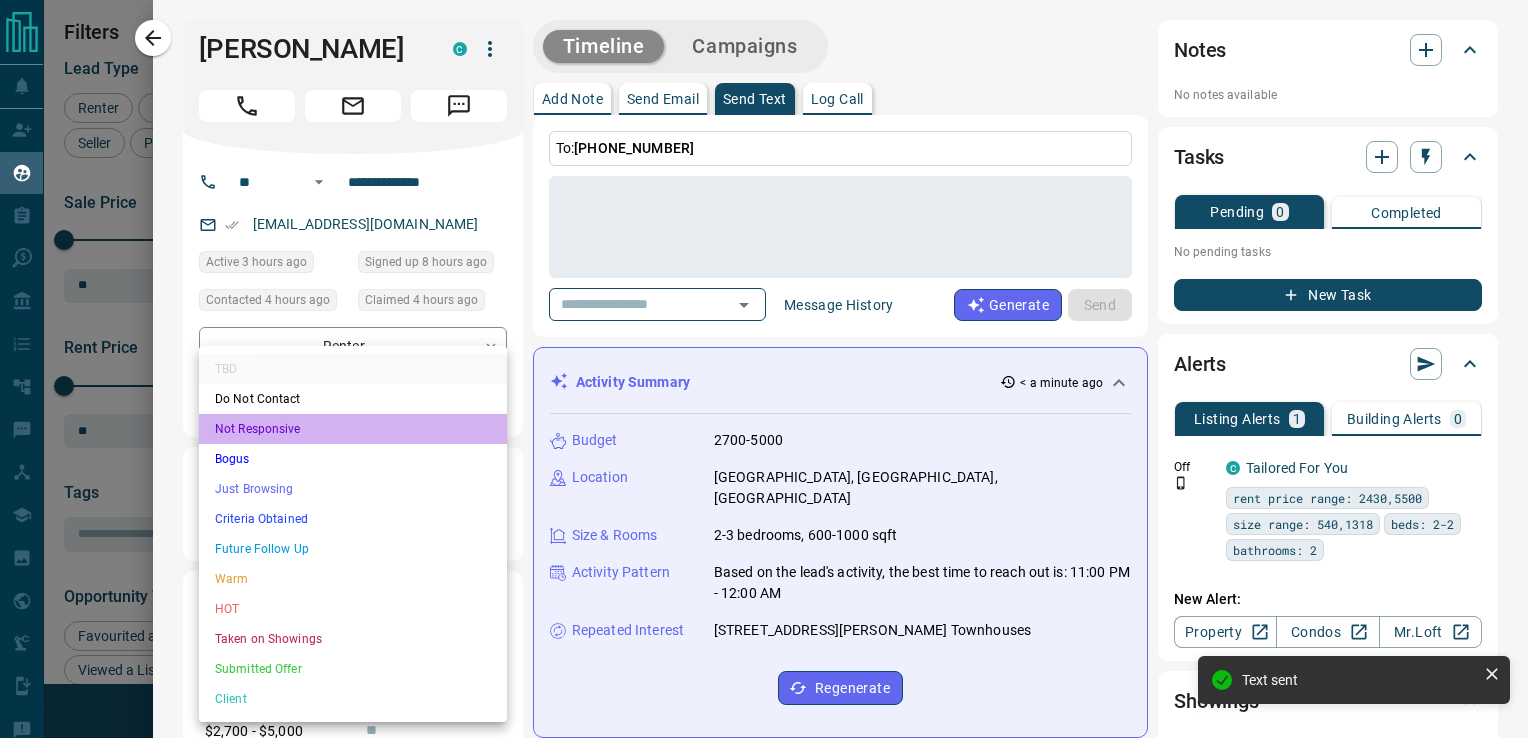 click on "Not Responsive" at bounding box center (353, 429) 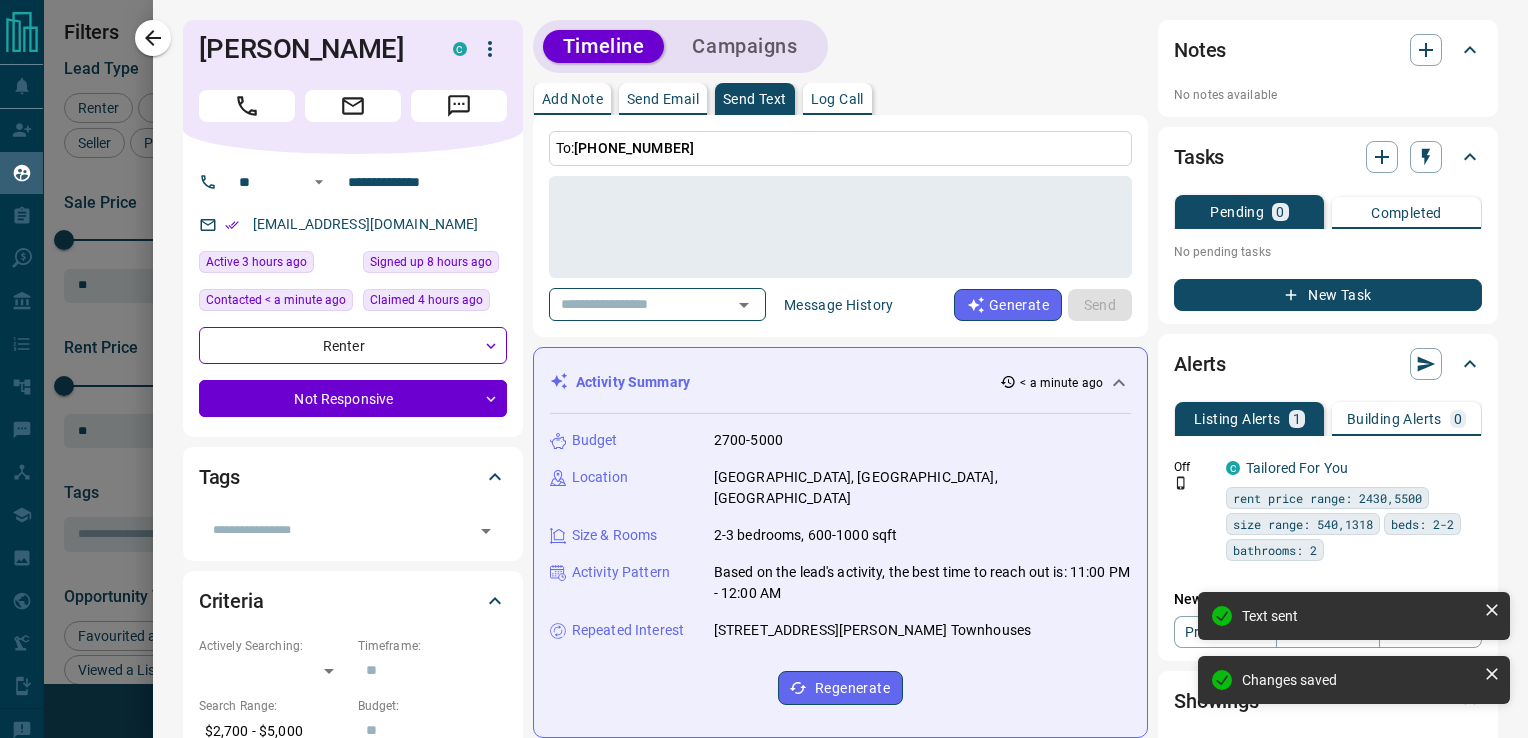 type on "*" 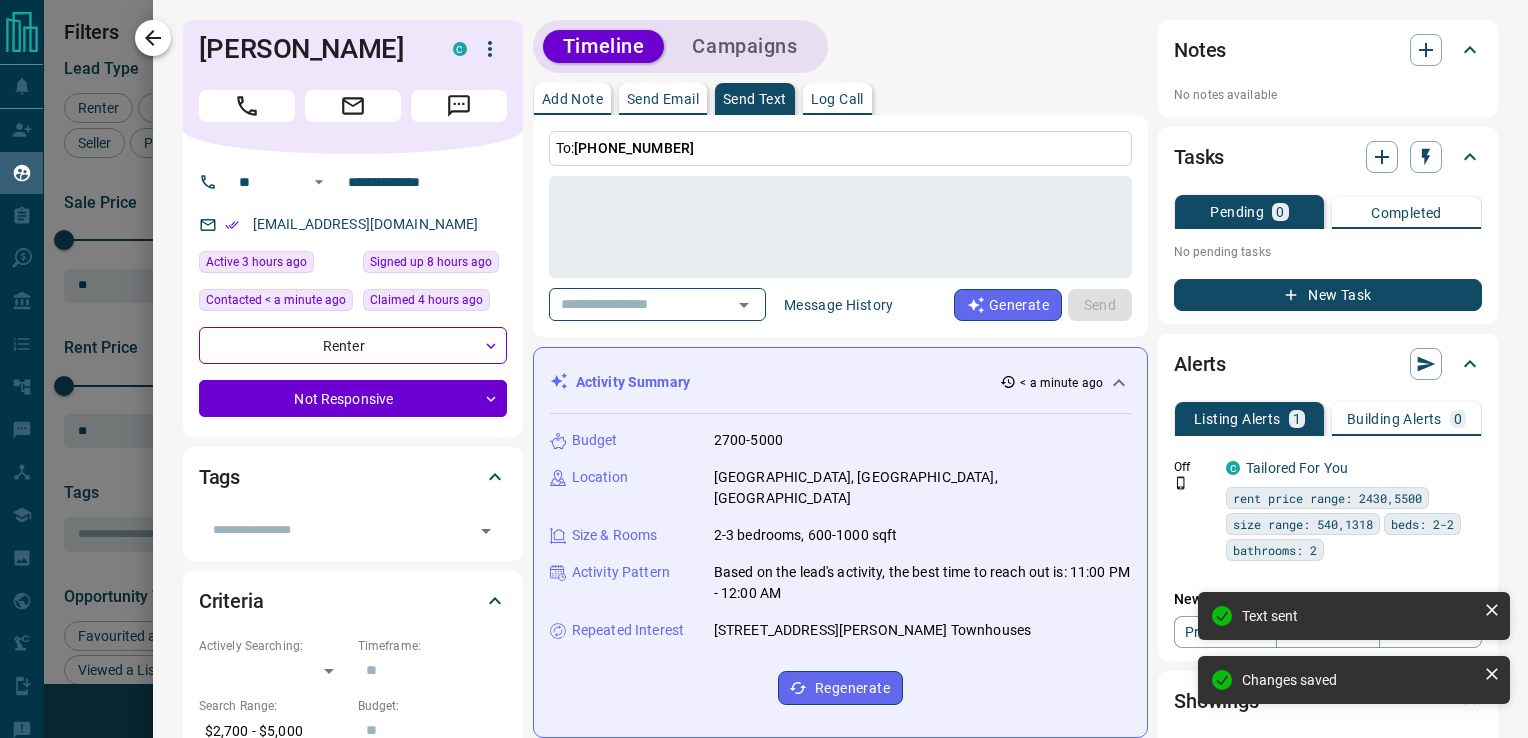 click 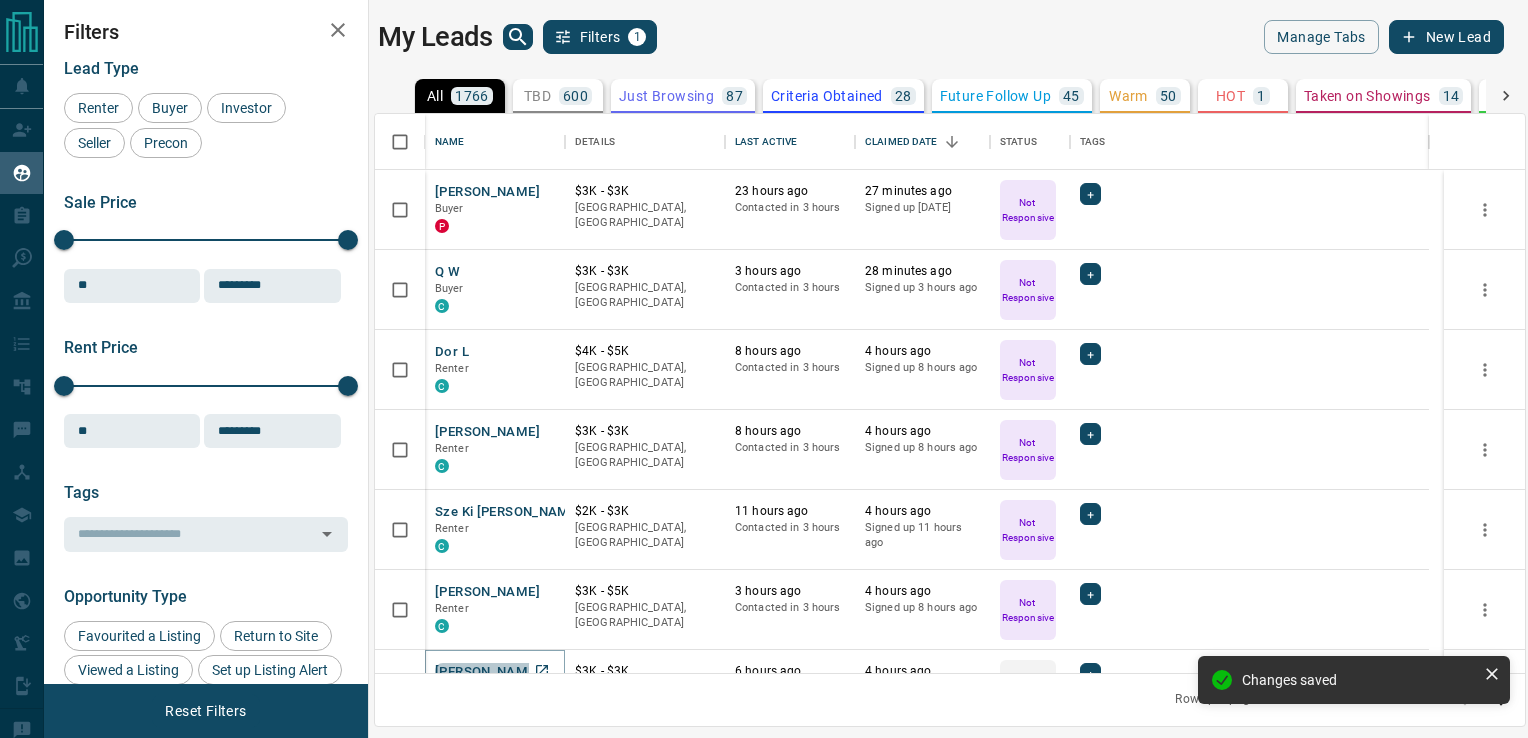 click on "[PERSON_NAME]" at bounding box center [487, 672] 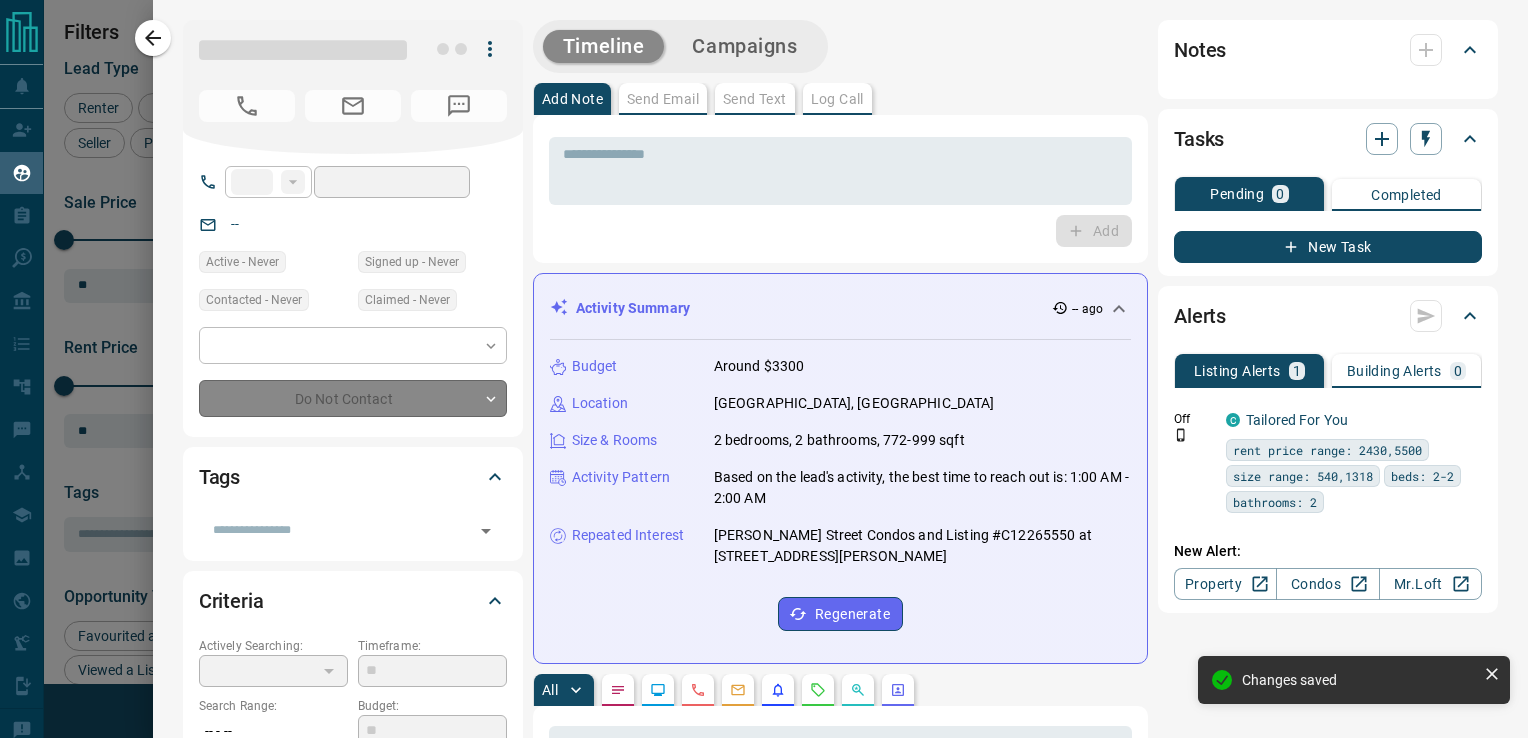 type on "**" 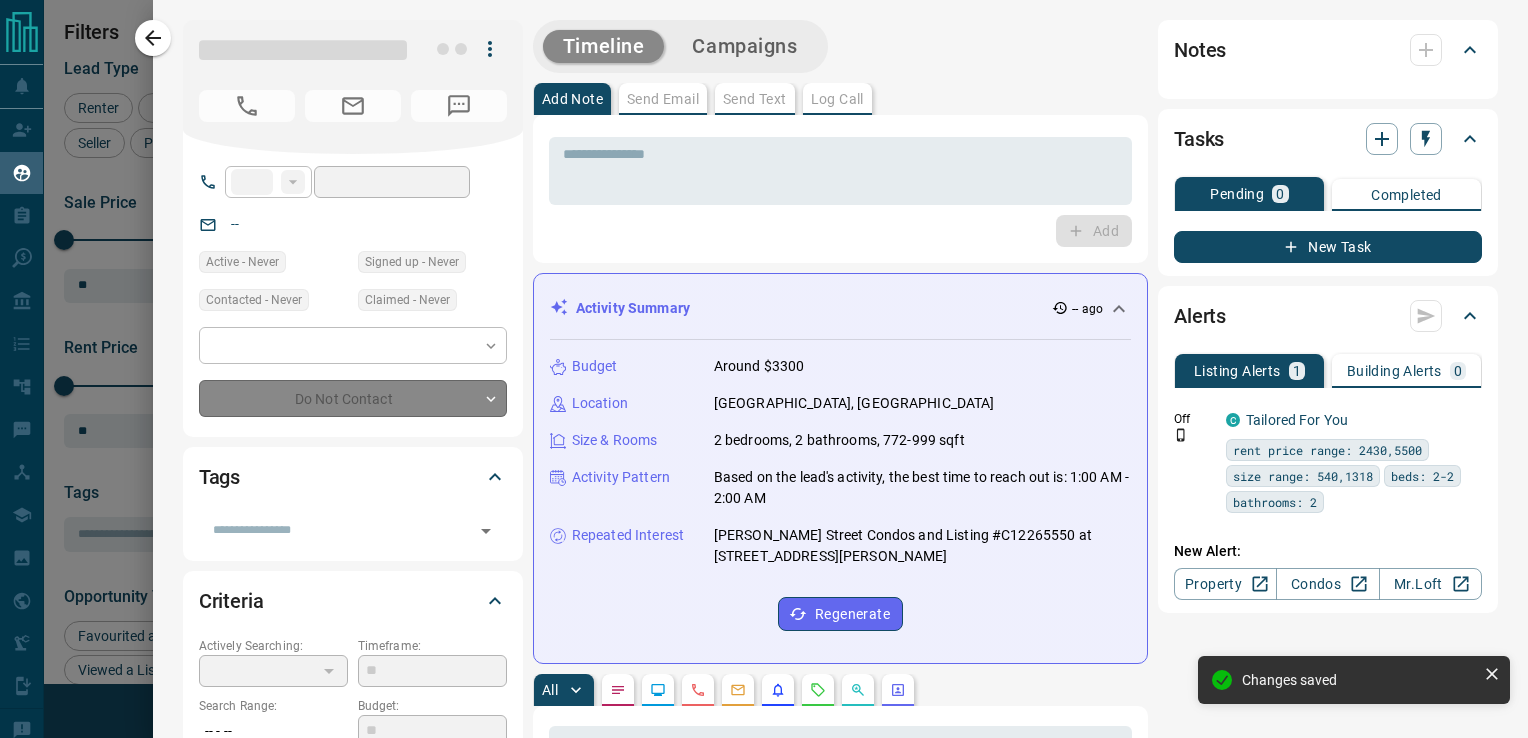 type on "**********" 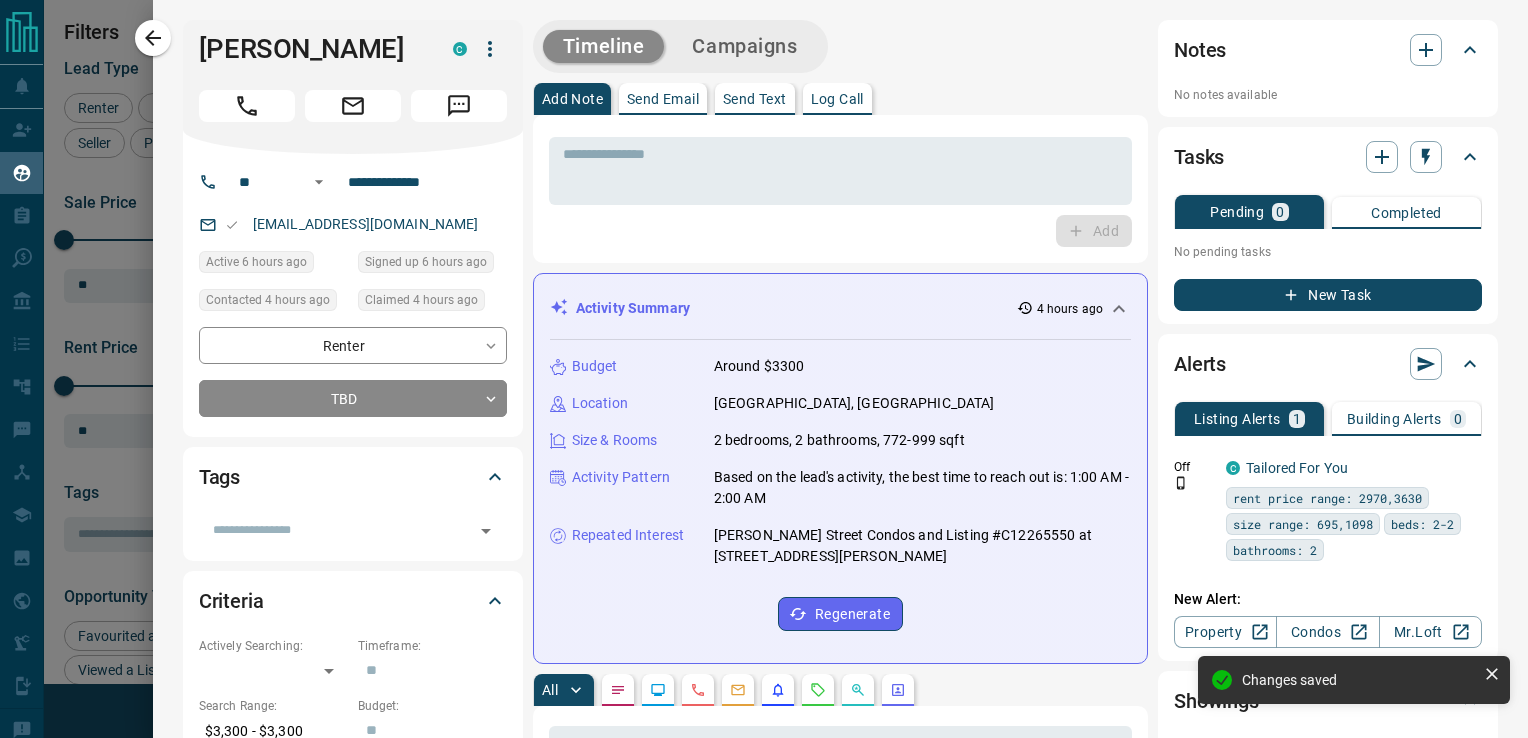 click on "Send Text" at bounding box center [755, 99] 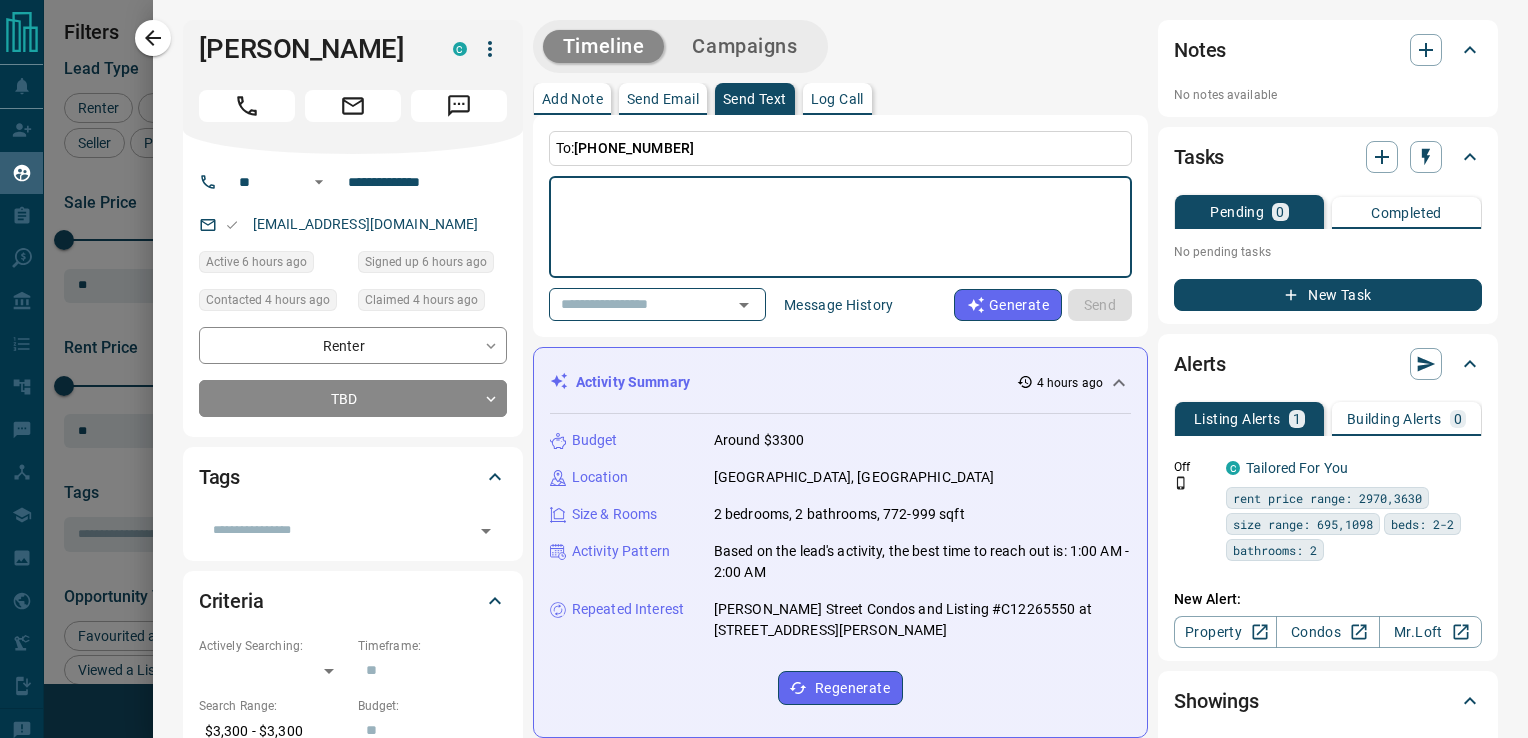 click at bounding box center (840, 227) 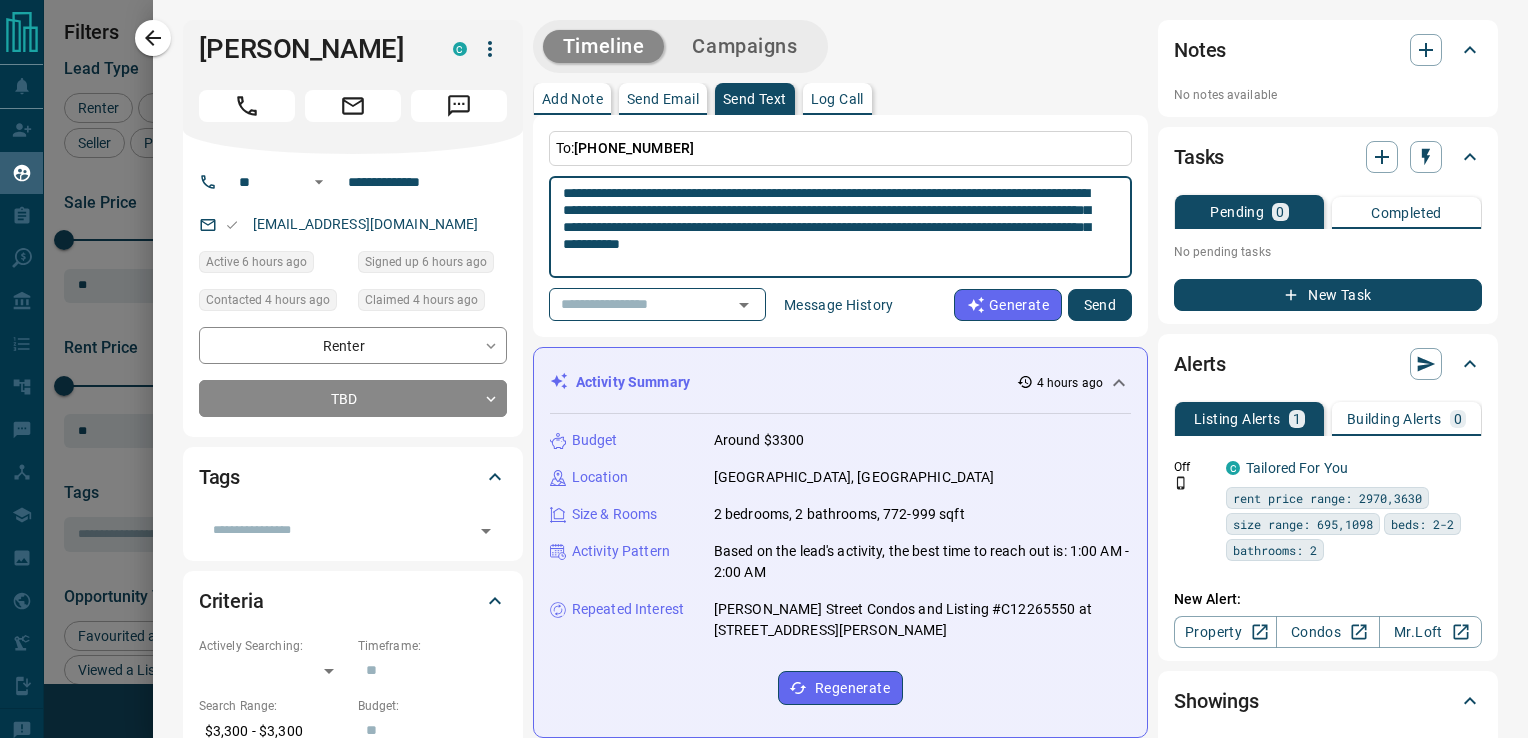 click on "**********" at bounding box center [833, 227] 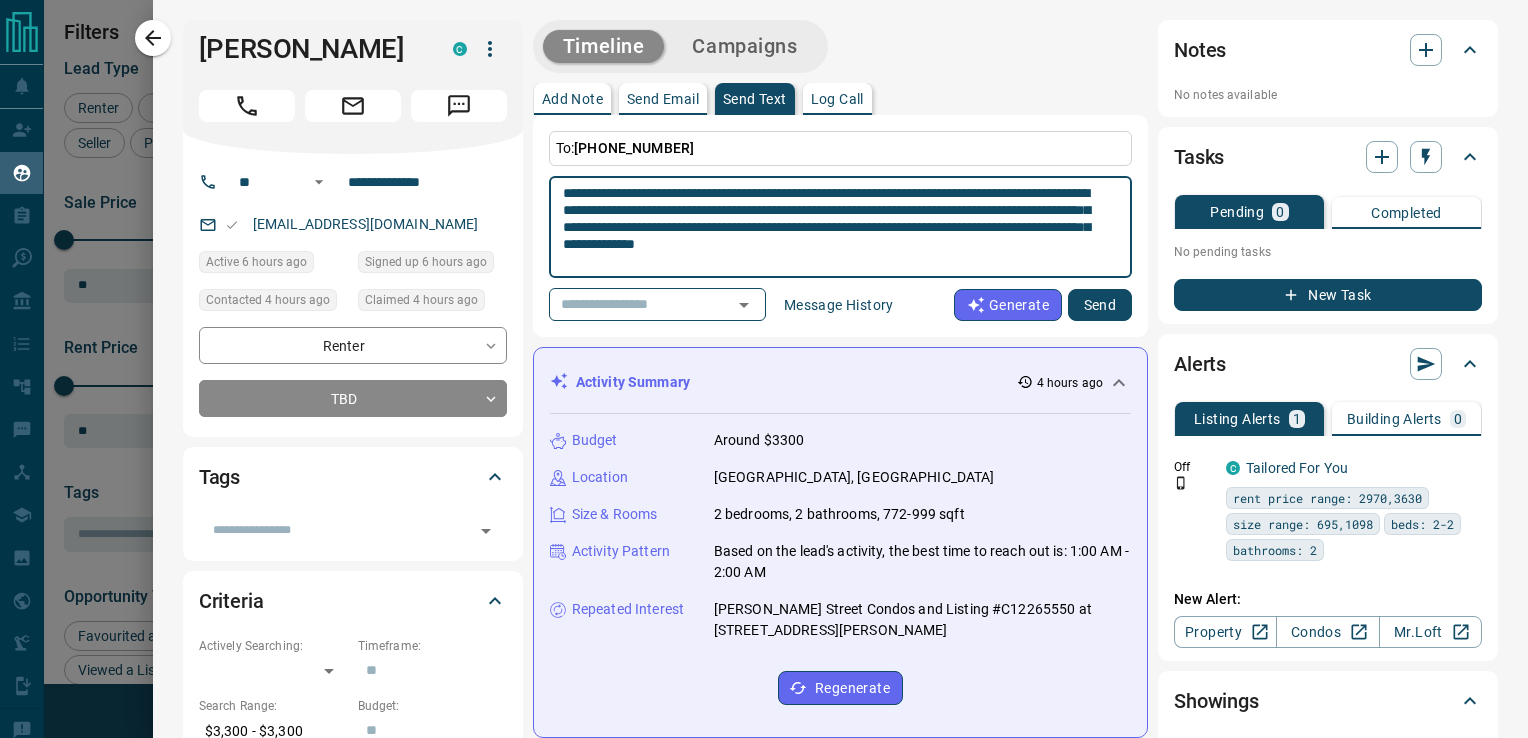 type on "**********" 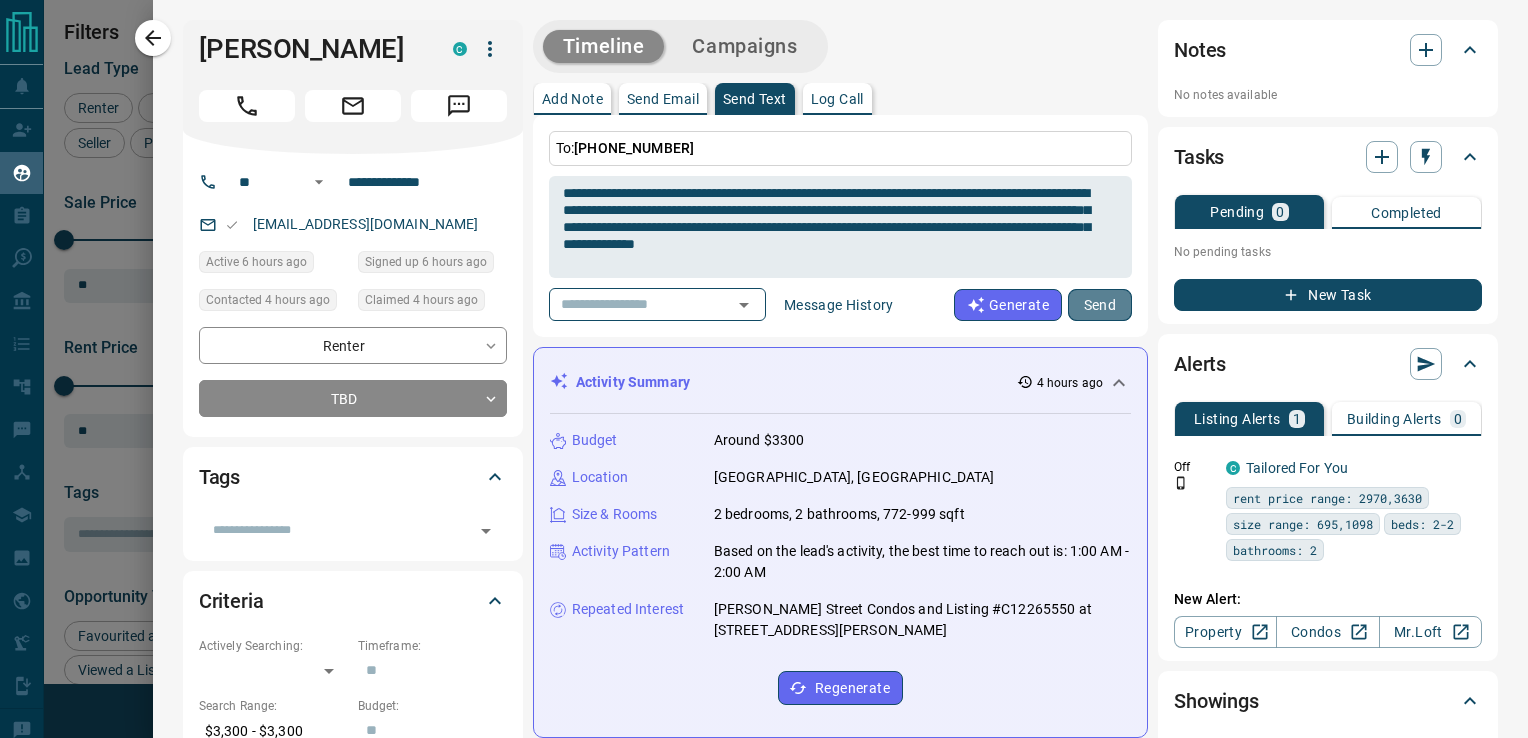 click on "Send" at bounding box center (1100, 305) 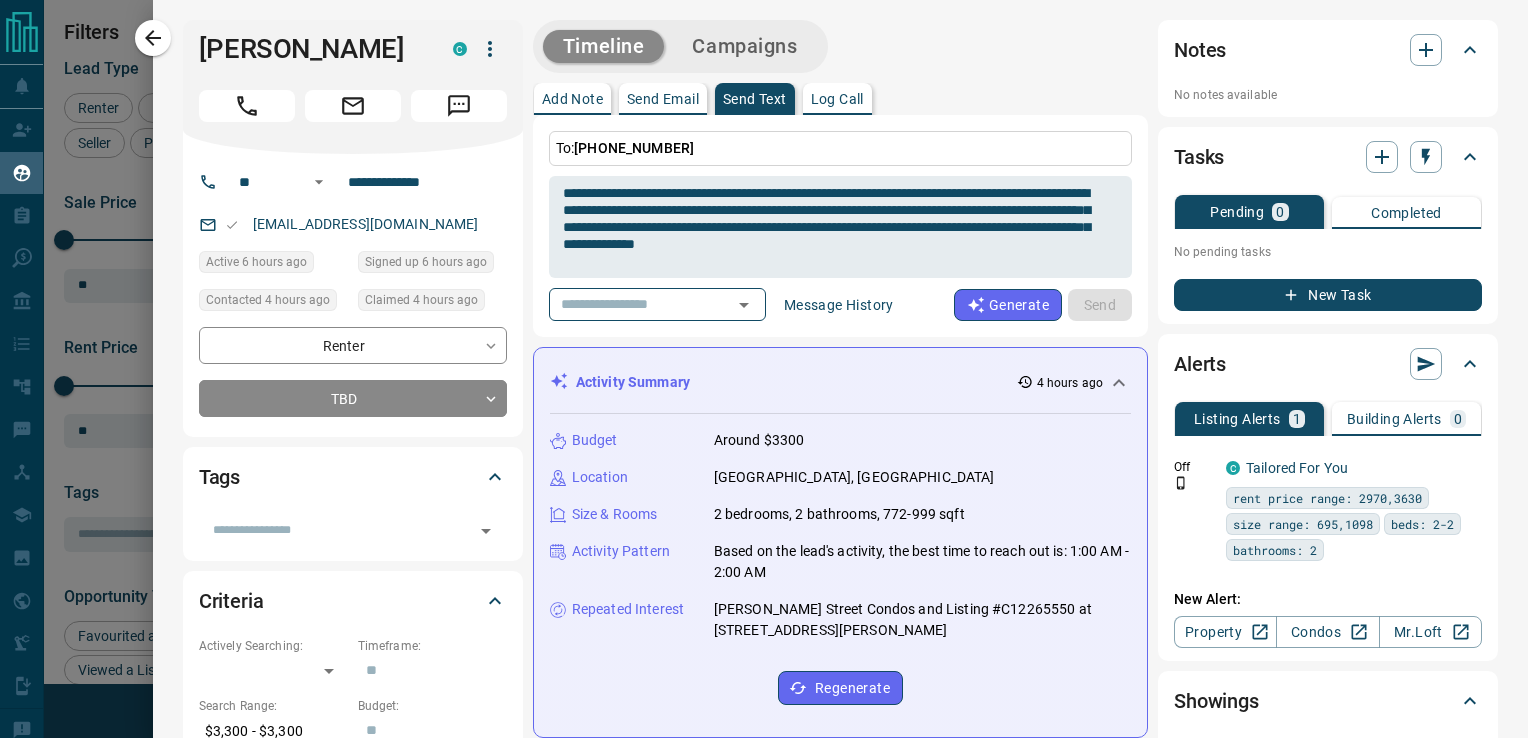 type 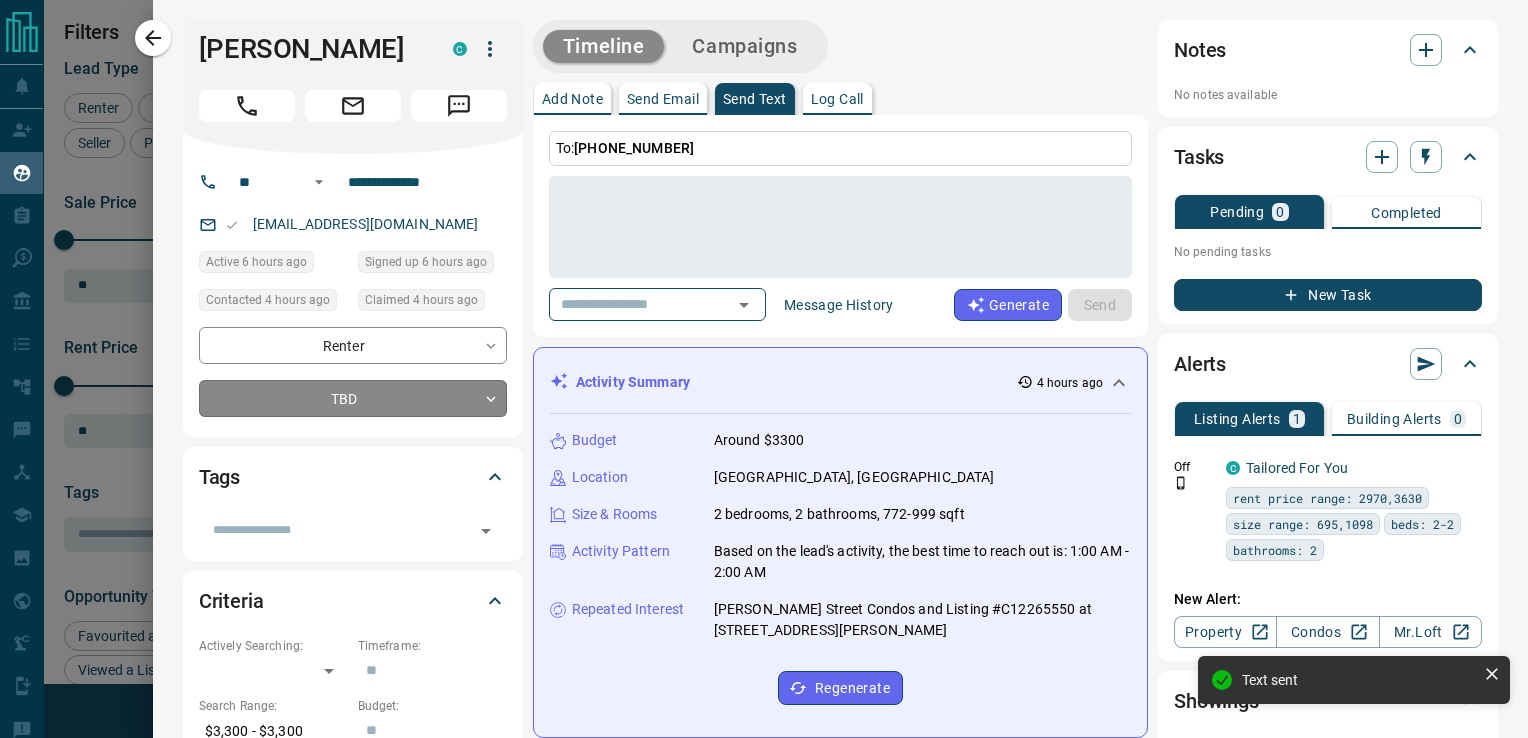 click on "Lead Transfers Claim Leads My Leads Tasks Opportunities Deals Campaigns Automations Messages Broker Bay Training Media Services Agent Resources Precon Worksheet Mobile Apps Disclosure Logout My Leads Filters 1 Manage Tabs New Lead All 1766 TBD 600 Do Not Contact - Not Responsive 904 Bogus 10 Just Browsing 87 Criteria Obtained 28 Future Follow Up 45 Warm 50 HOT 1 Taken on Showings 14 Submitted Offer - Client 27 Name Details Last Active Claimed Date Status Tags [PERSON_NAME] P $3K - $3K Downtown, [GEOGRAPHIC_DATA] 23 hours ago Contacted in 3 hours 27 minutes ago Signed up [DATE] Not Responsive + Q W Buyer C $3K - $3K Downtown, [GEOGRAPHIC_DATA] 3 hours ago Contacted in 3 hours 28 minutes ago Signed up 3 hours ago Not Responsive + Dor L Renter C $4K - $5K Downtown, [GEOGRAPHIC_DATA] 8 hours ago Contacted in 3 hours 4 hours ago Signed up 8 hours ago Not Responsive + [PERSON_NAME] Renter C $3K - $3K Downtown, [GEOGRAPHIC_DATA] 8 hours ago Contacted in 3 hours 4 hours ago Signed up 8 hours ago Not Responsive + Sze Ki [PERSON_NAME] C $2K - $3K 11 hours ago" at bounding box center (764, 356) 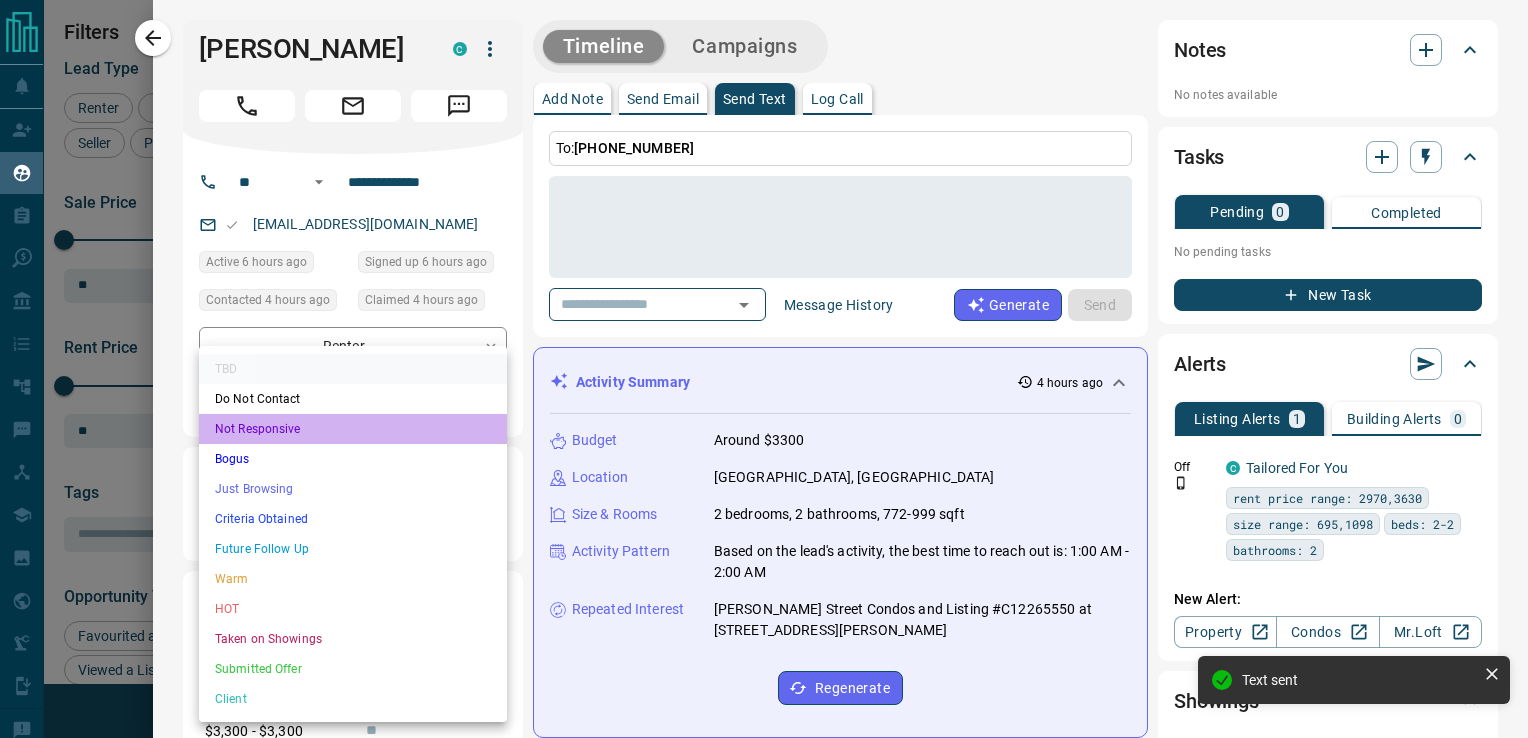 drag, startPoint x: 306, startPoint y: 422, endPoint x: 272, endPoint y: 232, distance: 193.01813 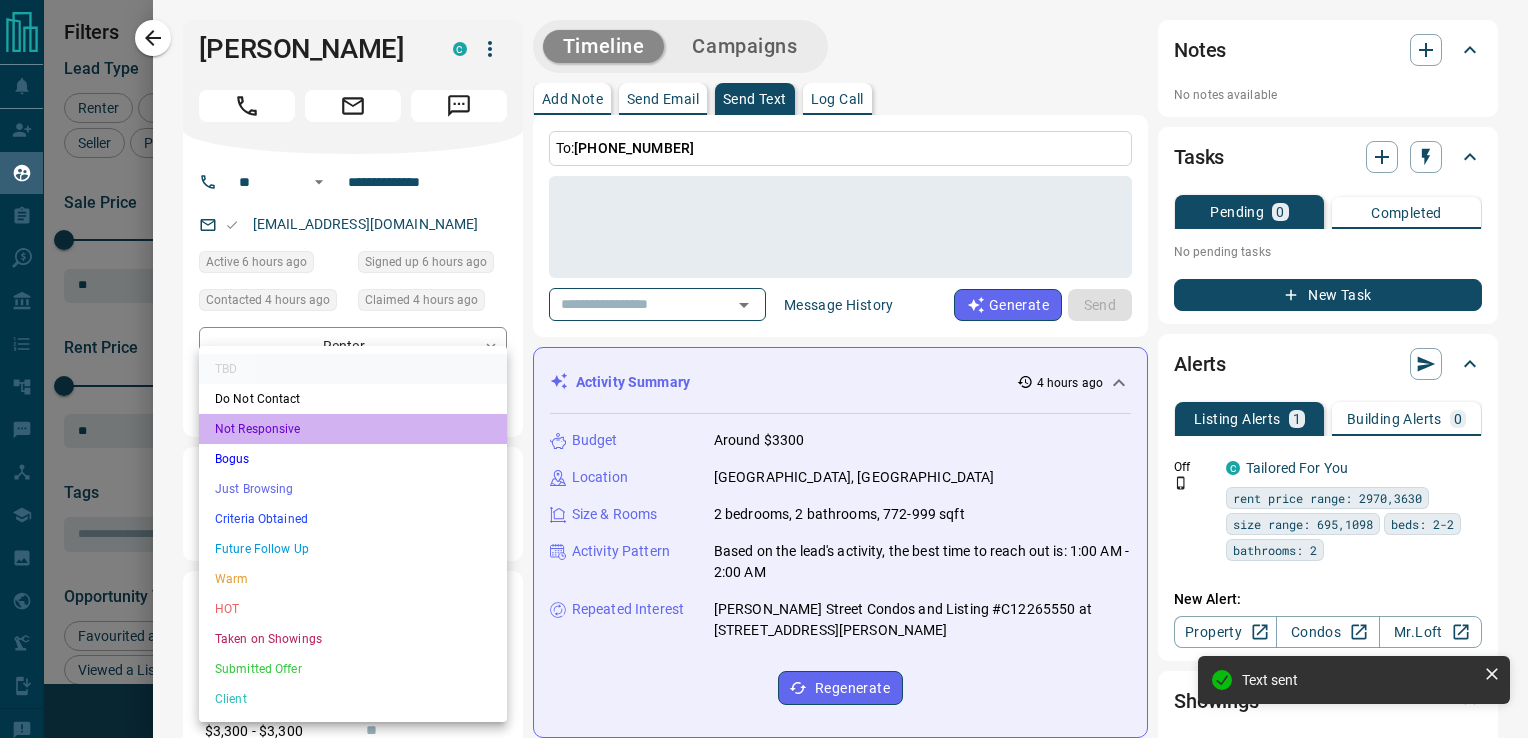 click on "Not Responsive" at bounding box center (353, 429) 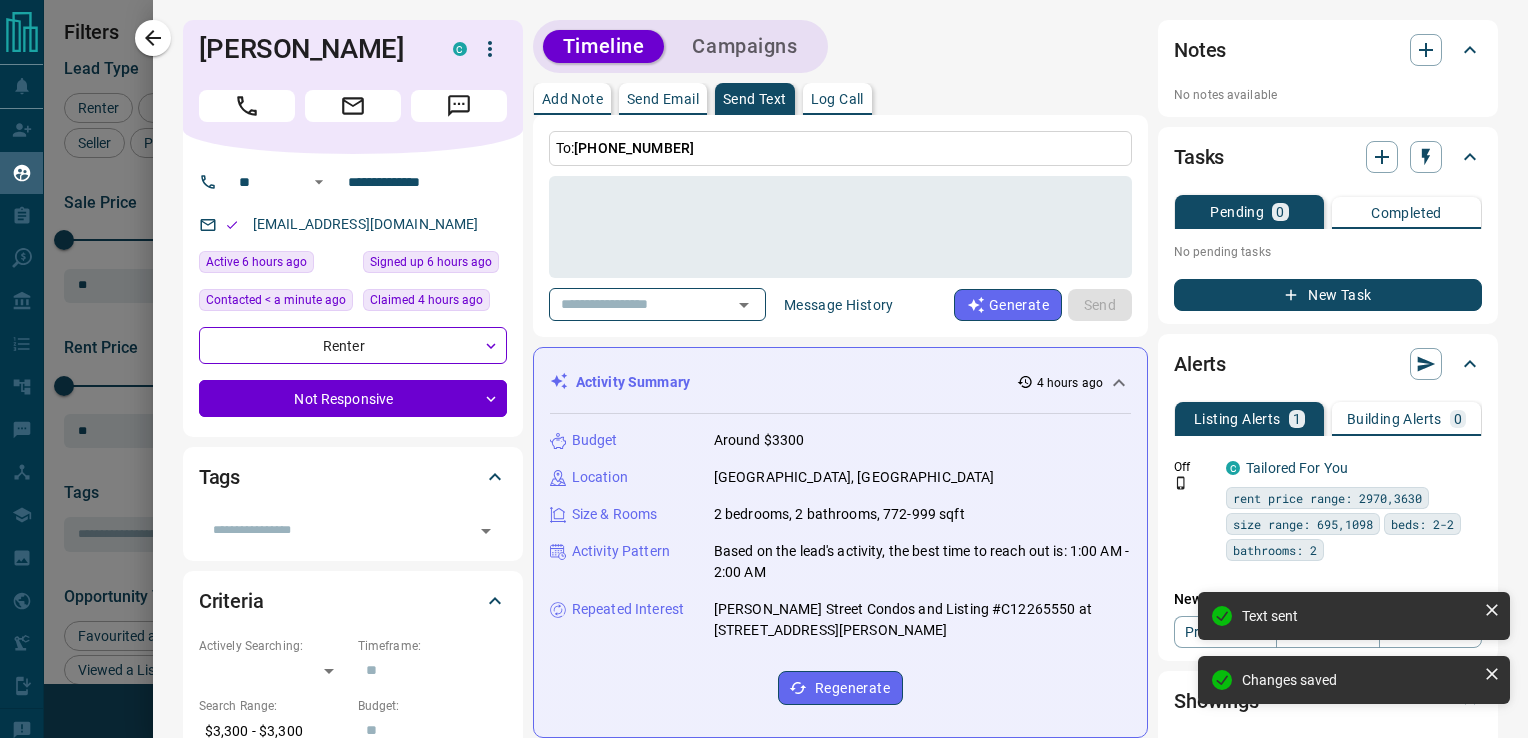 type on "*" 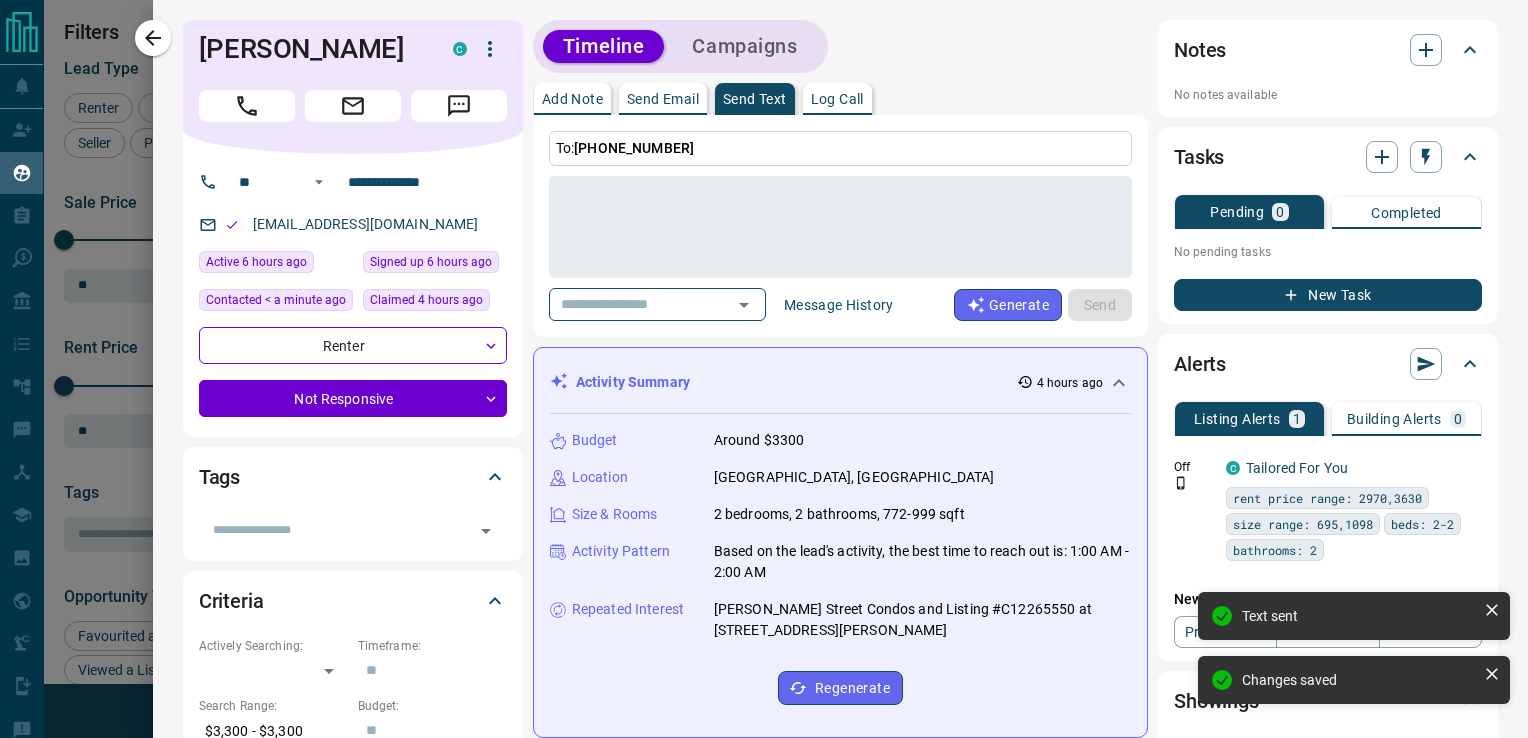 click 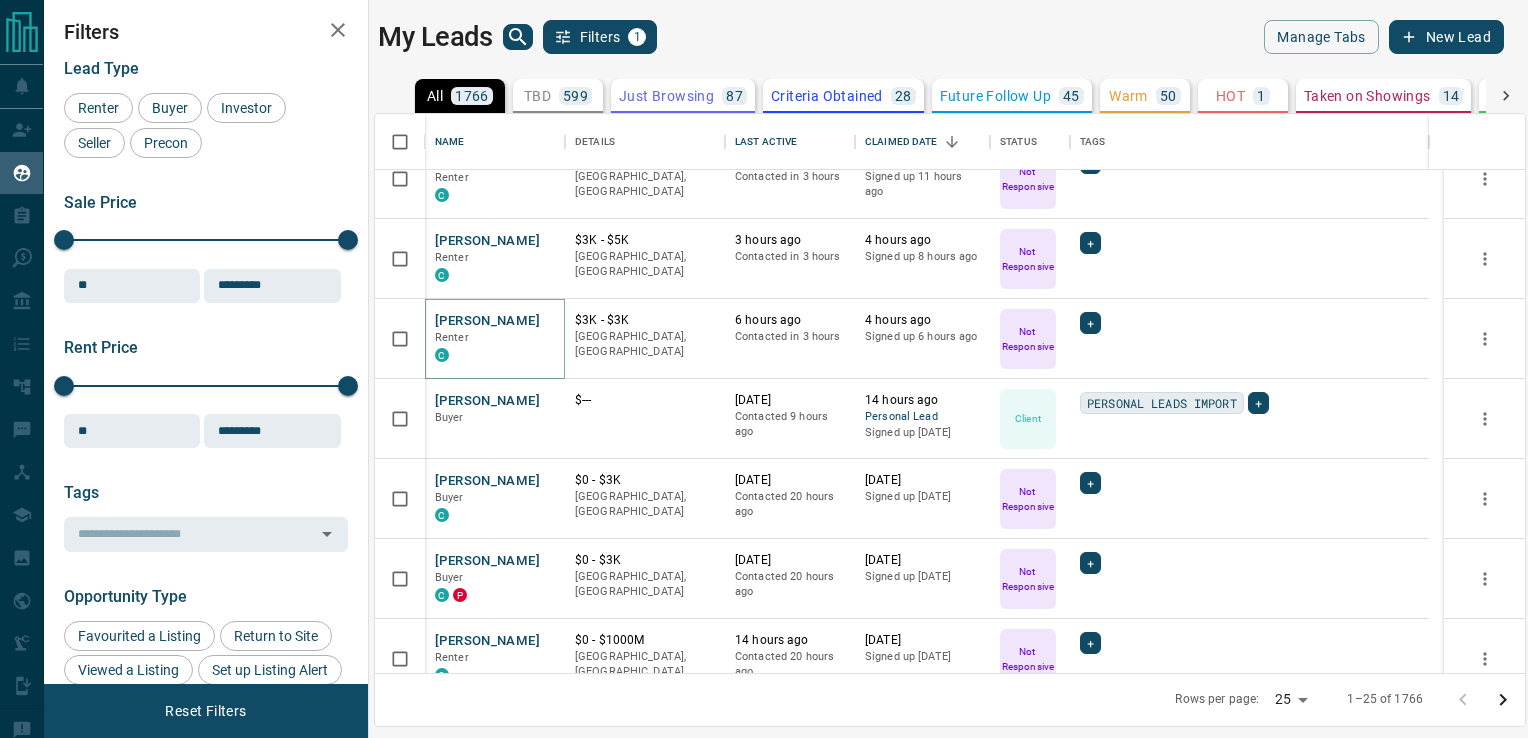 scroll, scrollTop: 379, scrollLeft: 0, axis: vertical 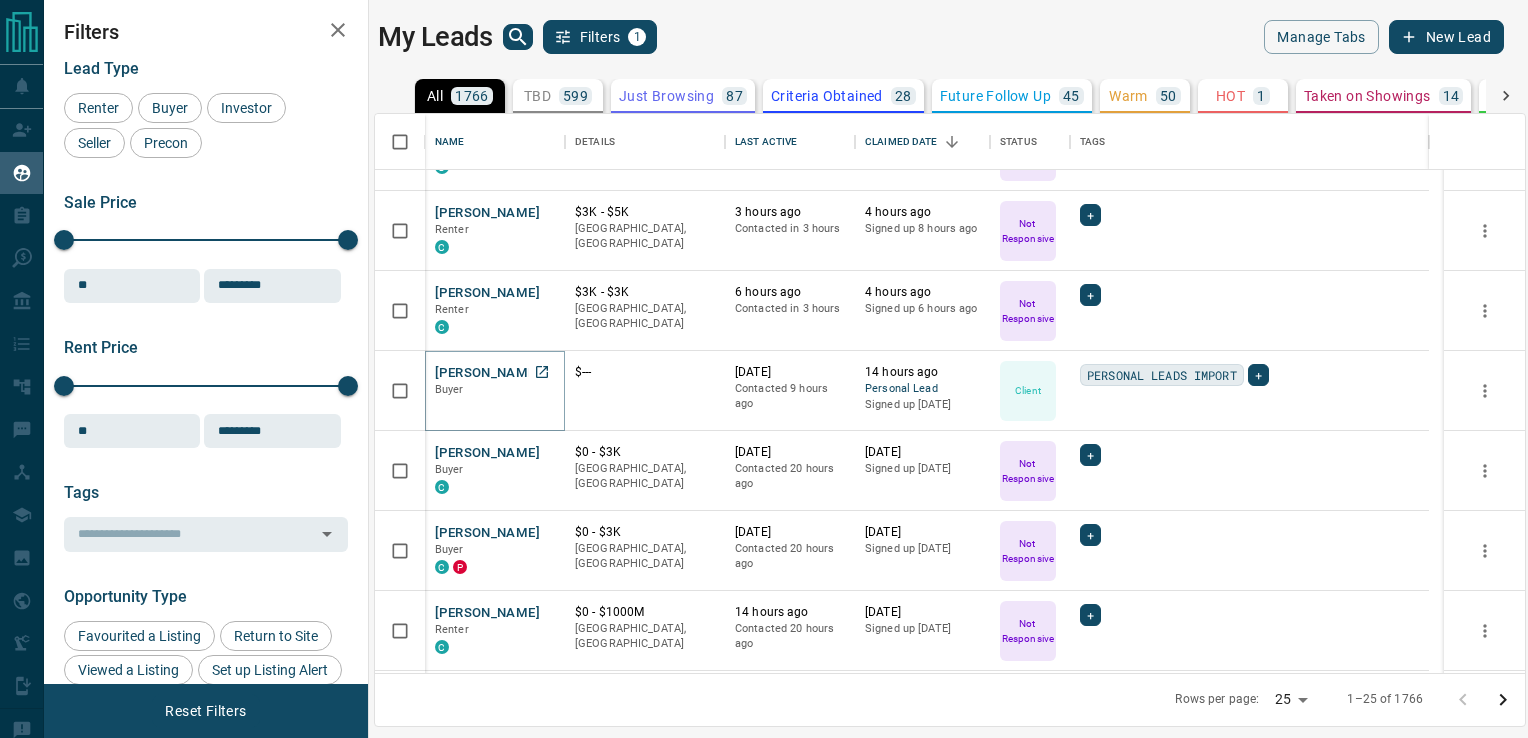 click on "[PERSON_NAME]" at bounding box center [487, 373] 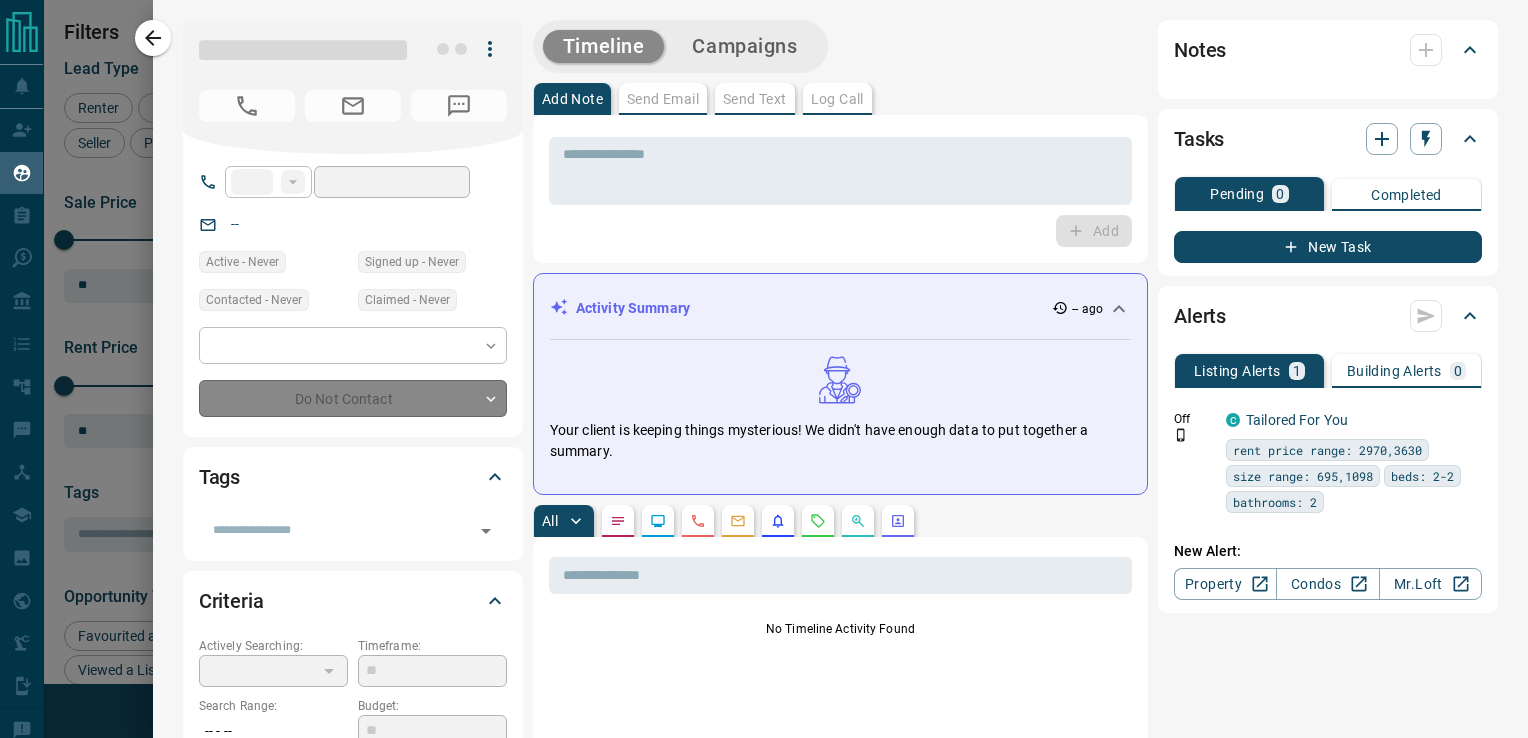 type on "**" 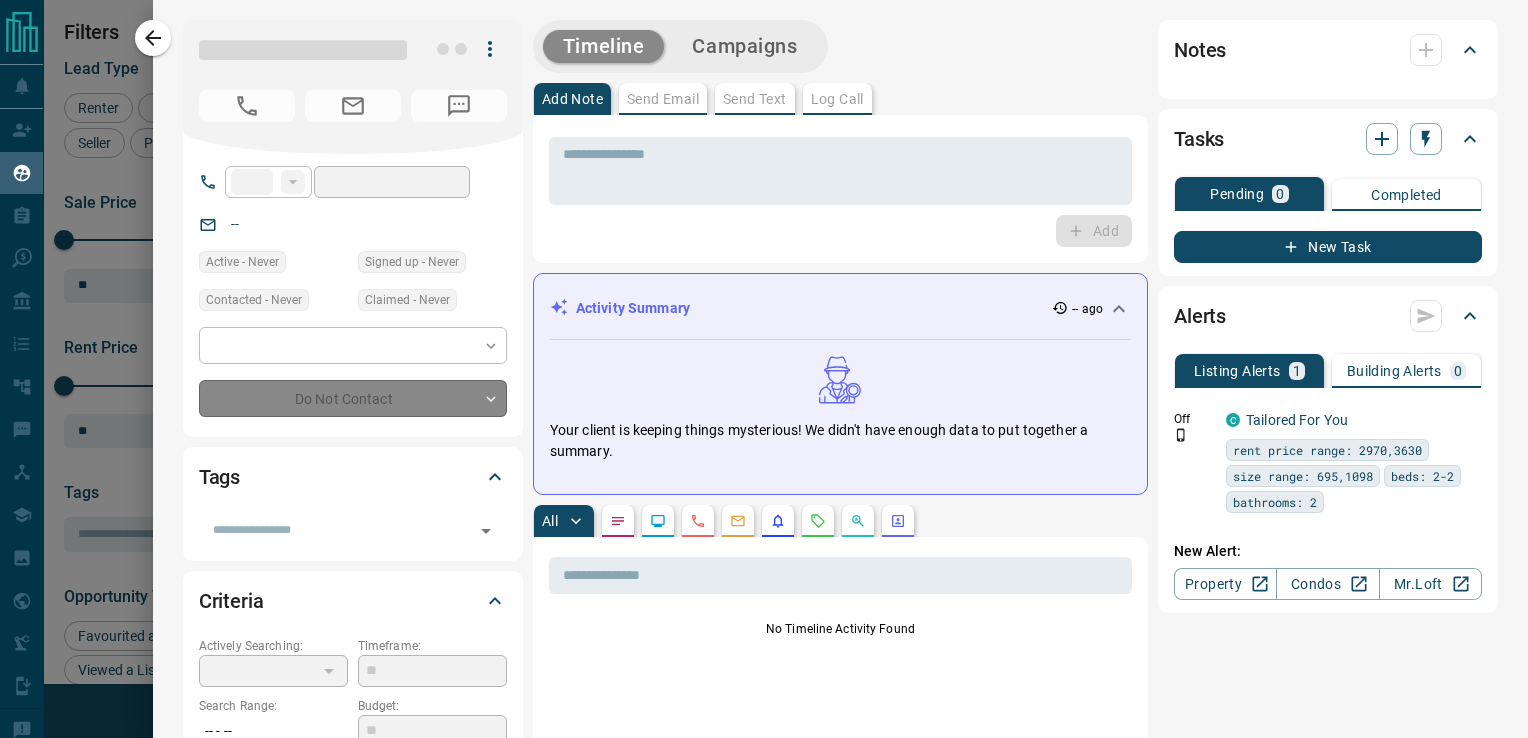 type on "**********" 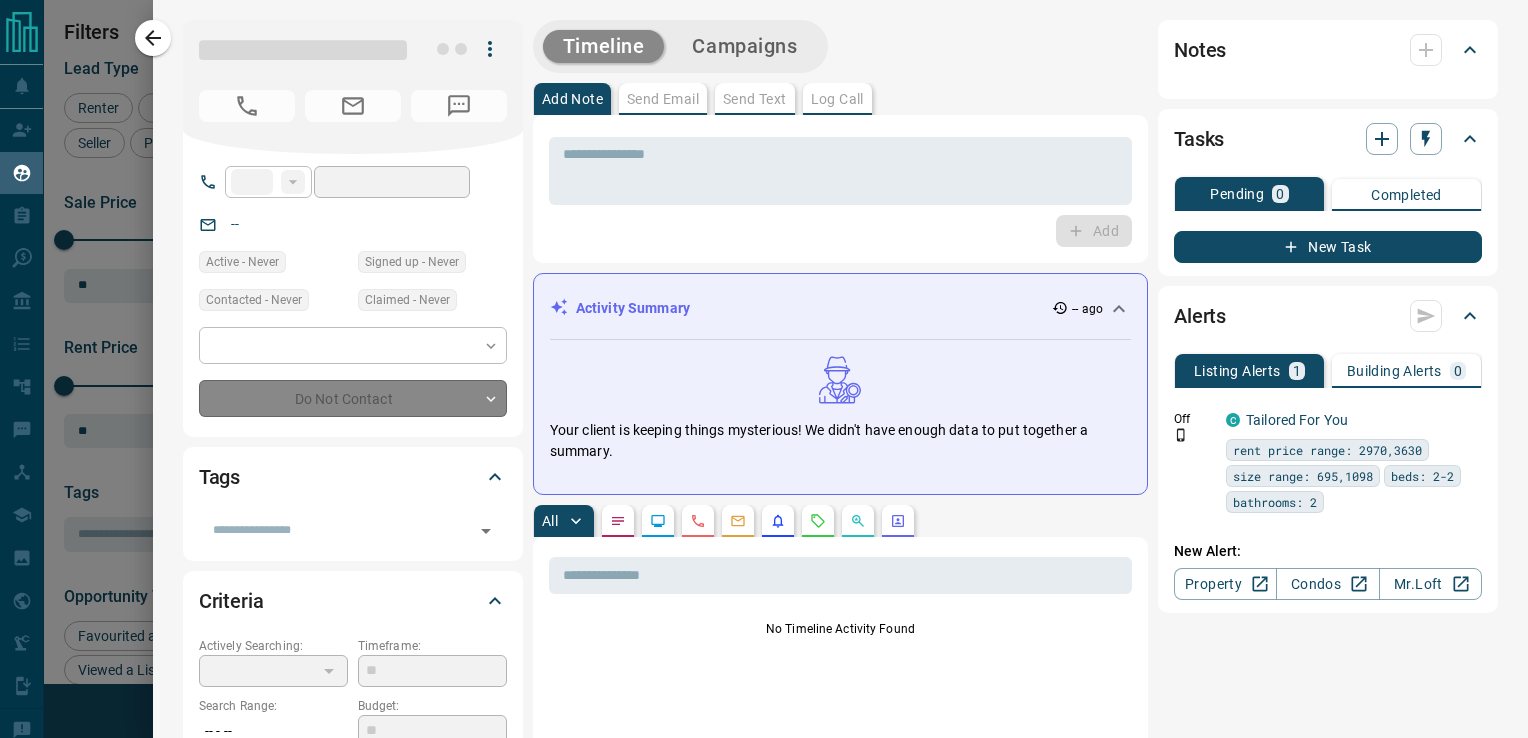 type on "**********" 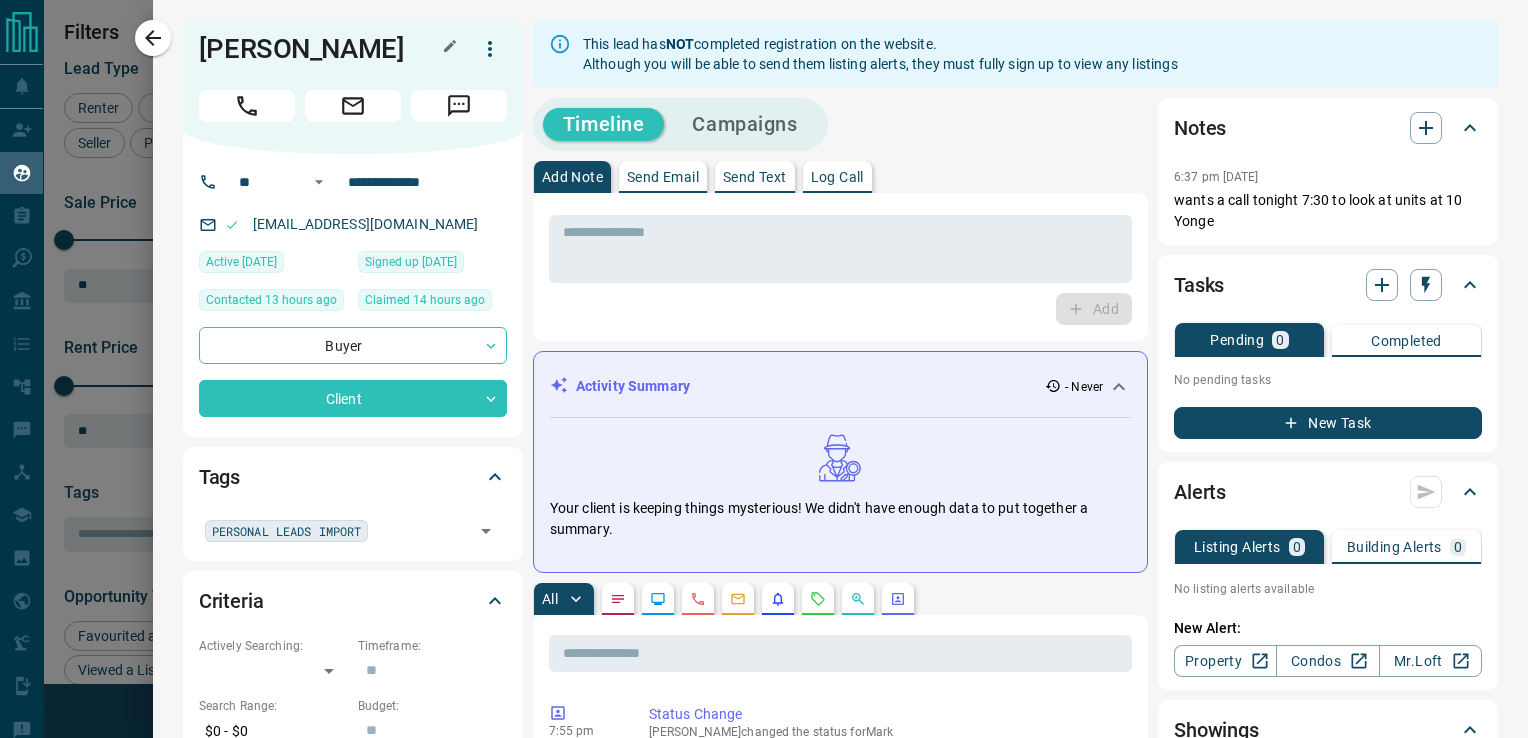 click on "[PERSON_NAME]" at bounding box center [321, 49] 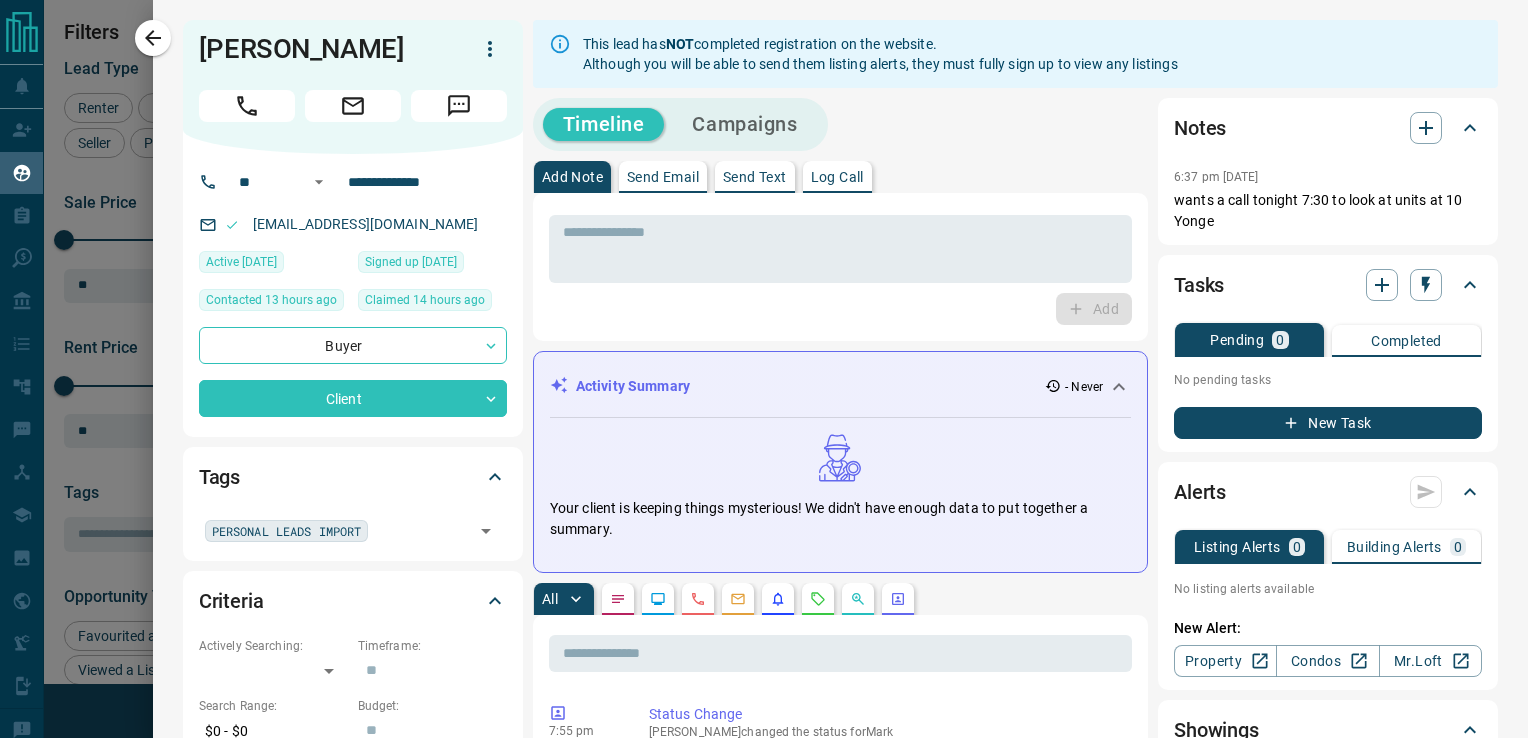 drag, startPoint x: 292, startPoint y: 67, endPoint x: 285, endPoint y: 52, distance: 16.552946 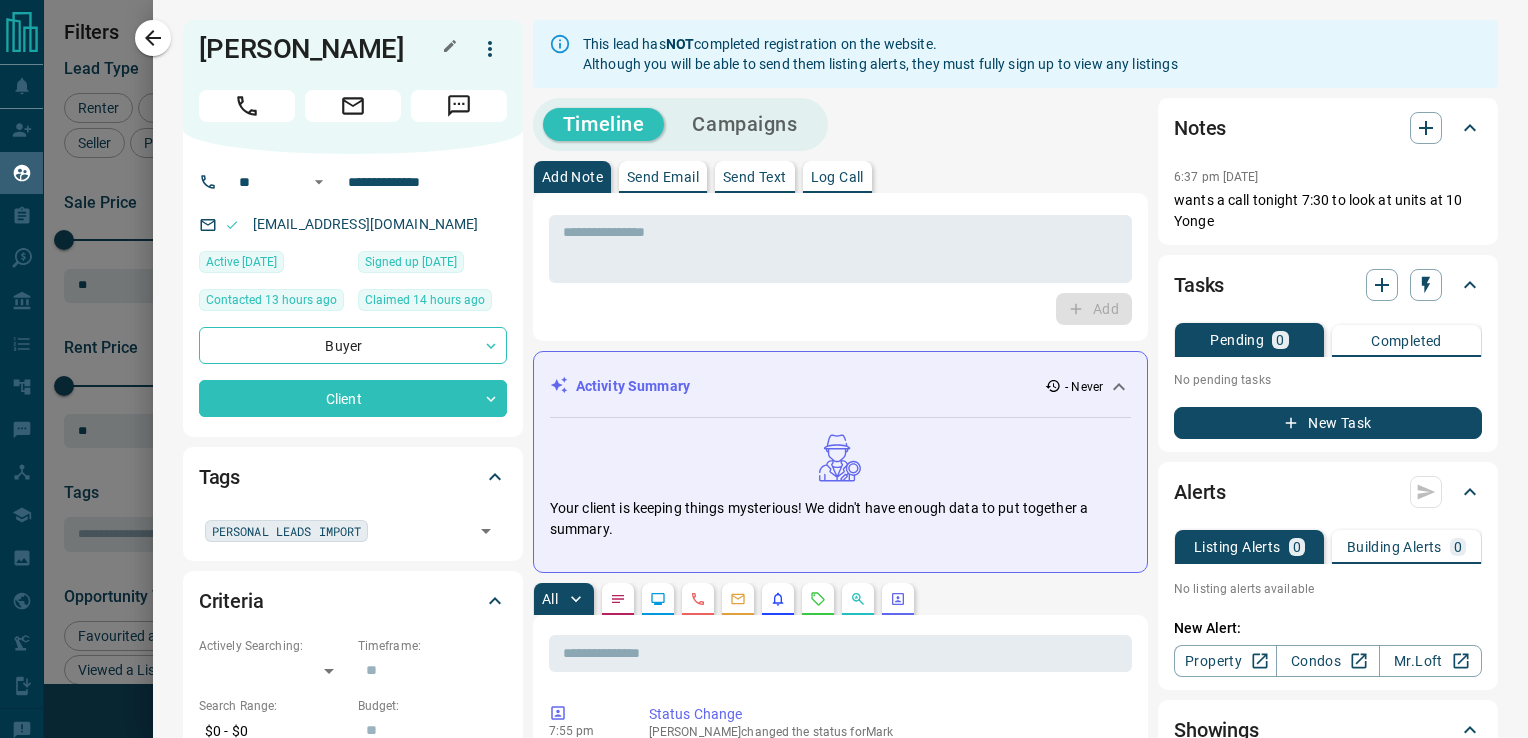 click on "[PERSON_NAME]" at bounding box center [321, 49] 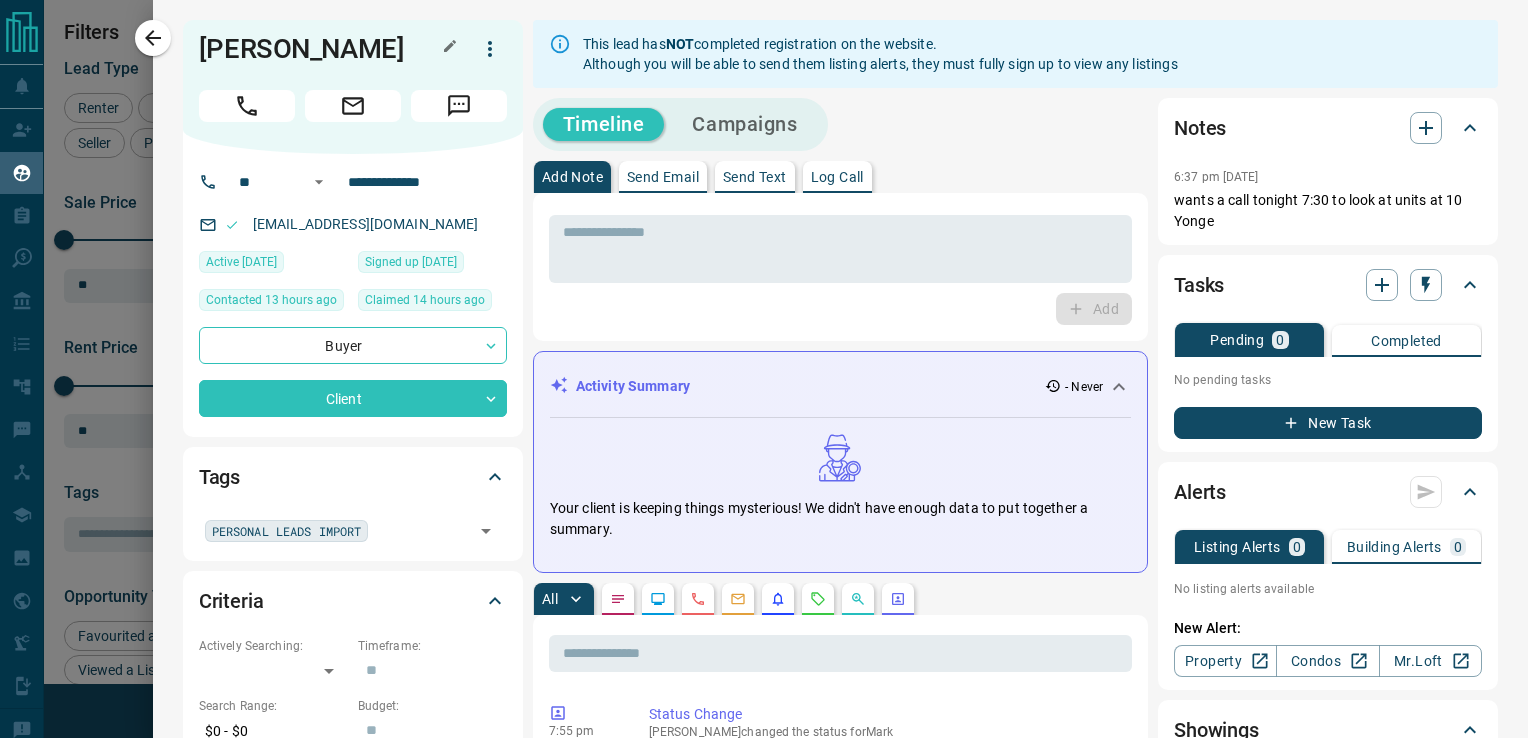 click on "[PERSON_NAME]" at bounding box center [321, 49] 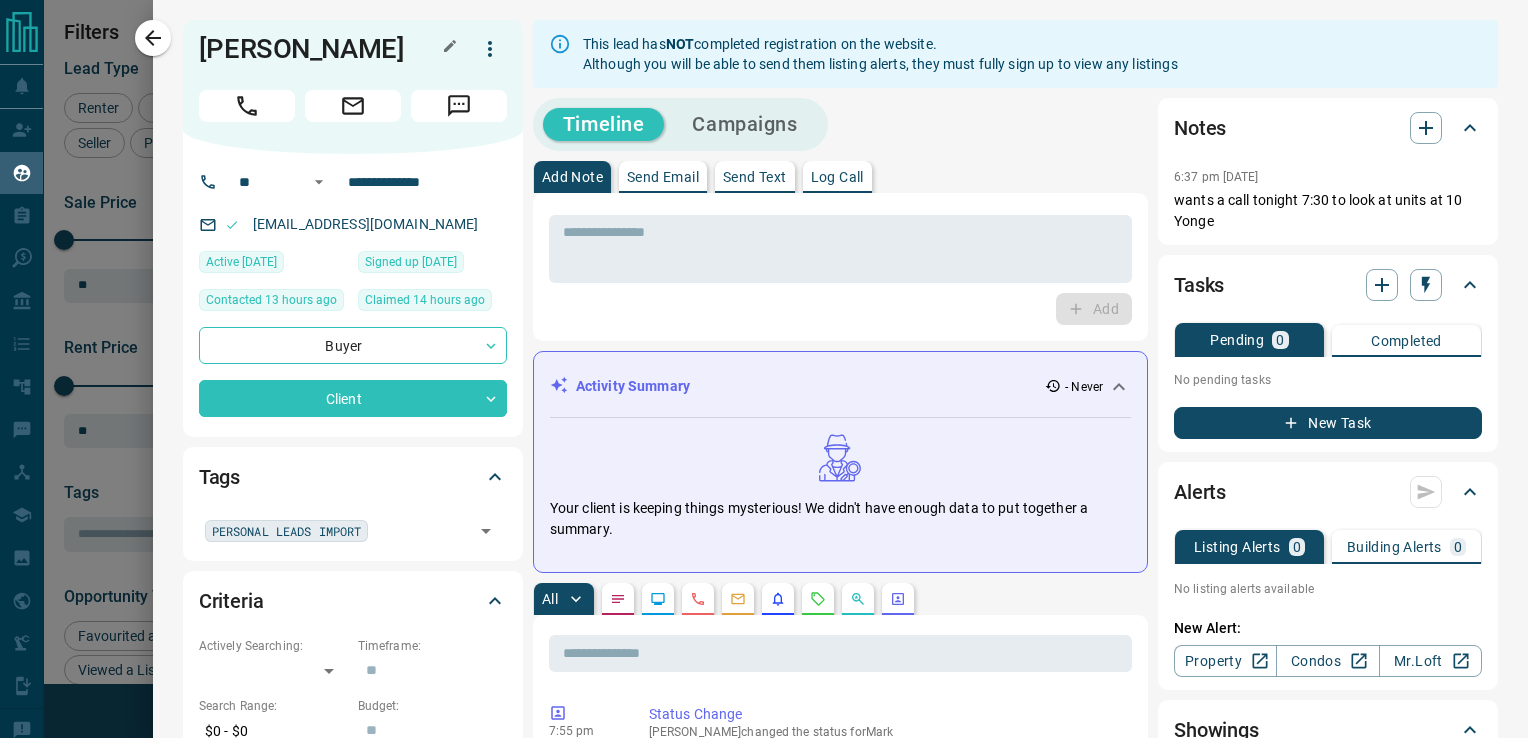 click on "[PERSON_NAME]" at bounding box center (321, 49) 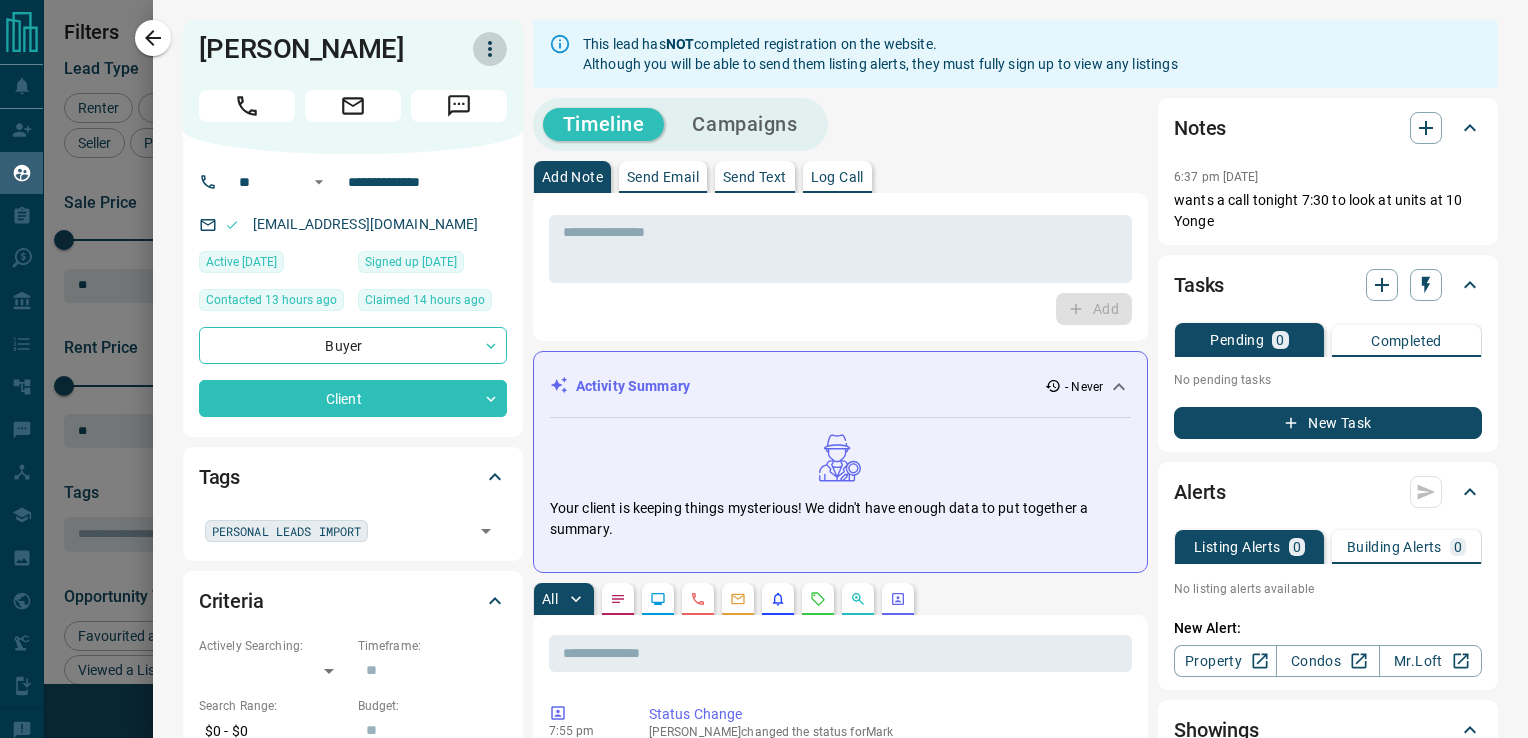 click 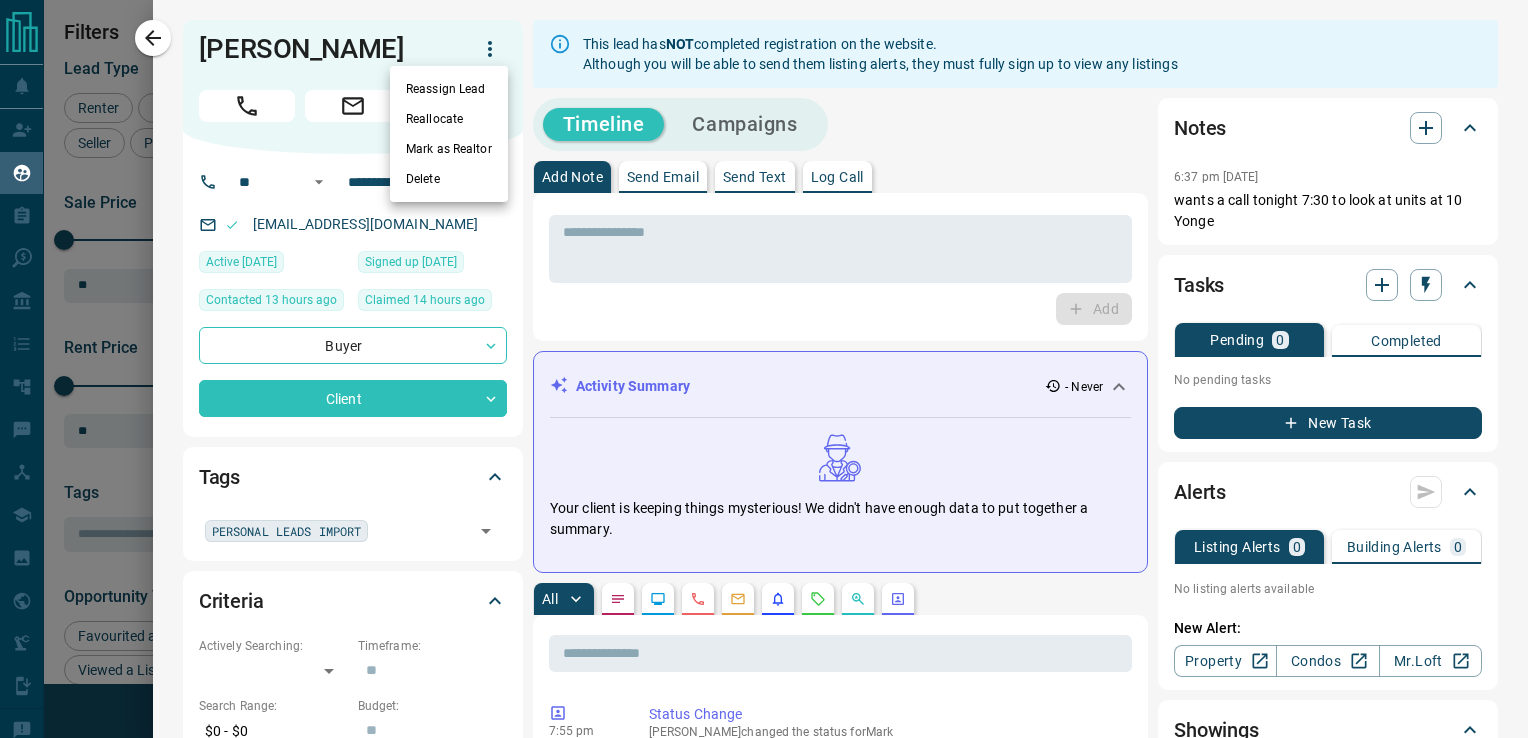 click at bounding box center (764, 369) 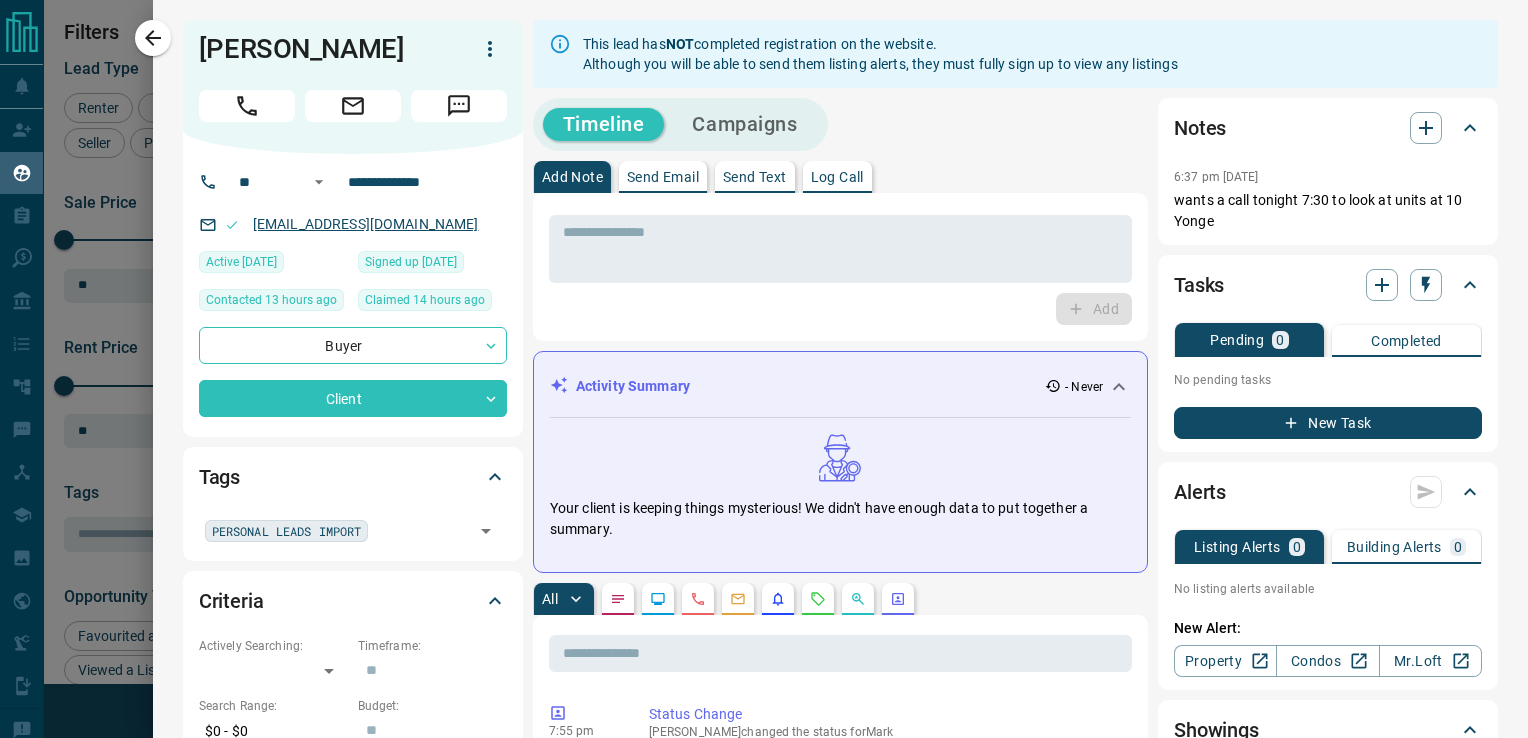 click on "[EMAIL_ADDRESS][DOMAIN_NAME]" at bounding box center [366, 224] 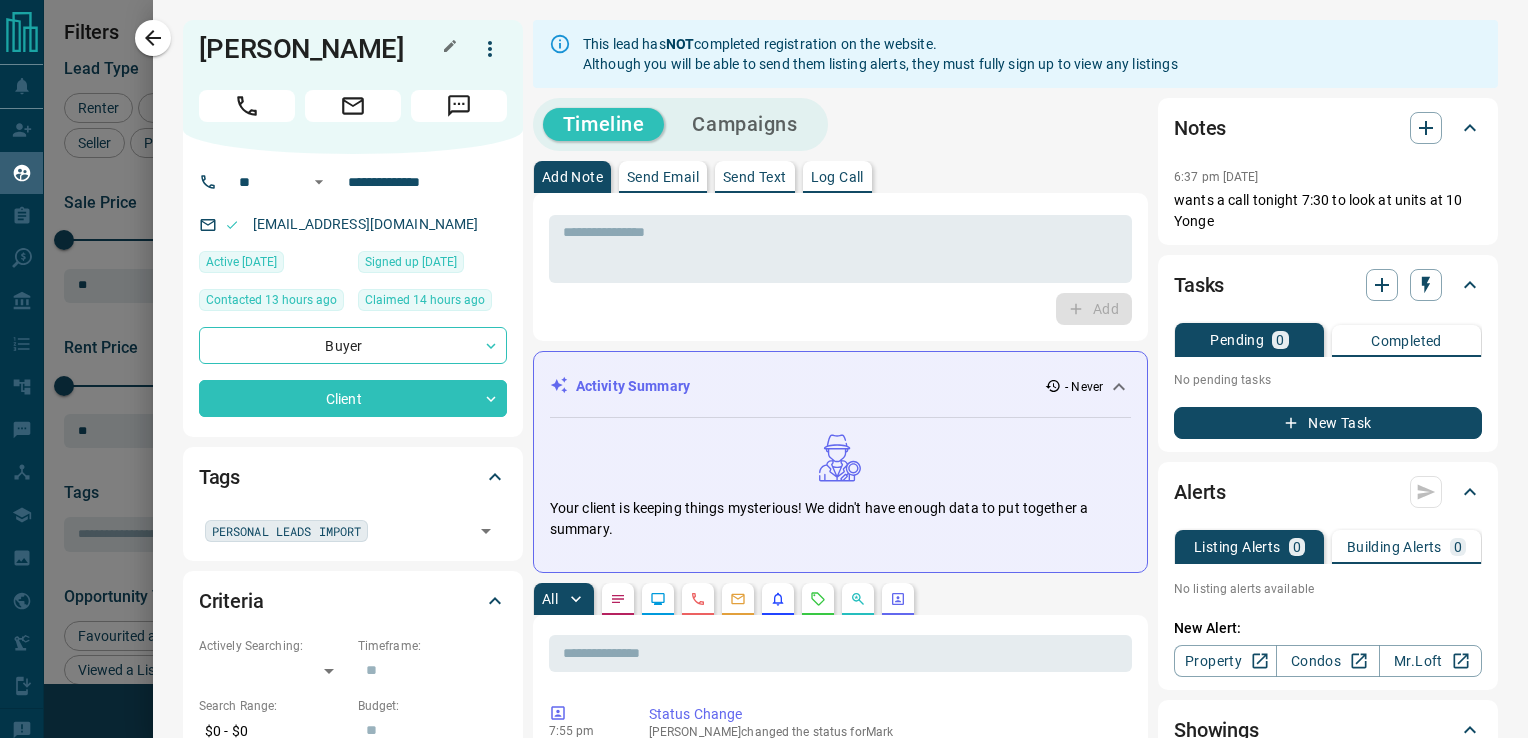 drag, startPoint x: 288, startPoint y: 55, endPoint x: 380, endPoint y: 25, distance: 96.76776 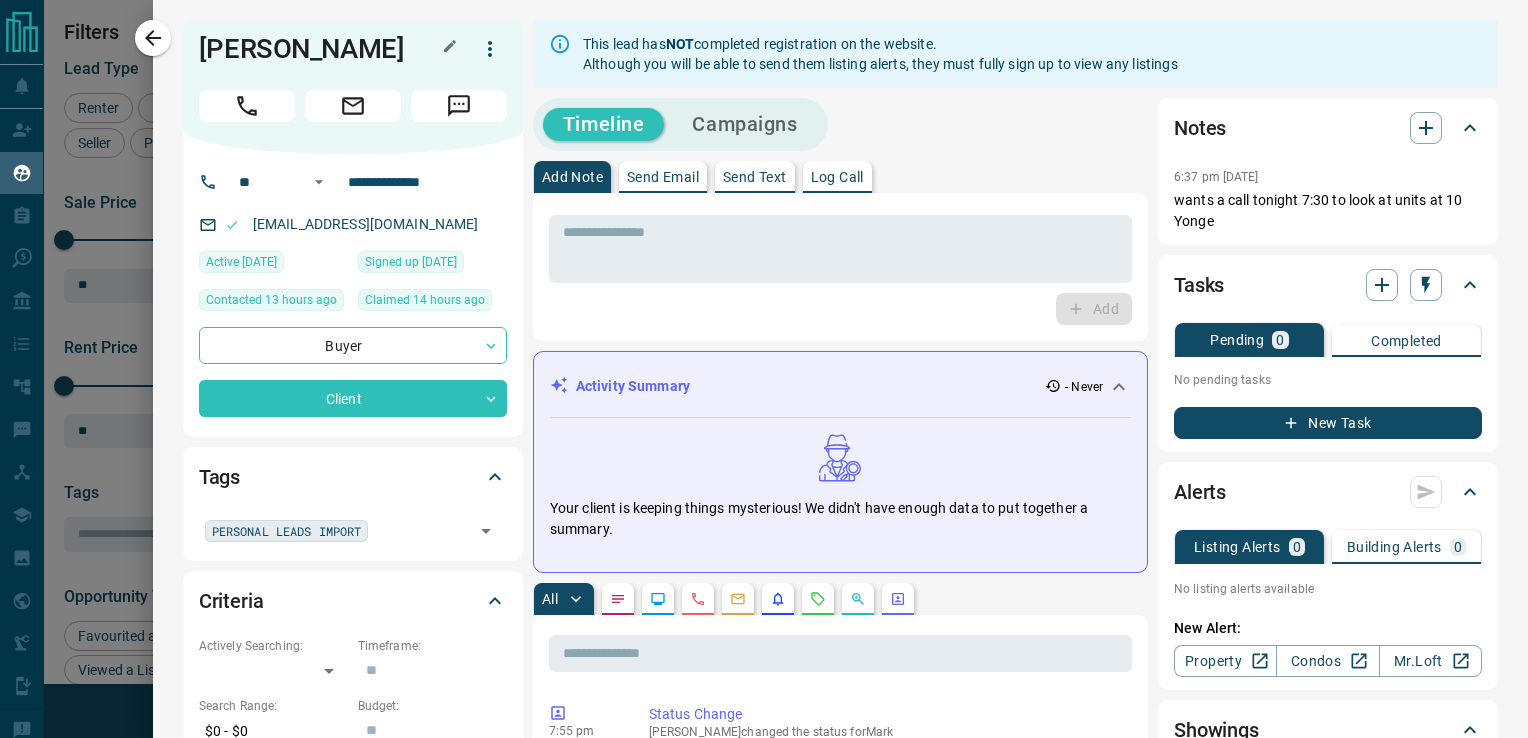 click on "[PERSON_NAME]" at bounding box center [353, 87] 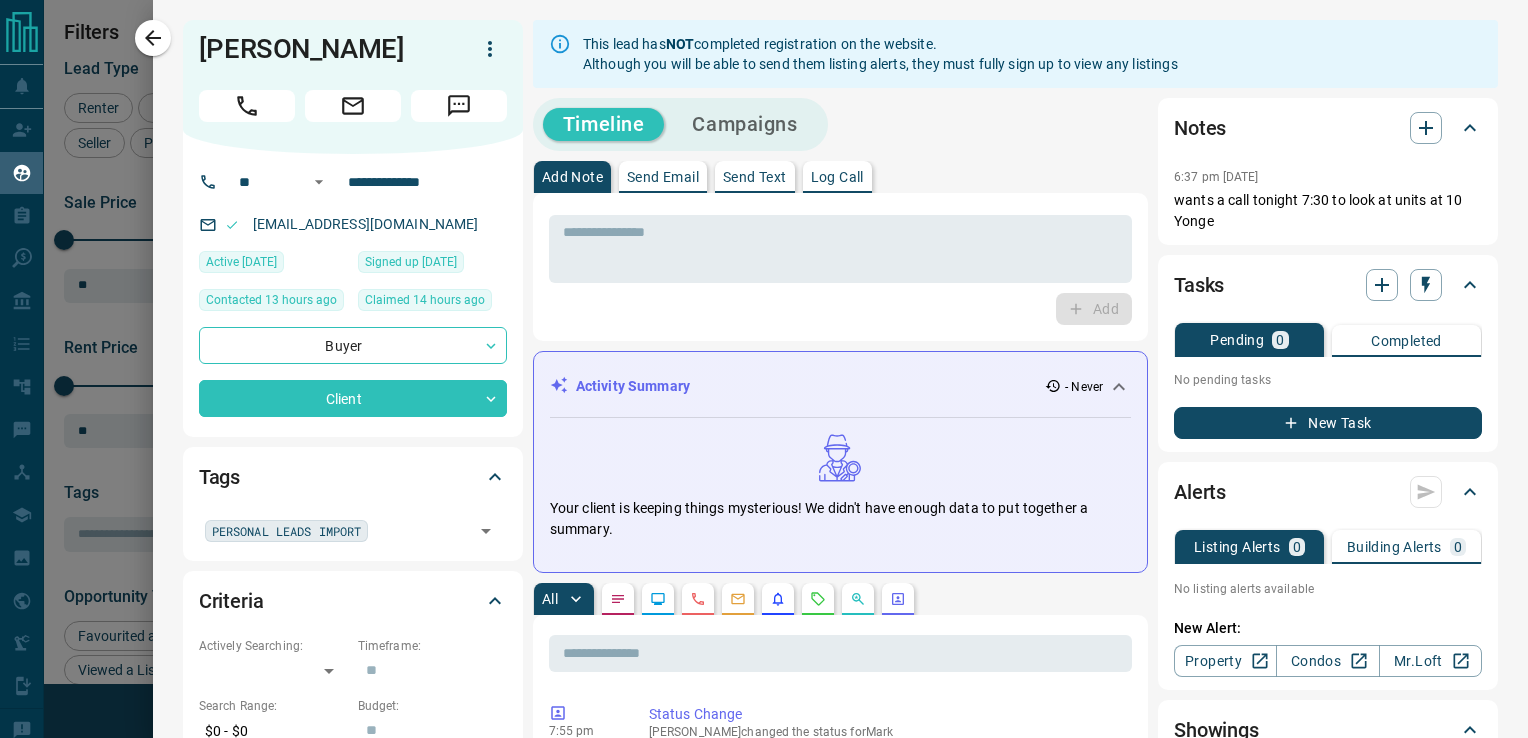 drag, startPoint x: 139, startPoint y: 37, endPoint x: 151, endPoint y: 42, distance: 13 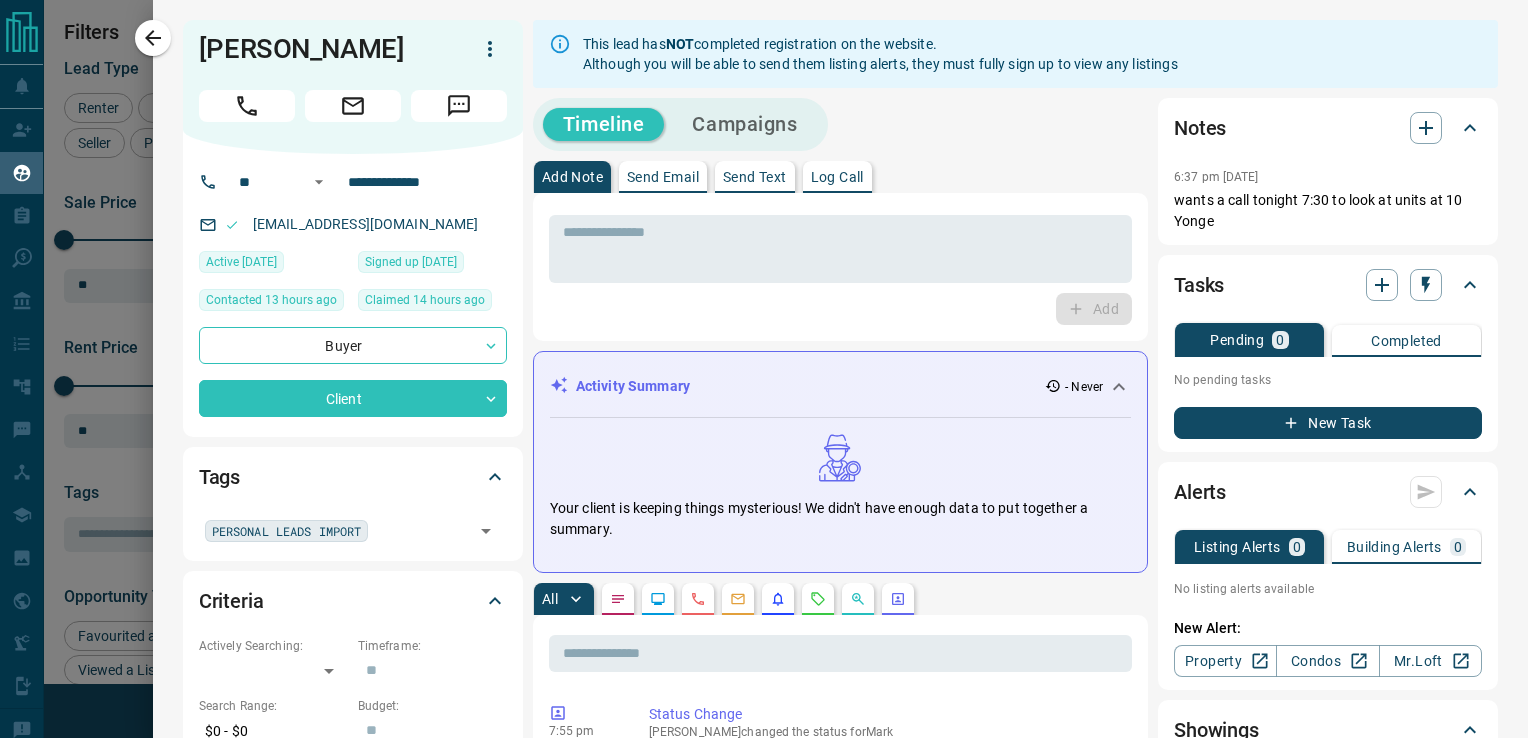 click at bounding box center [153, 38] 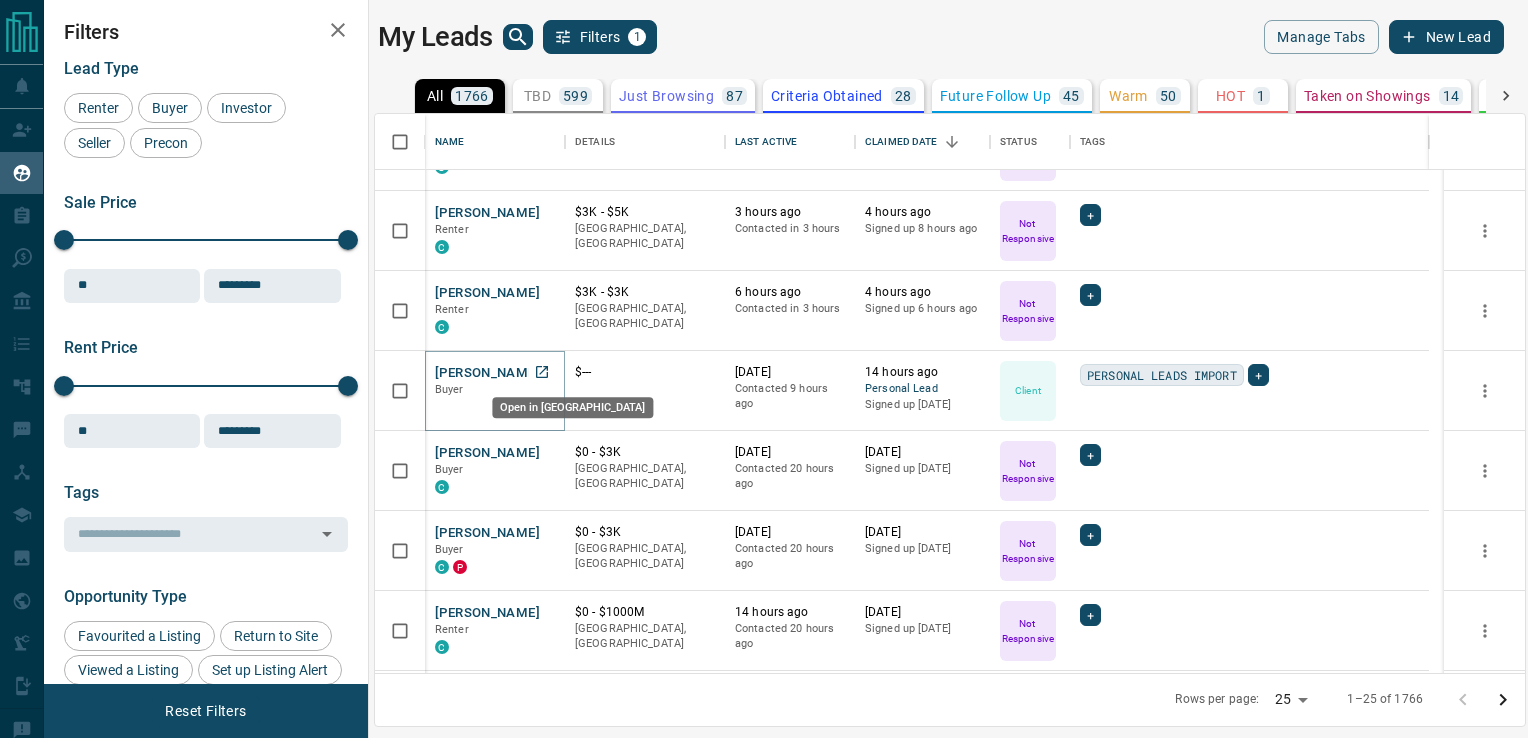 click 